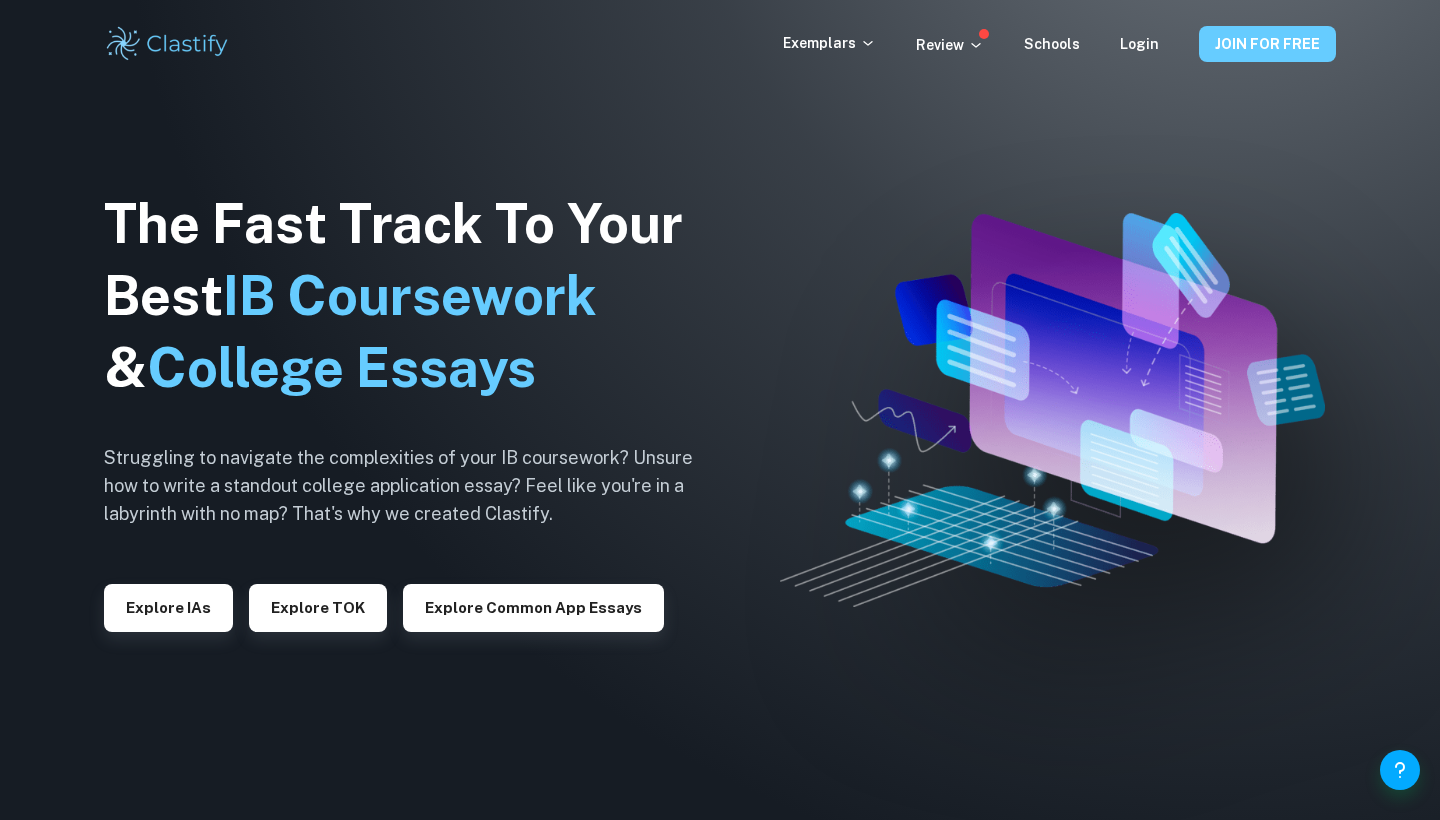 scroll, scrollTop: 0, scrollLeft: 0, axis: both 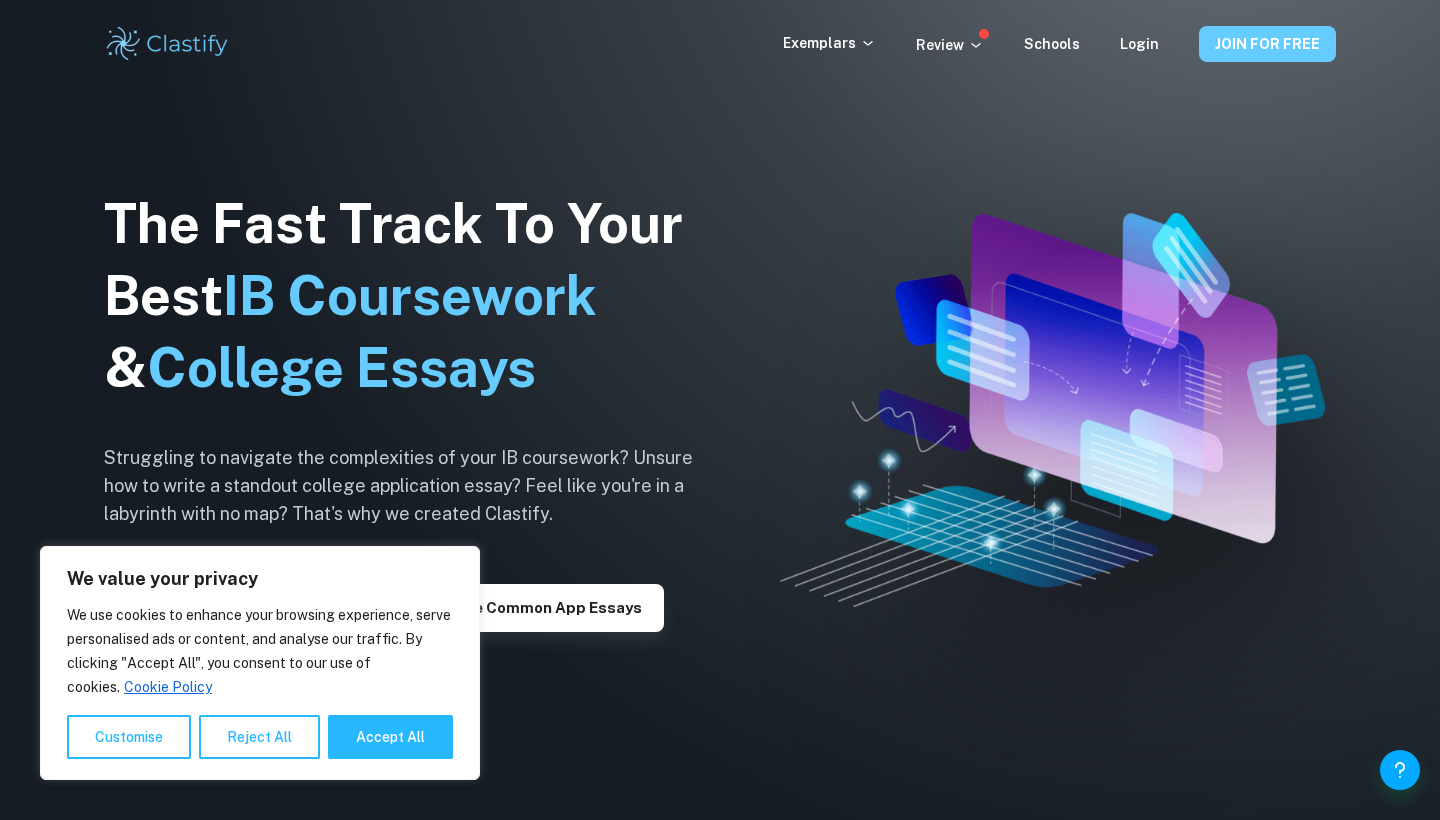 click on "JOIN FOR FREE" at bounding box center (1267, 44) 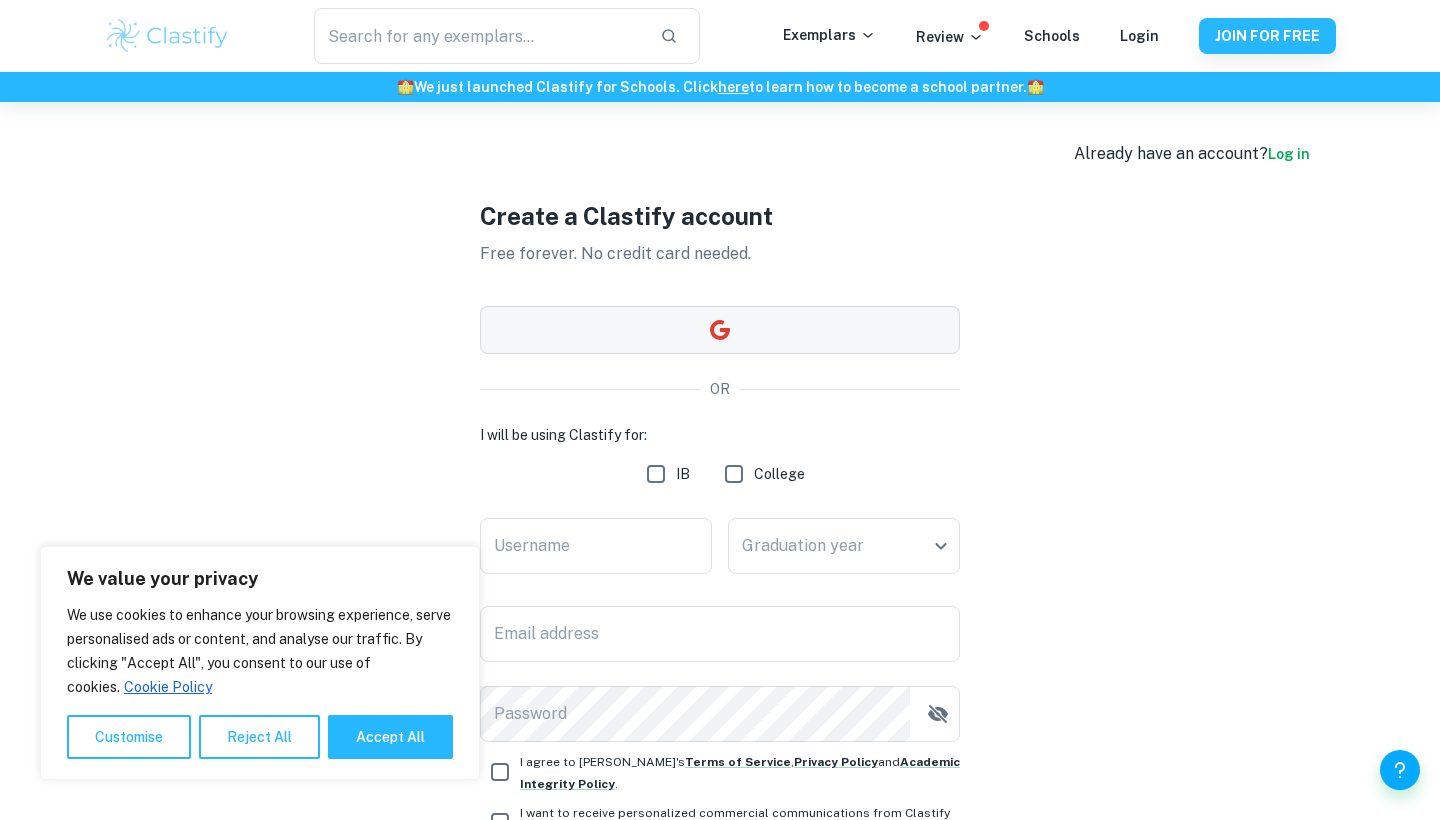 click at bounding box center [720, 330] 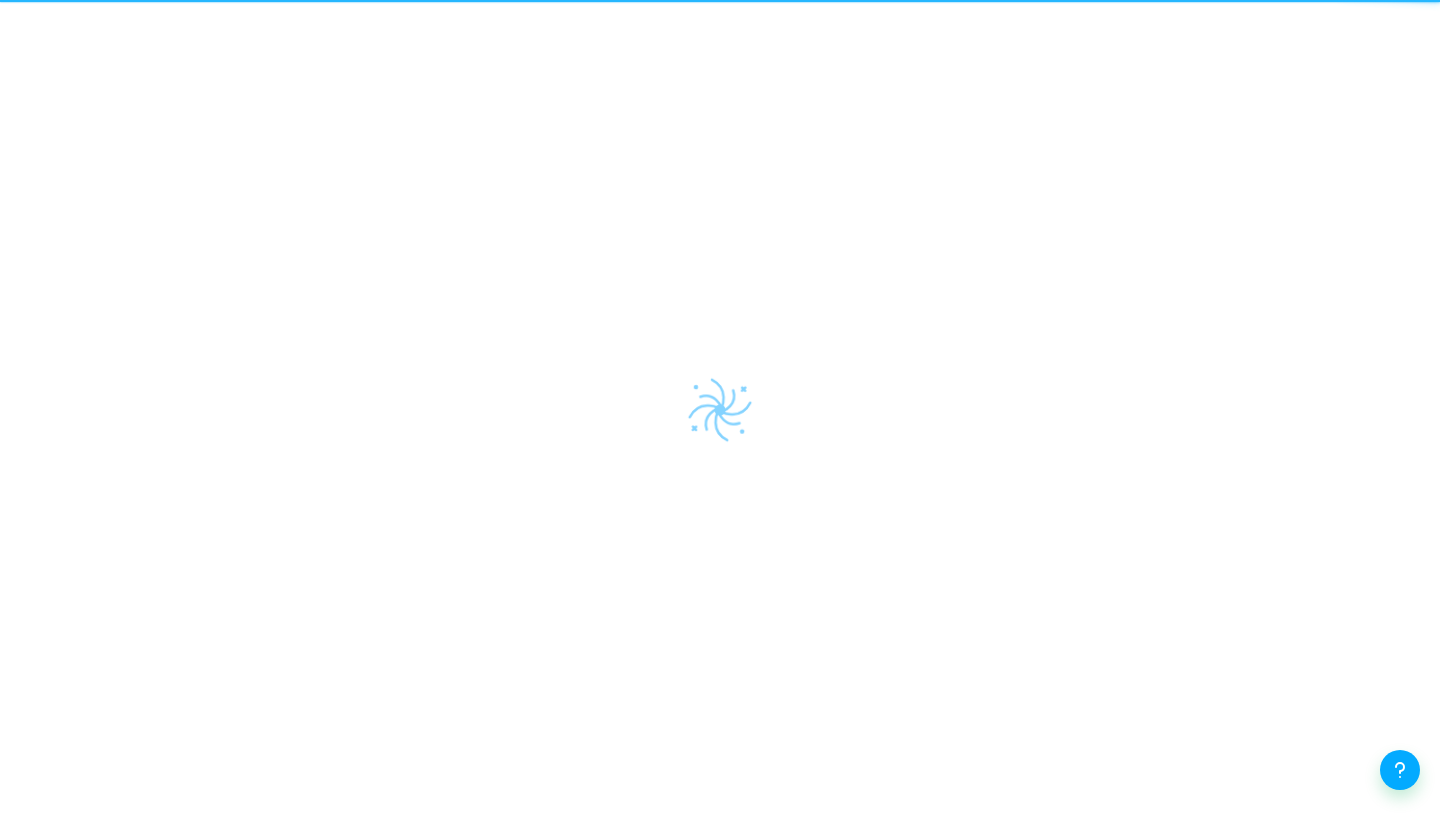 scroll, scrollTop: 0, scrollLeft: 0, axis: both 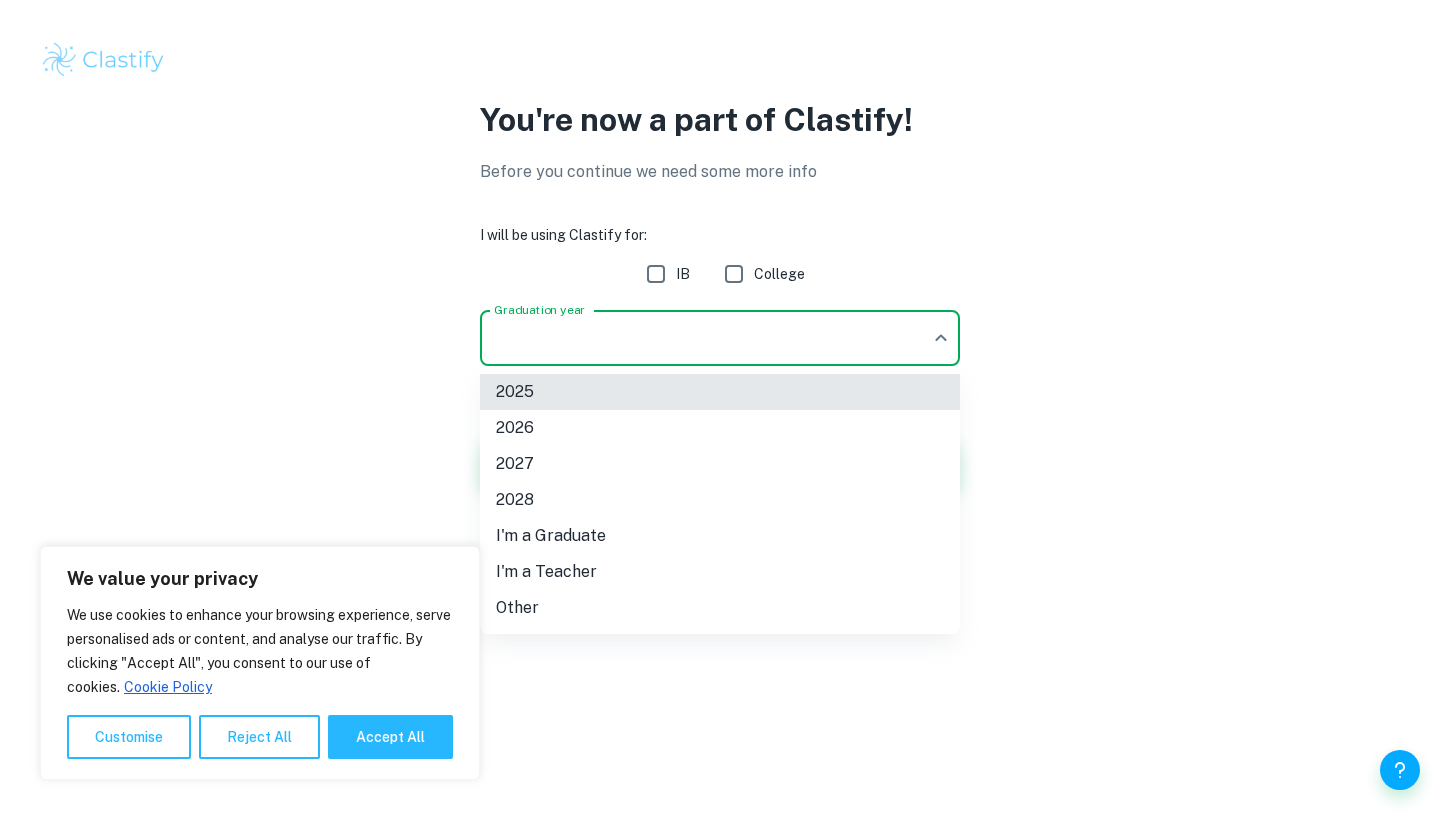 click on "We value your privacy We use cookies to enhance your browsing experience, serve personalised ads or content, and analyse our traffic. By clicking "Accept All", you consent to our use of cookies.   Cookie Policy Customise   Reject All   Accept All   Customise Consent Preferences   We use cookies to help you navigate efficiently and perform certain functions. You will find detailed information about all cookies under each consent category below. The cookies that are categorised as "Necessary" are stored on your browser as they are essential for enabling the basic functionalities of the site. ...  Show more For more information on how Google's third-party cookies operate and handle your data, see:   Google Privacy Policy Necessary Always Active Necessary cookies are required to enable the basic features of this site, such as providing secure log-in or adjusting your consent preferences. These cookies do not store any personally identifiable data. Functional Analytics Performance Advertisement Uncategorised" at bounding box center (720, 410) 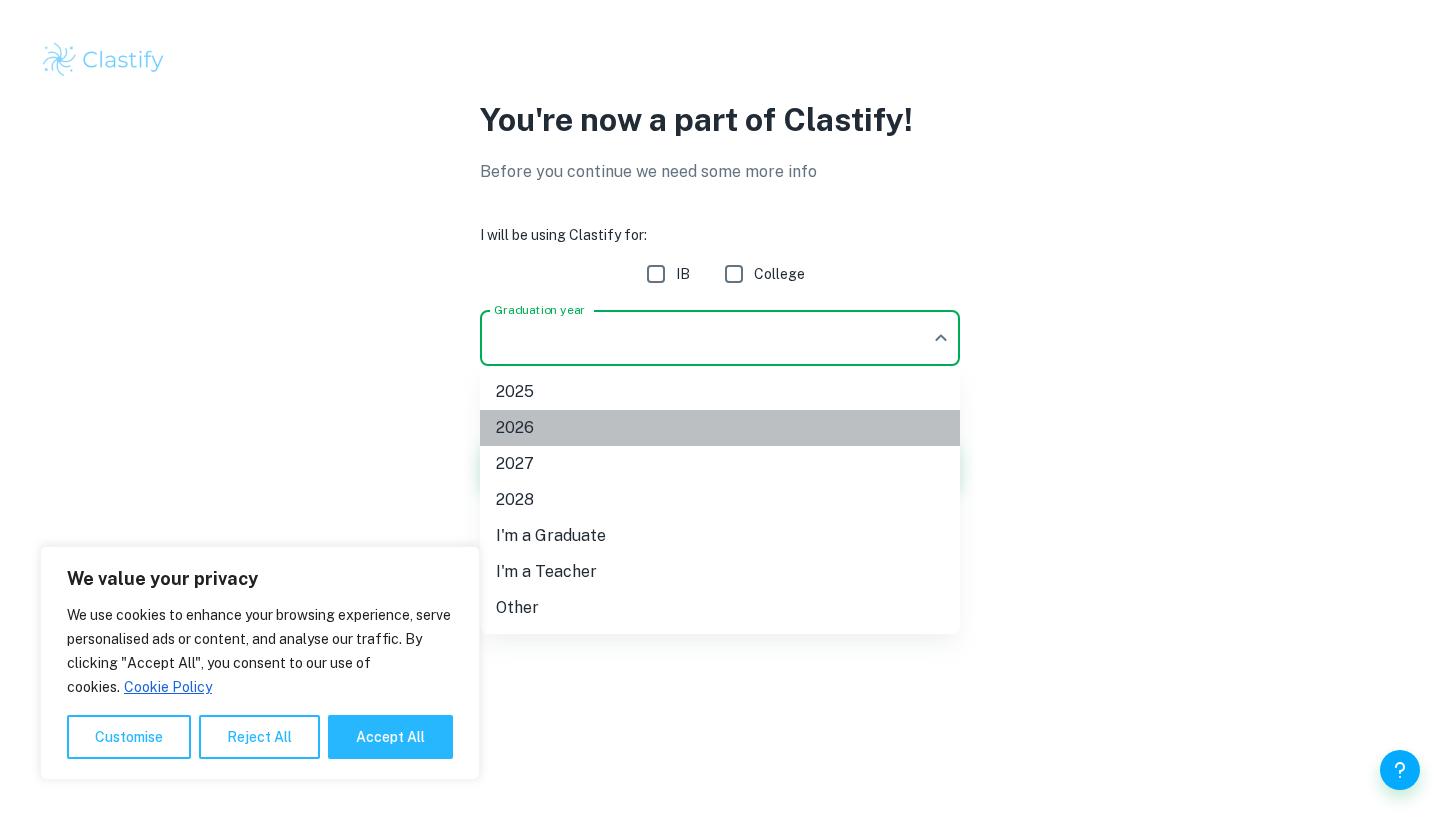 click on "2026" at bounding box center (720, 428) 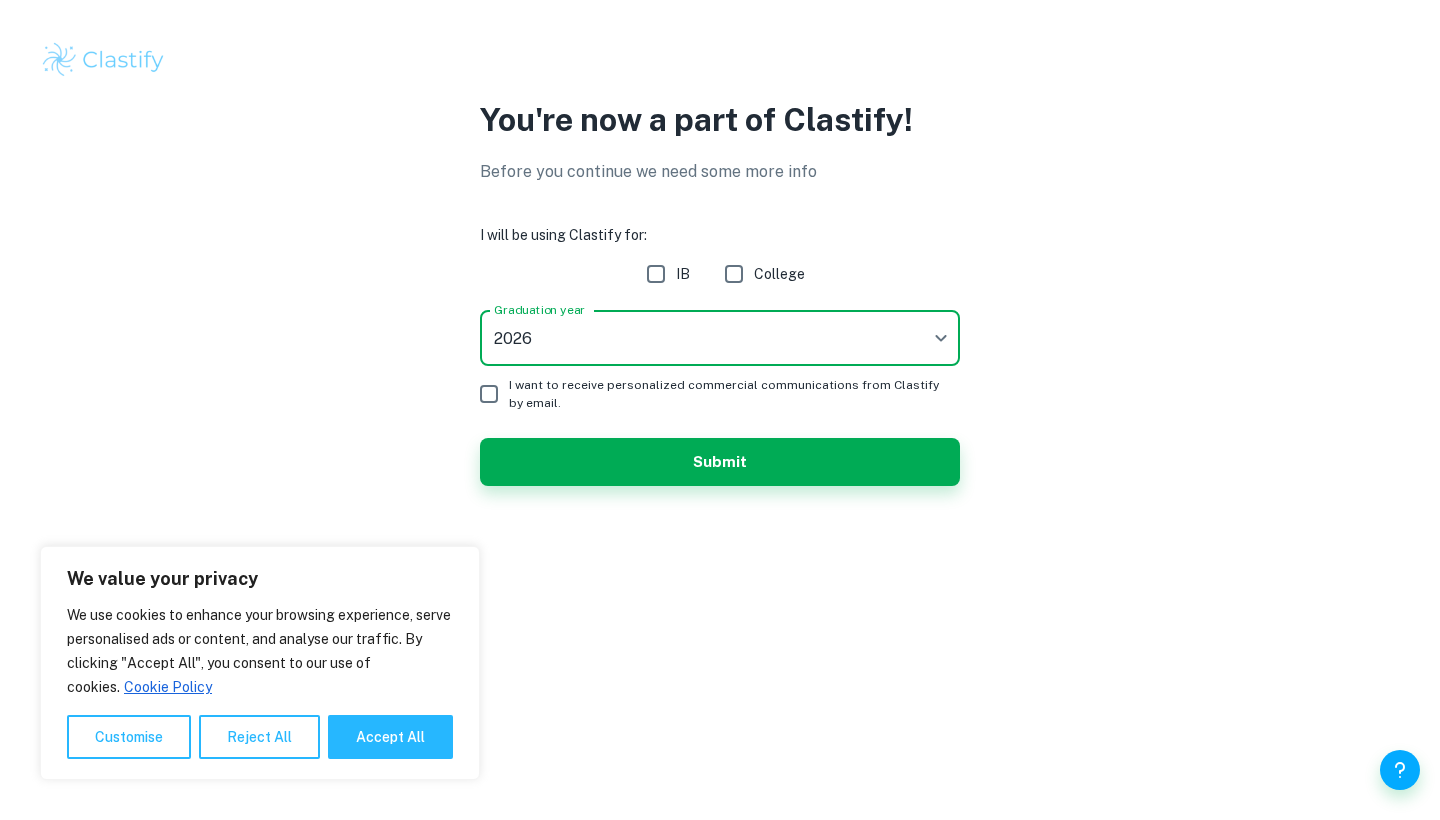 click on "IB" at bounding box center [656, 274] 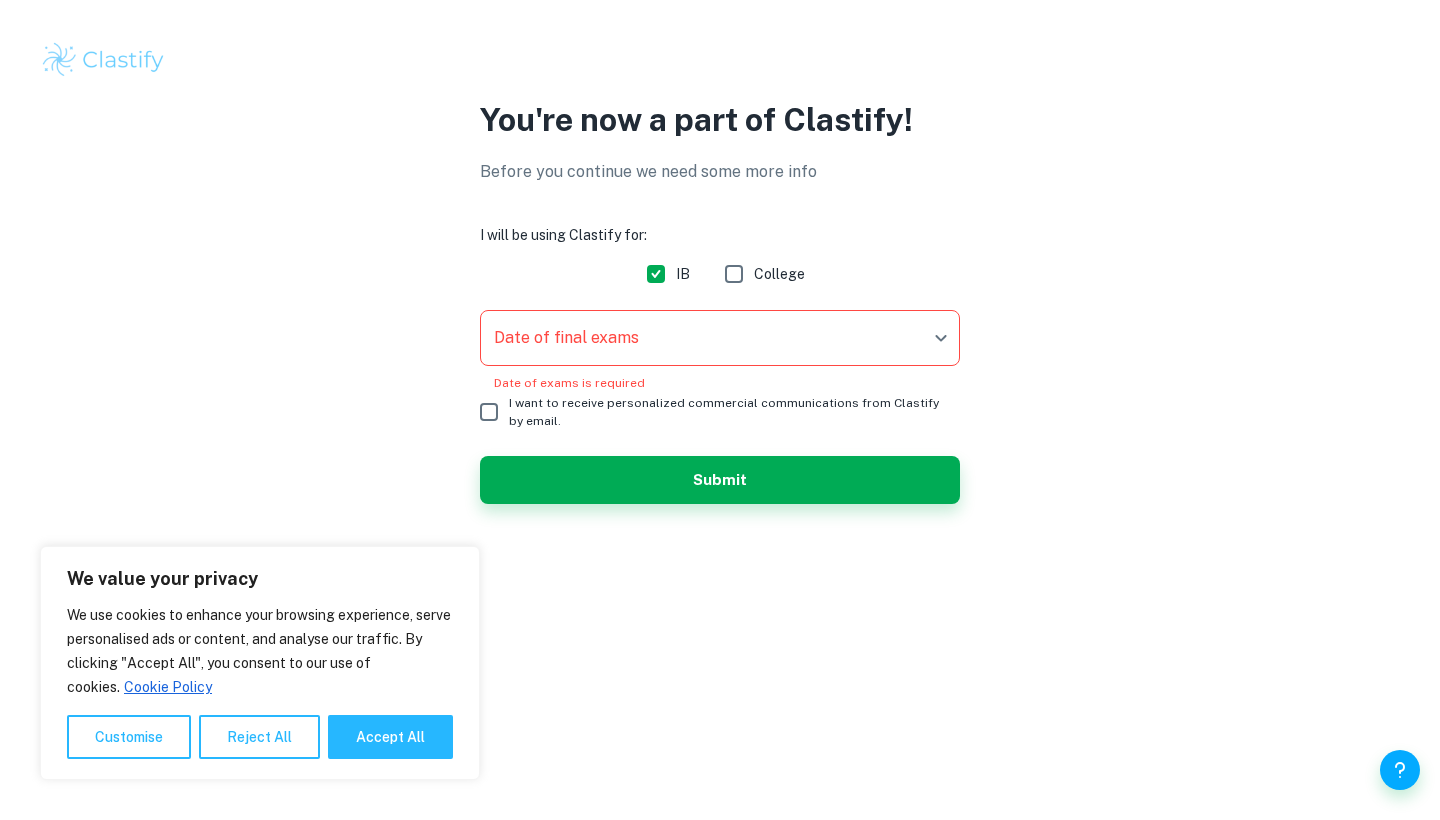 click on "We value your privacy We use cookies to enhance your browsing experience, serve personalised ads or content, and analyse our traffic. By clicking "Accept All", you consent to our use of cookies.   Cookie Policy Customise   Reject All   Accept All   Customise Consent Preferences   We use cookies to help you navigate efficiently and perform certain functions. You will find detailed information about all cookies under each consent category below. The cookies that are categorised as "Necessary" are stored on your browser as they are essential for enabling the basic functionalities of the site. ...  Show more For more information on how Google's third-party cookies operate and handle your data, see:   Google Privacy Policy Necessary Always Active Necessary cookies are required to enable the basic features of this site, such as providing secure log-in or adjusting your consent preferences. These cookies do not store any personally identifiable data. Functional Analytics Performance Advertisement Uncategorised" at bounding box center [720, 410] 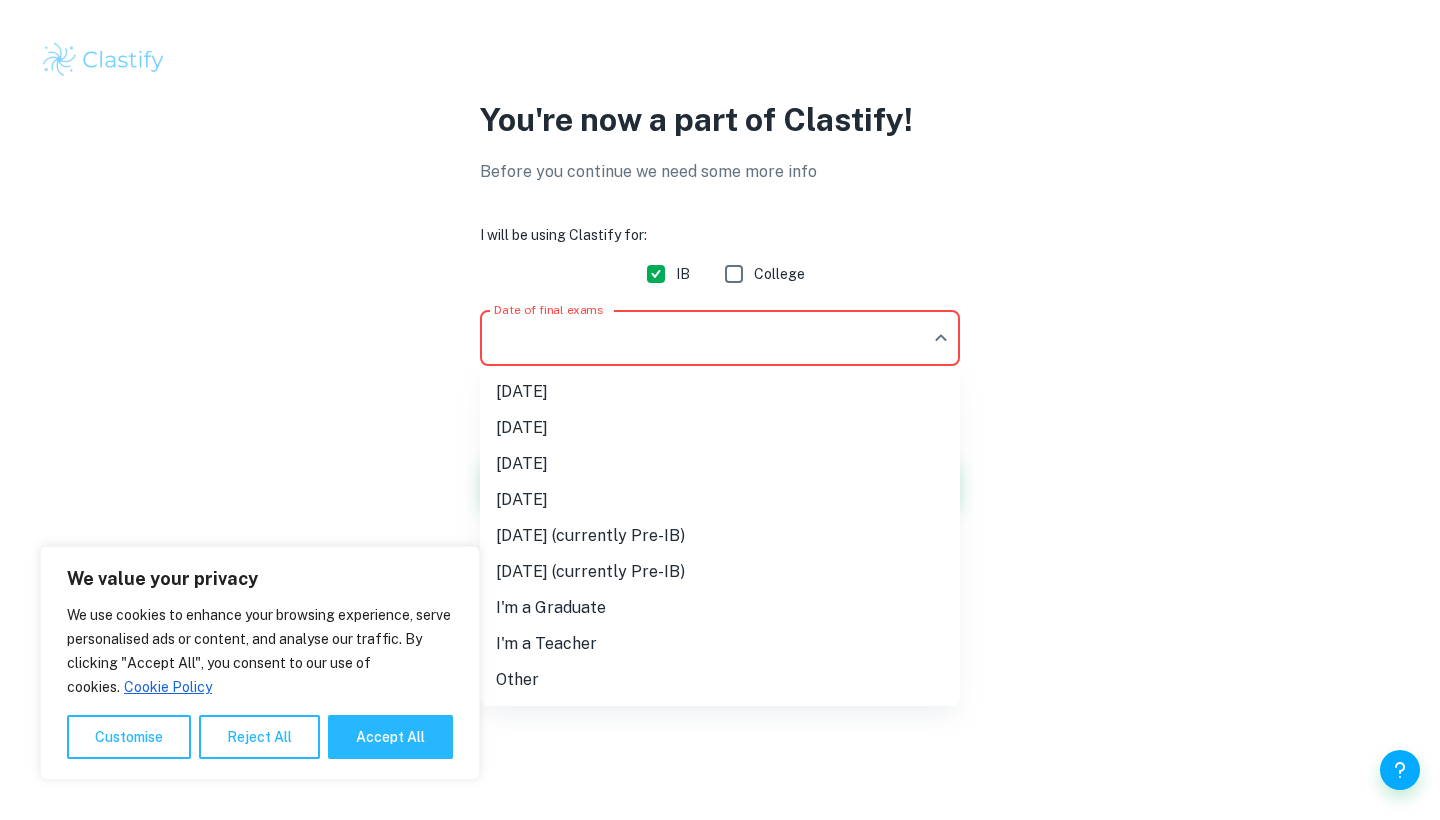 click on "November 2026" at bounding box center (720, 500) 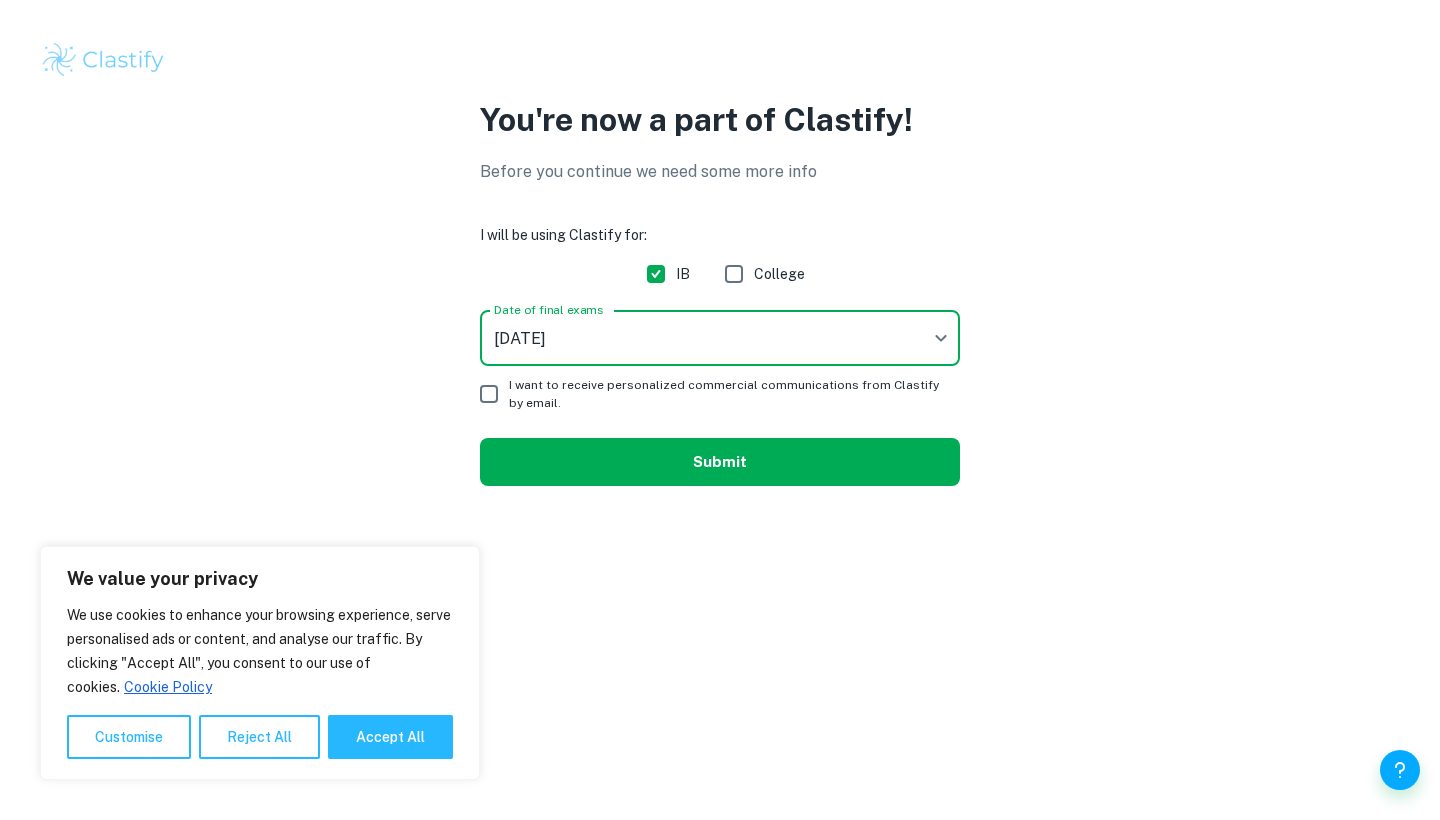 click on "Submit" at bounding box center [720, 462] 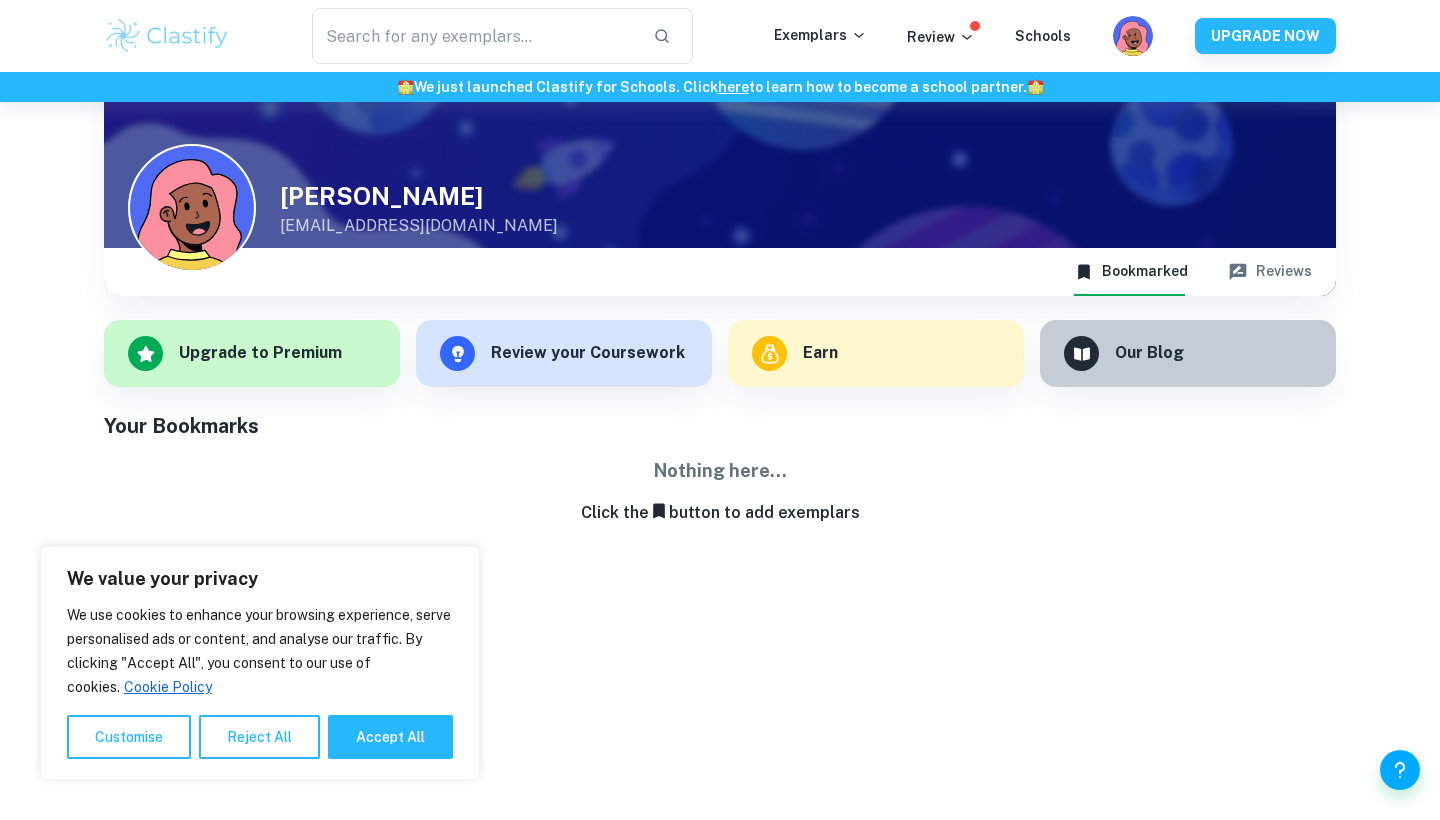 scroll, scrollTop: 102, scrollLeft: 0, axis: vertical 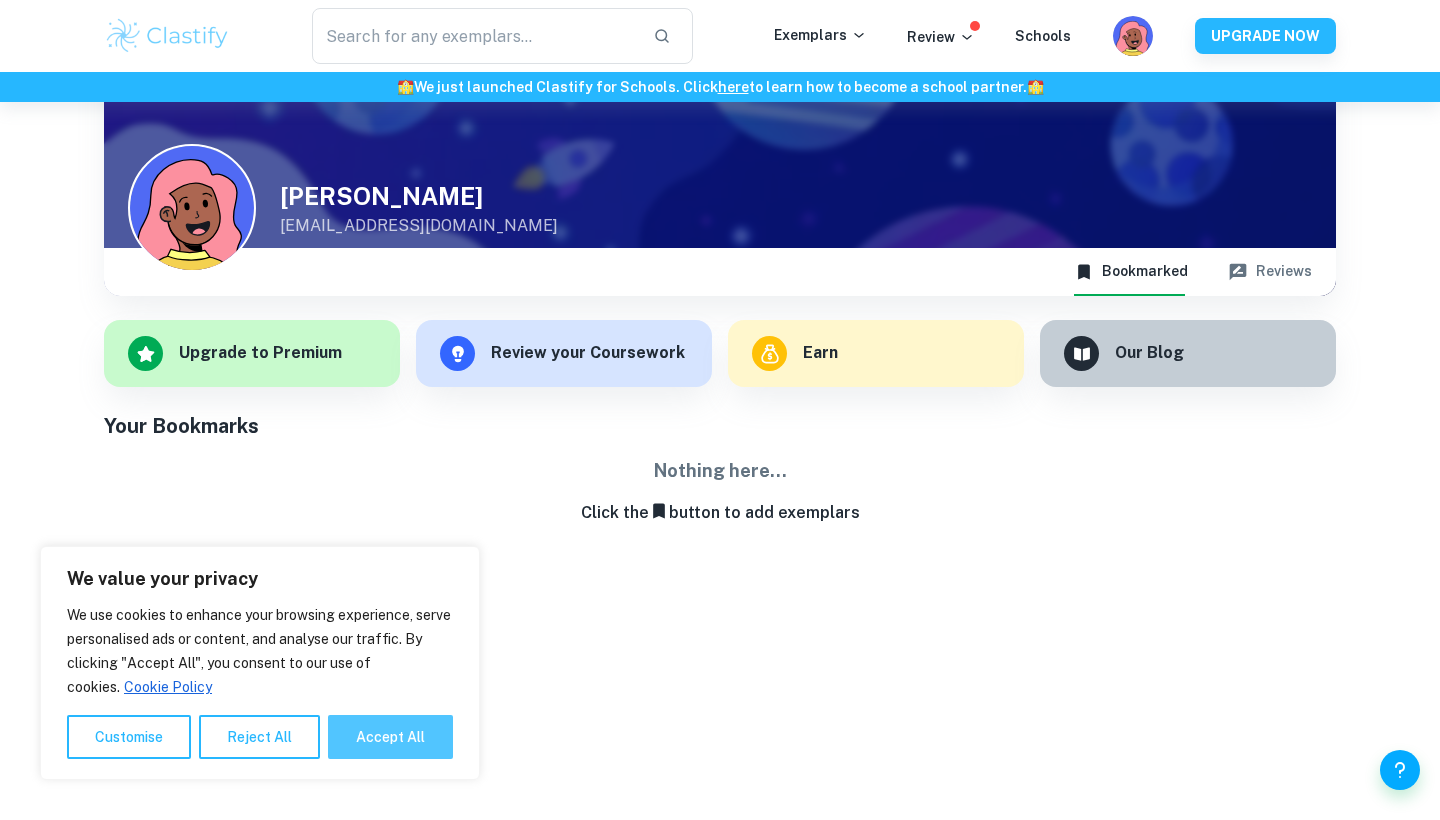 click on "Accept All" at bounding box center [390, 737] 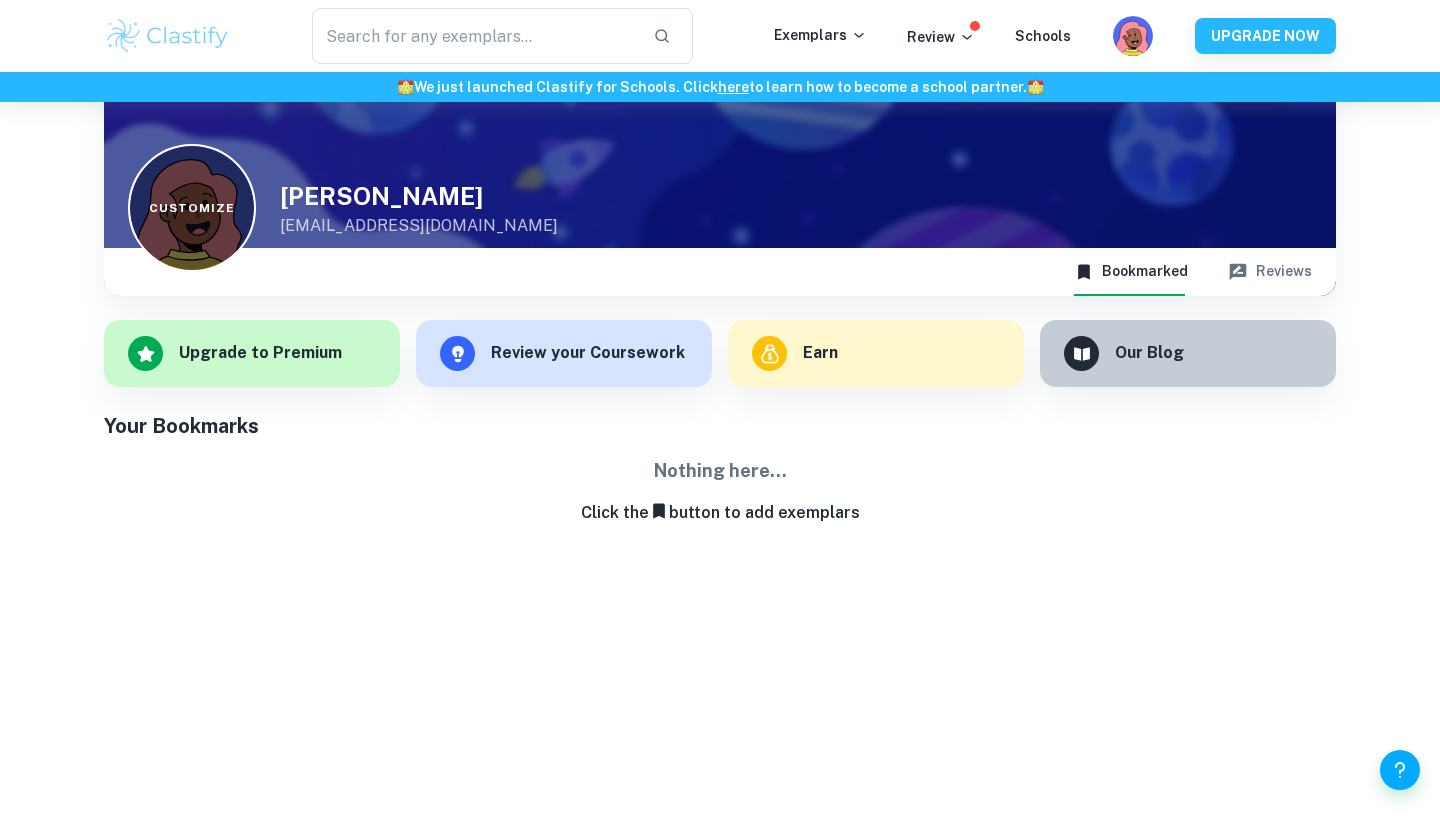 click on "Customize" at bounding box center (192, 208) 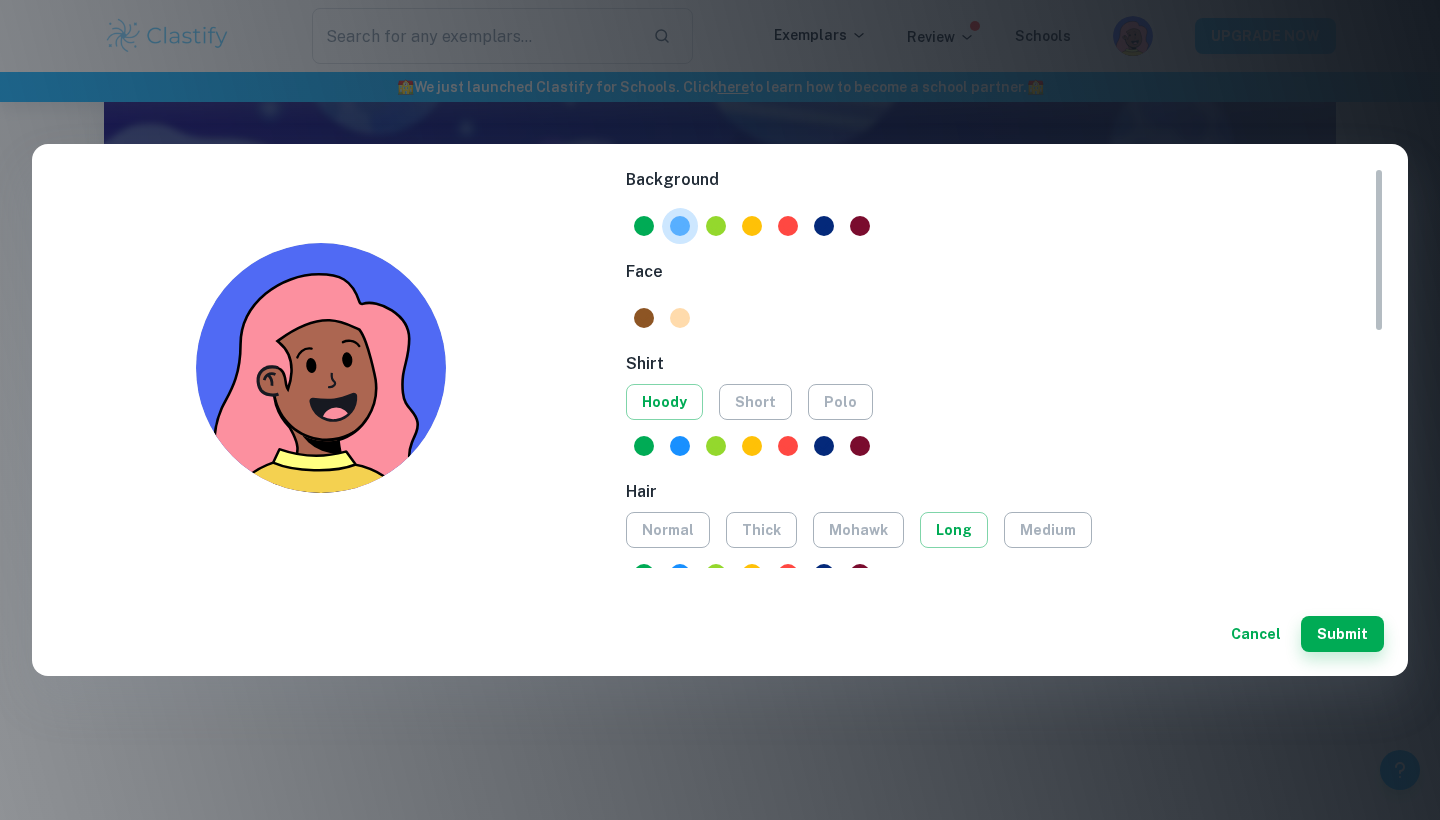 click at bounding box center [680, 226] 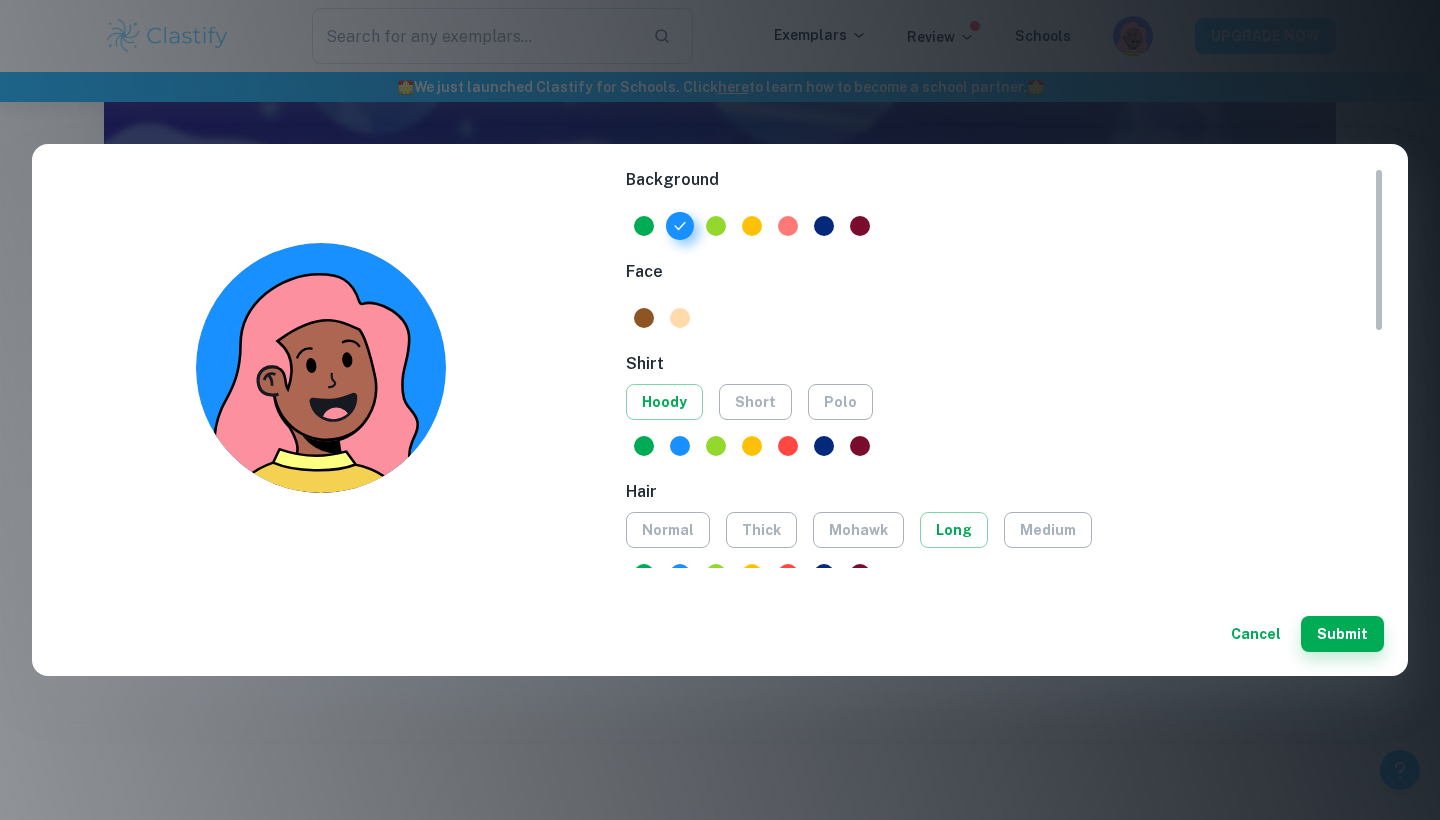 click at bounding box center [788, 226] 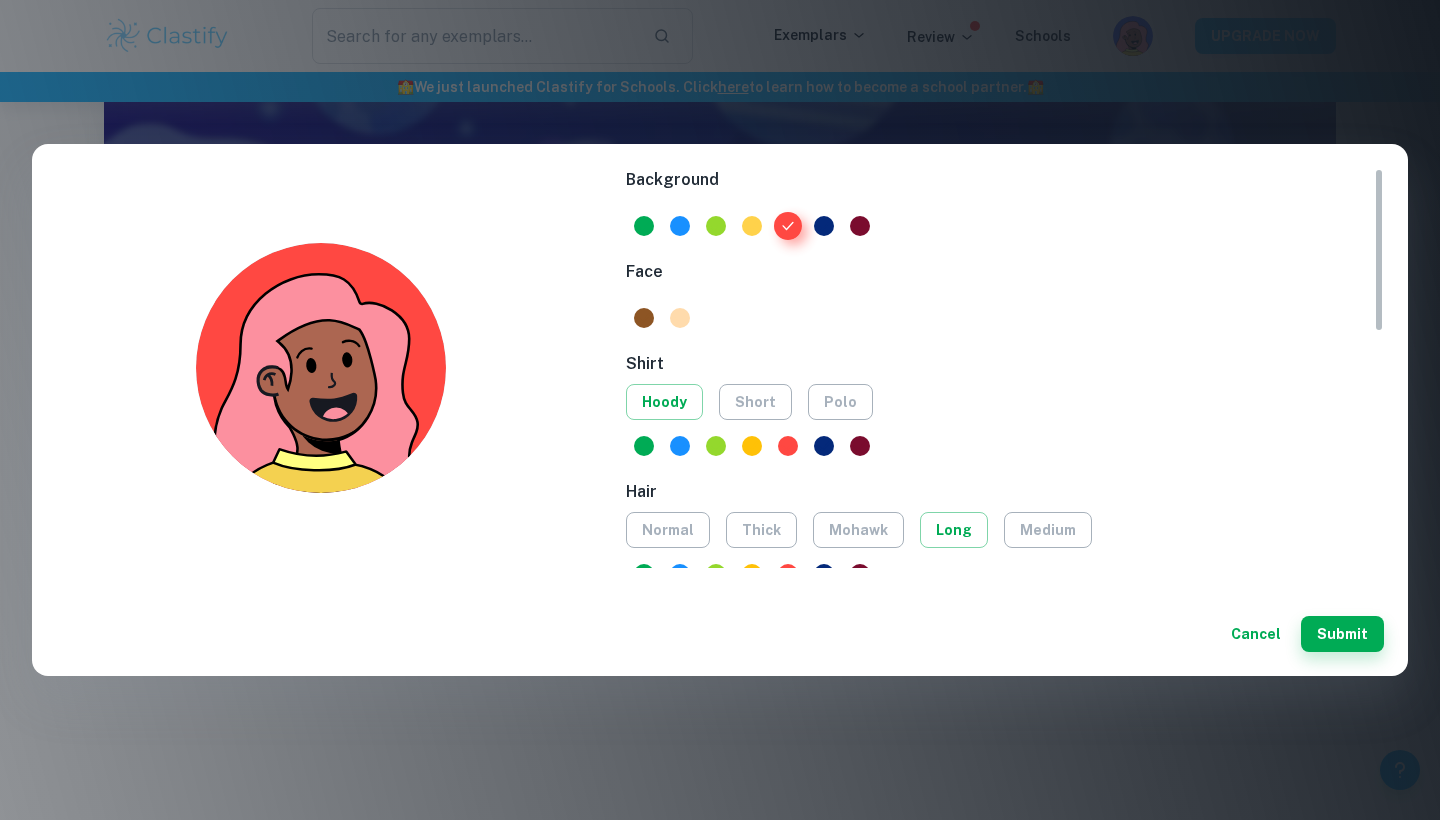 click at bounding box center (752, 226) 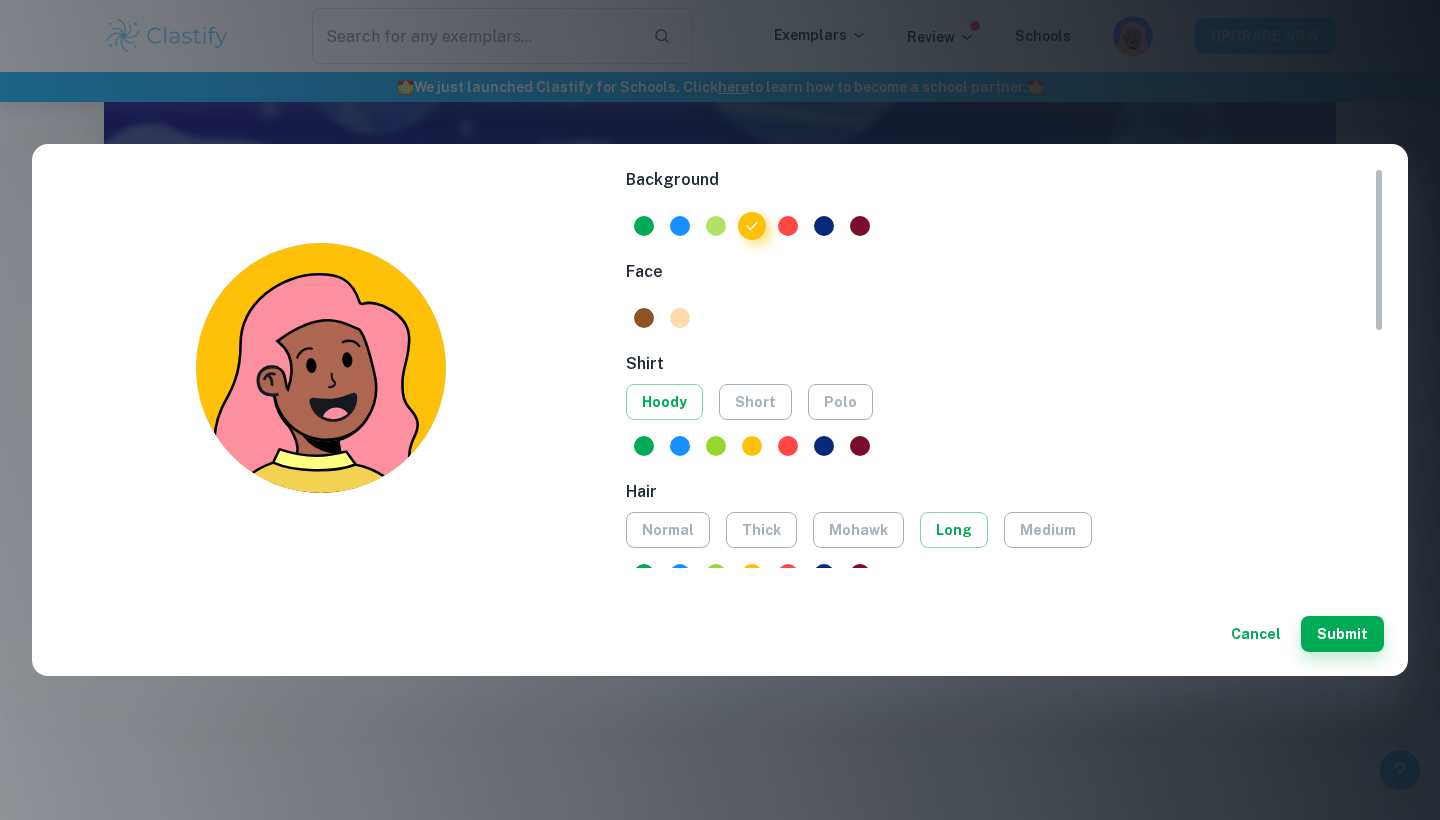 click at bounding box center [716, 226] 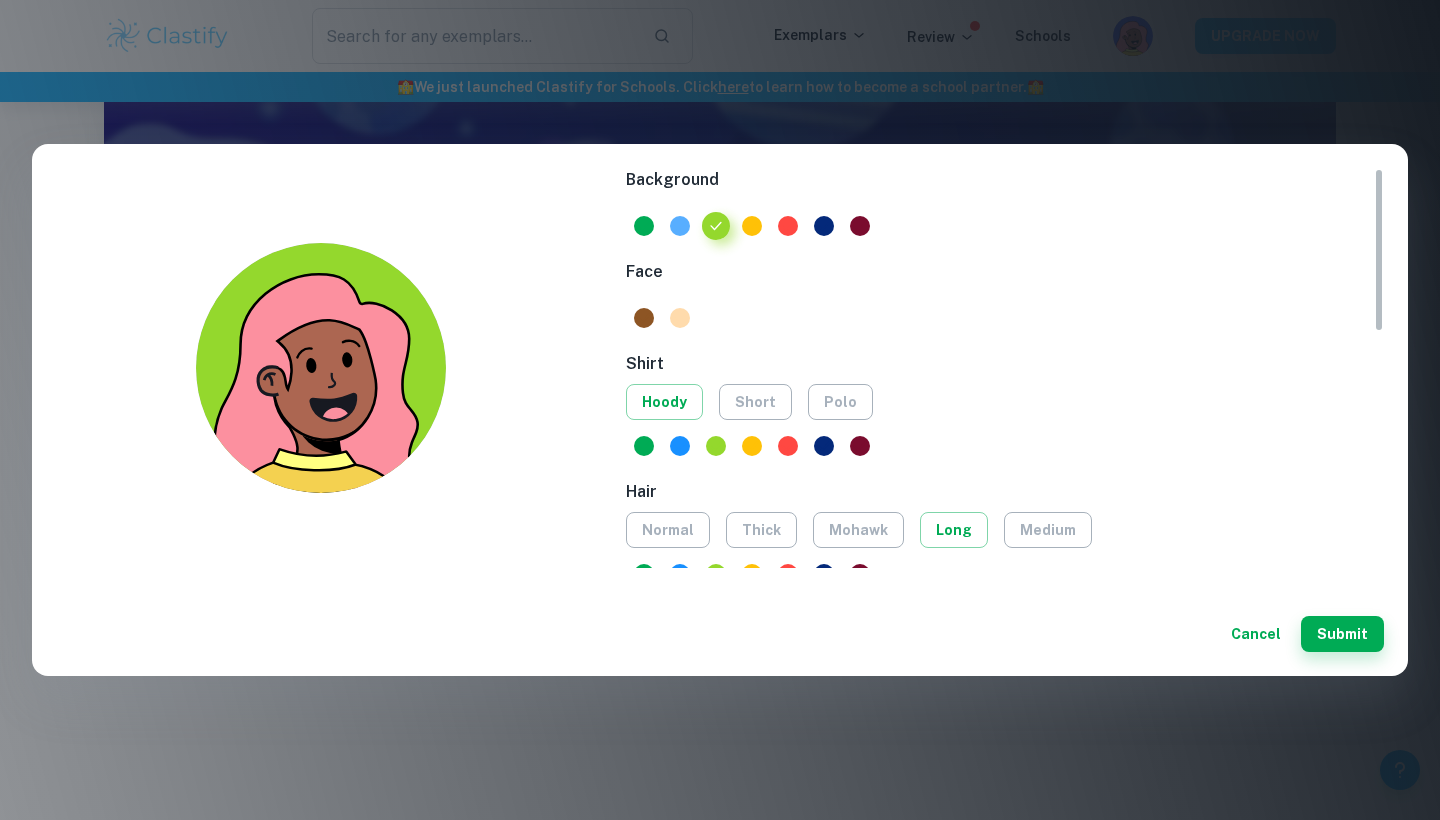click at bounding box center [680, 226] 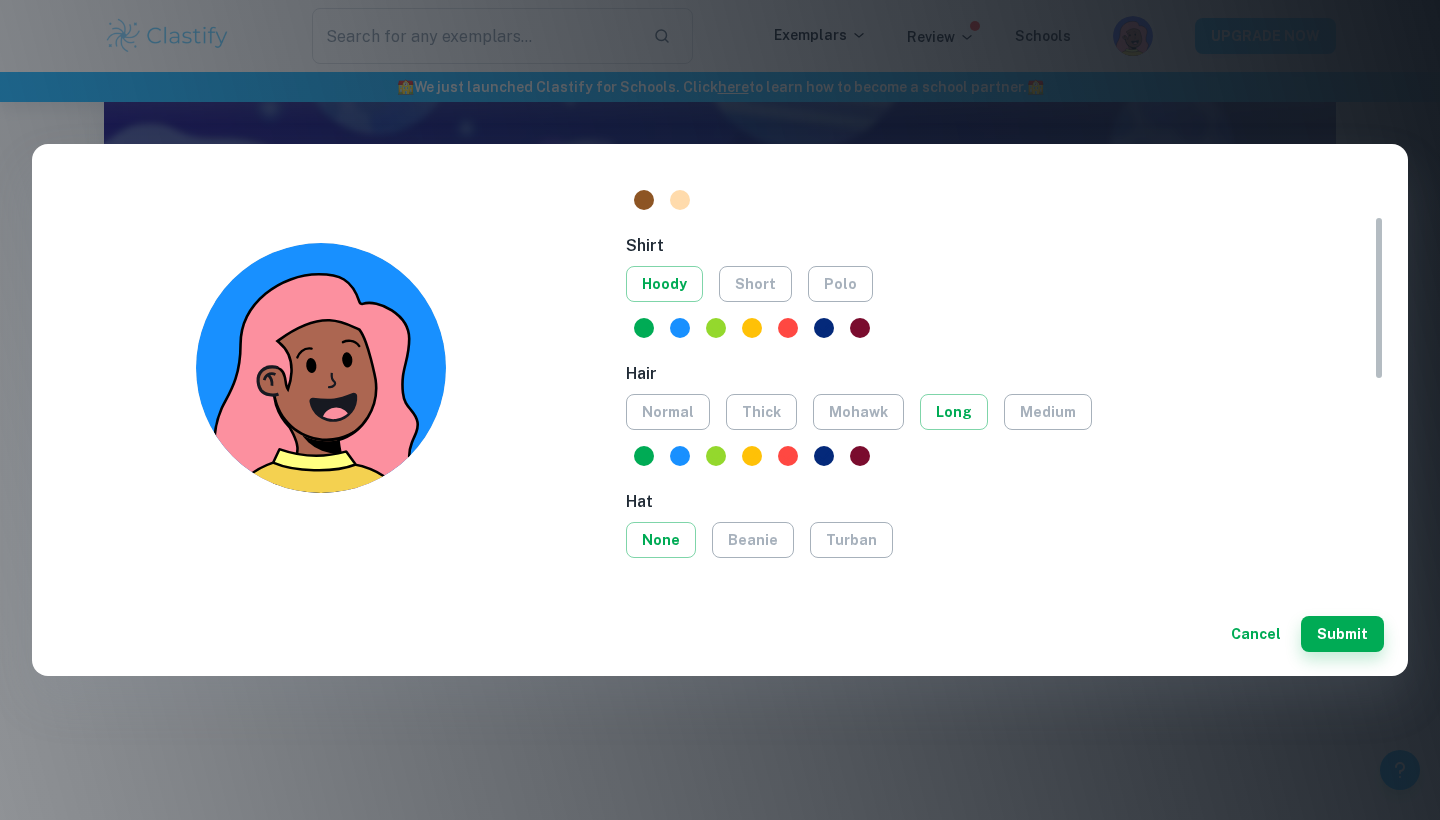 scroll, scrollTop: 147, scrollLeft: 0, axis: vertical 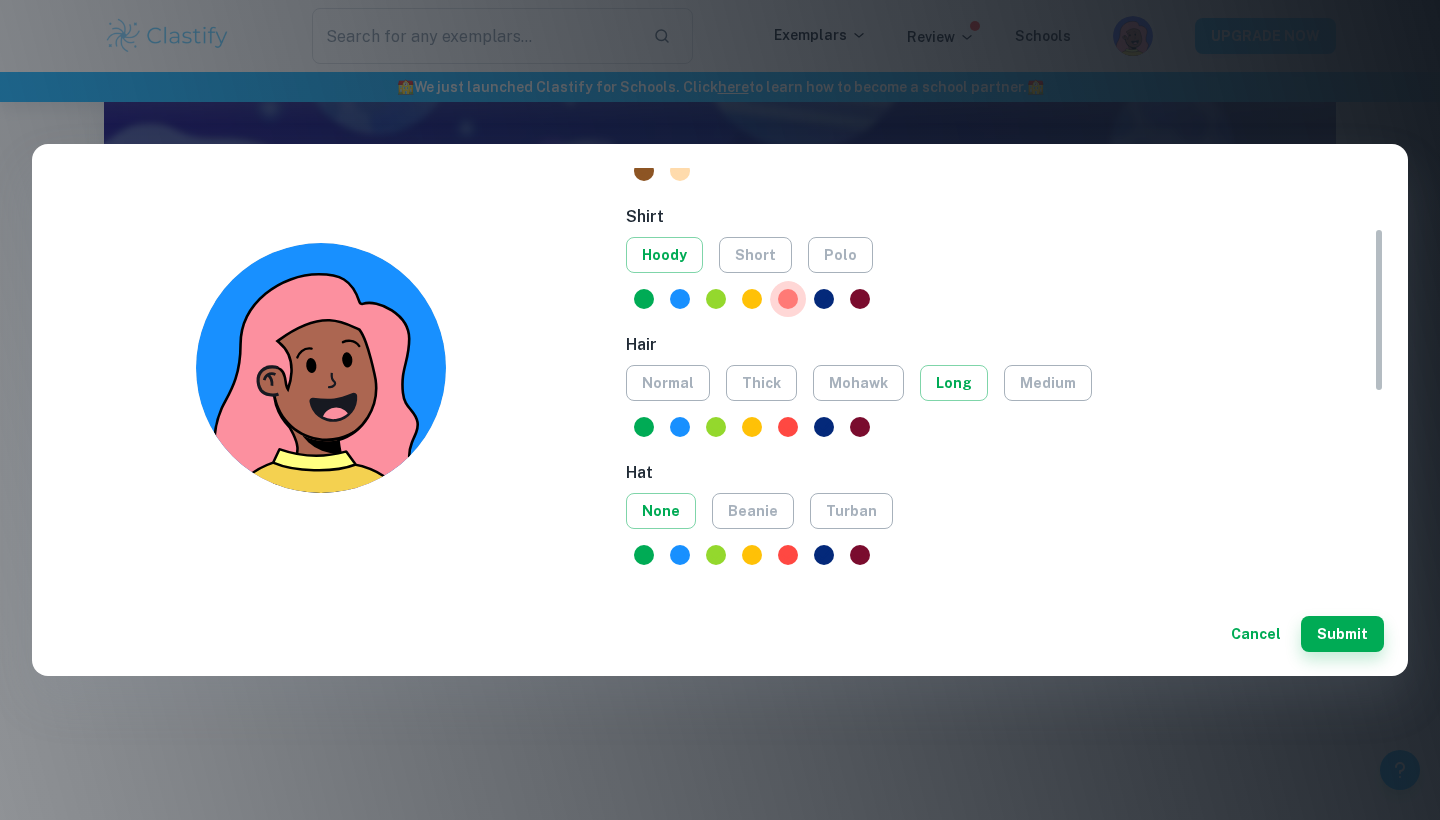 click at bounding box center [788, 299] 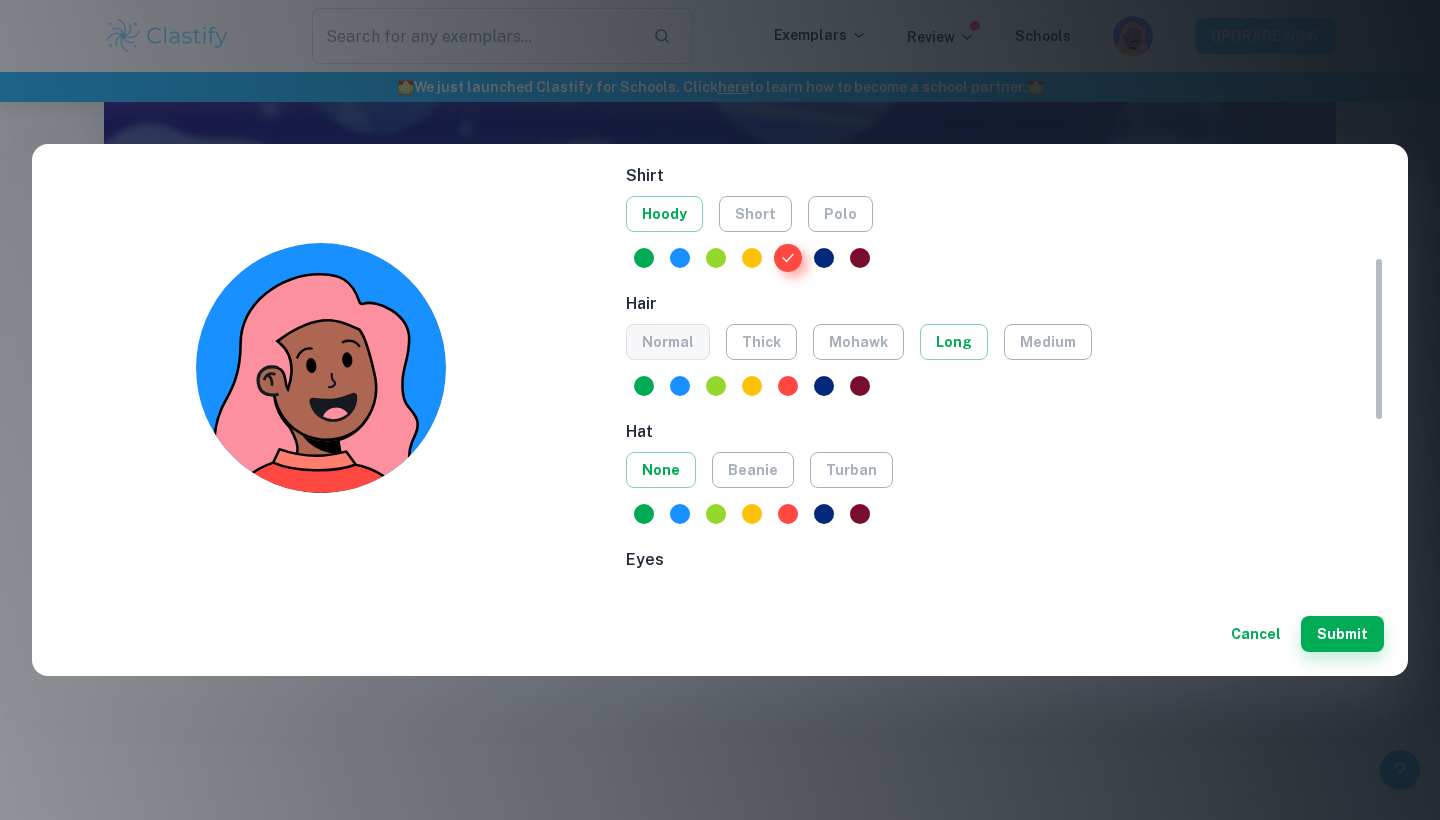 scroll, scrollTop: 221, scrollLeft: 0, axis: vertical 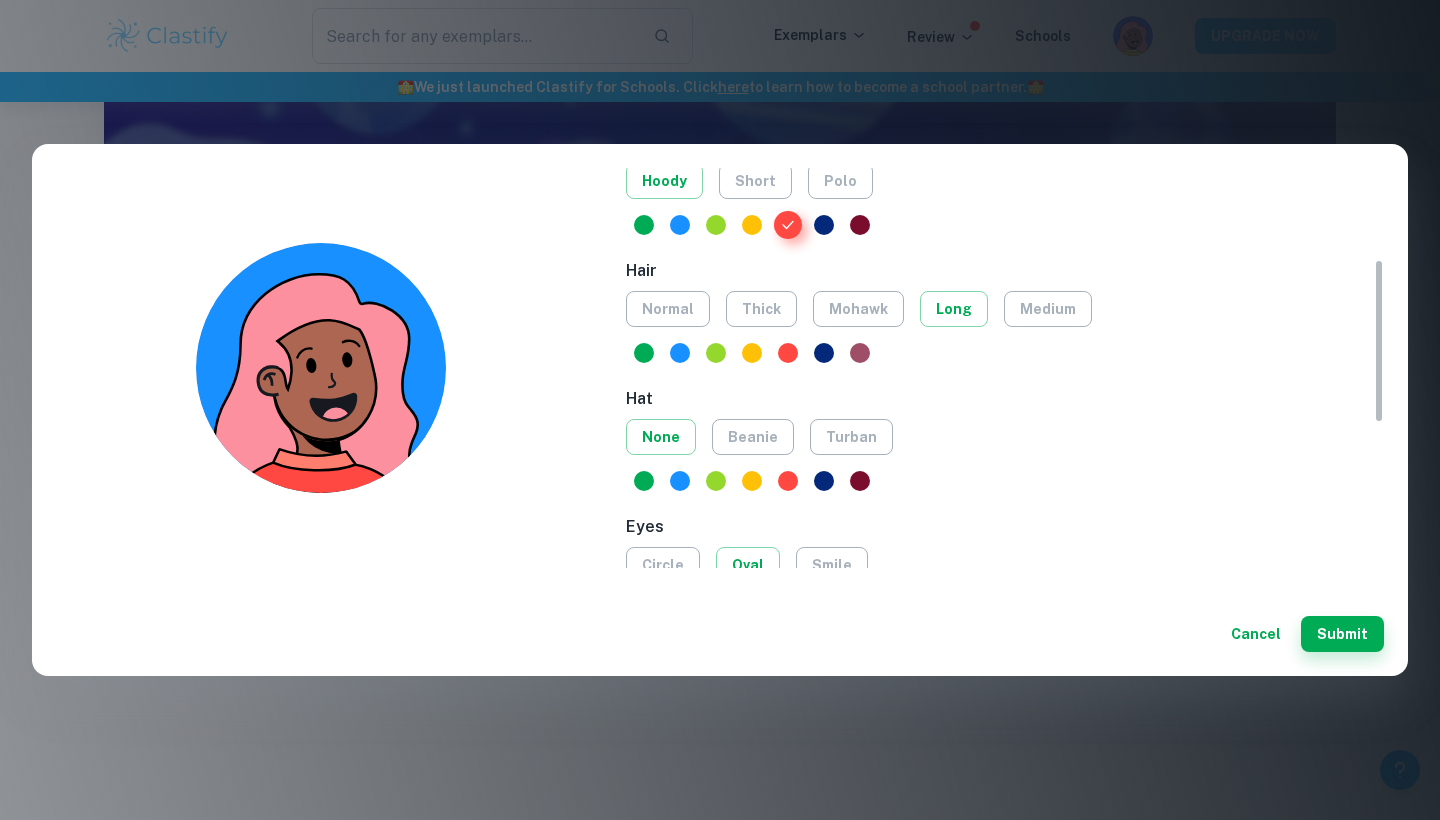 click at bounding box center [860, 353] 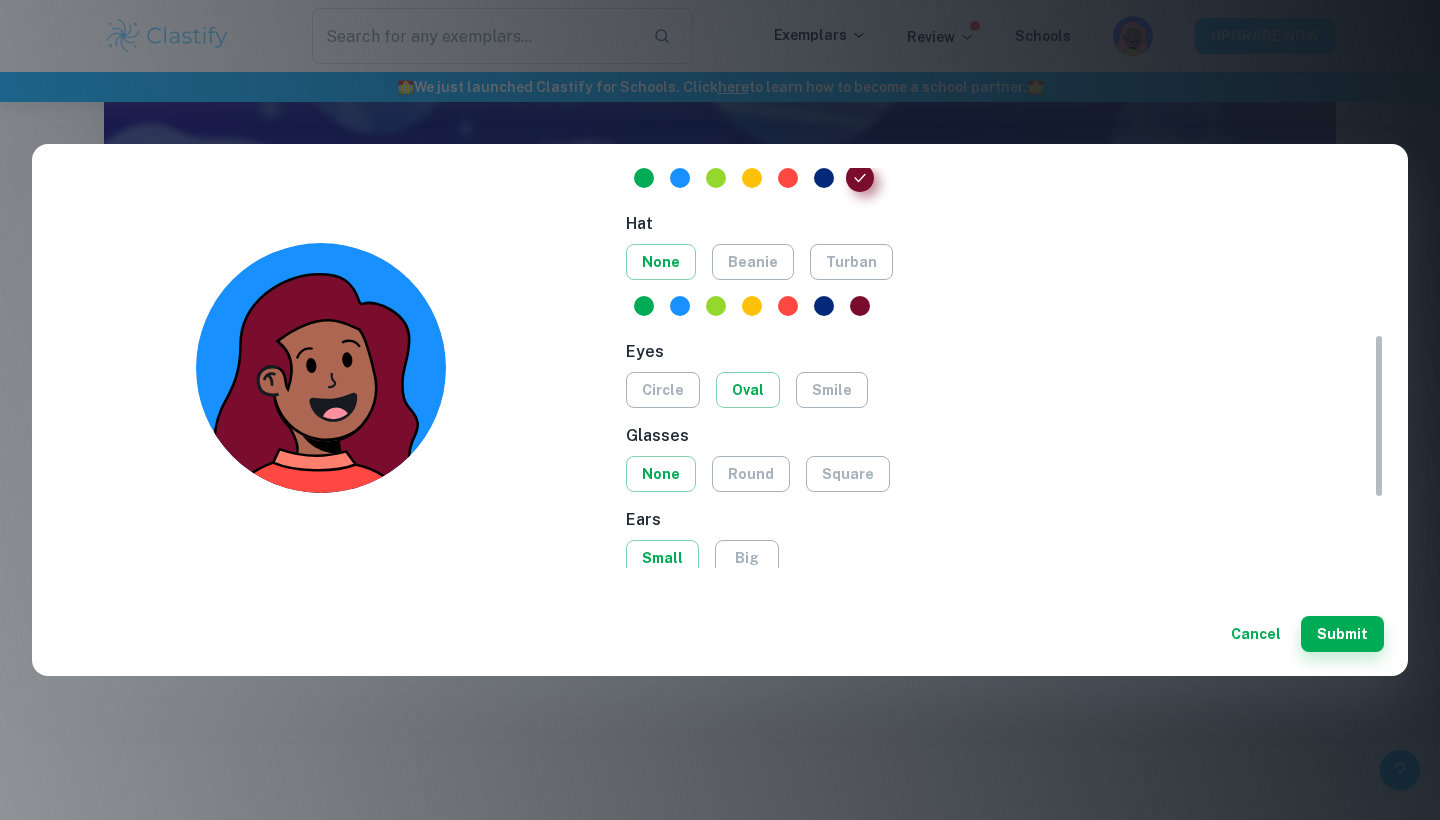 scroll, scrollTop: 405, scrollLeft: 0, axis: vertical 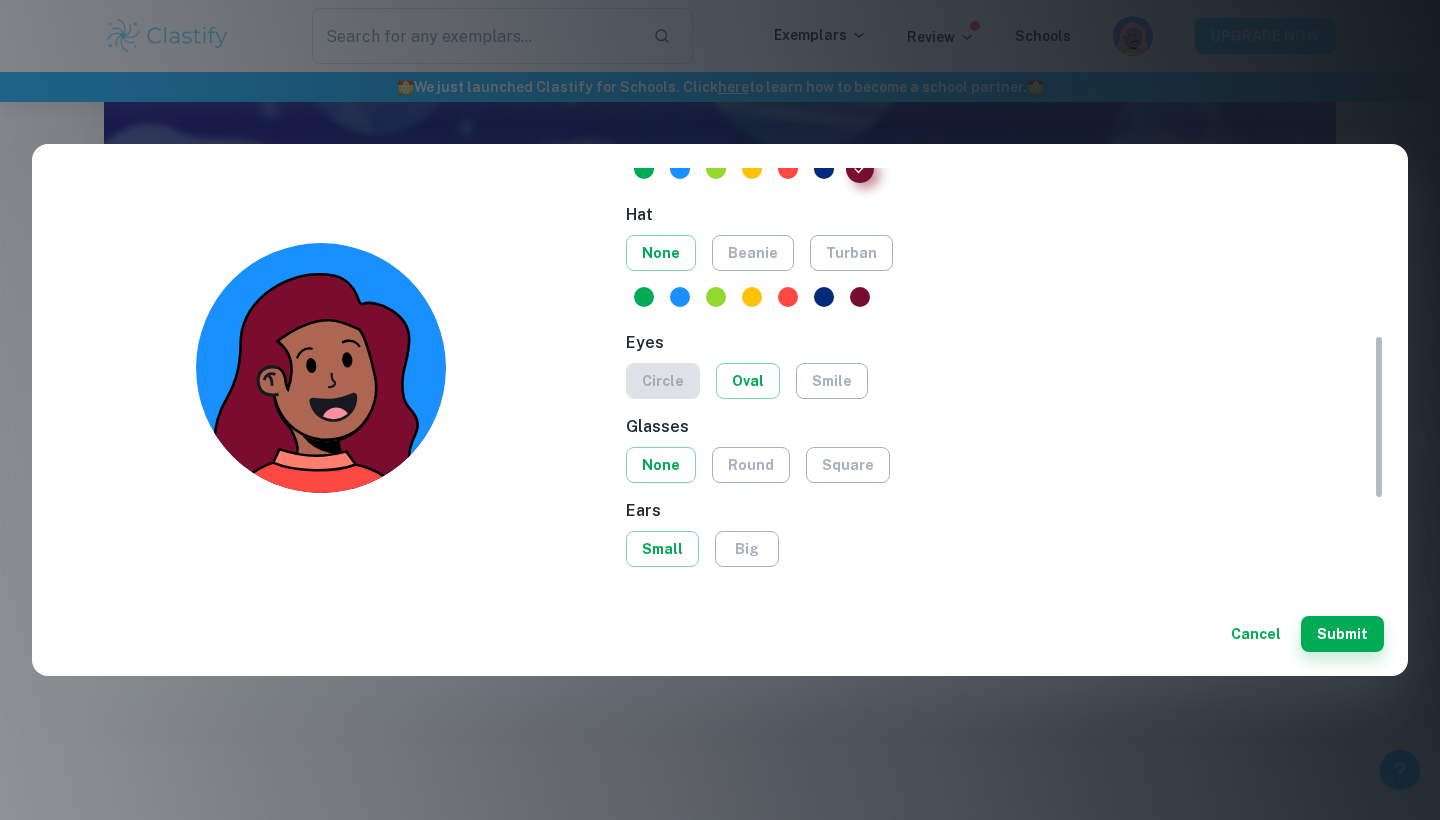 click on "circle" at bounding box center (663, 381) 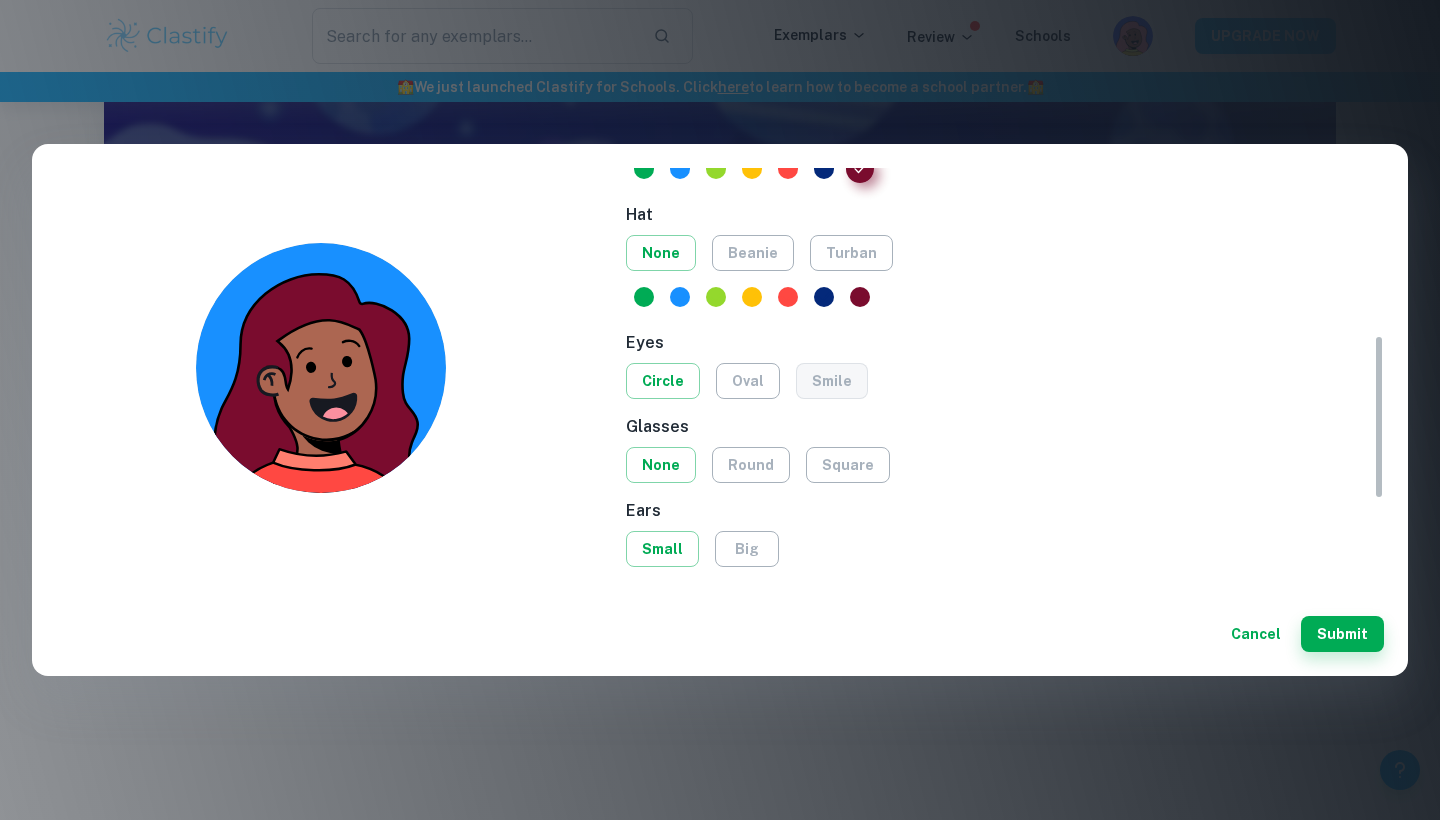 click on "smile" at bounding box center [832, 381] 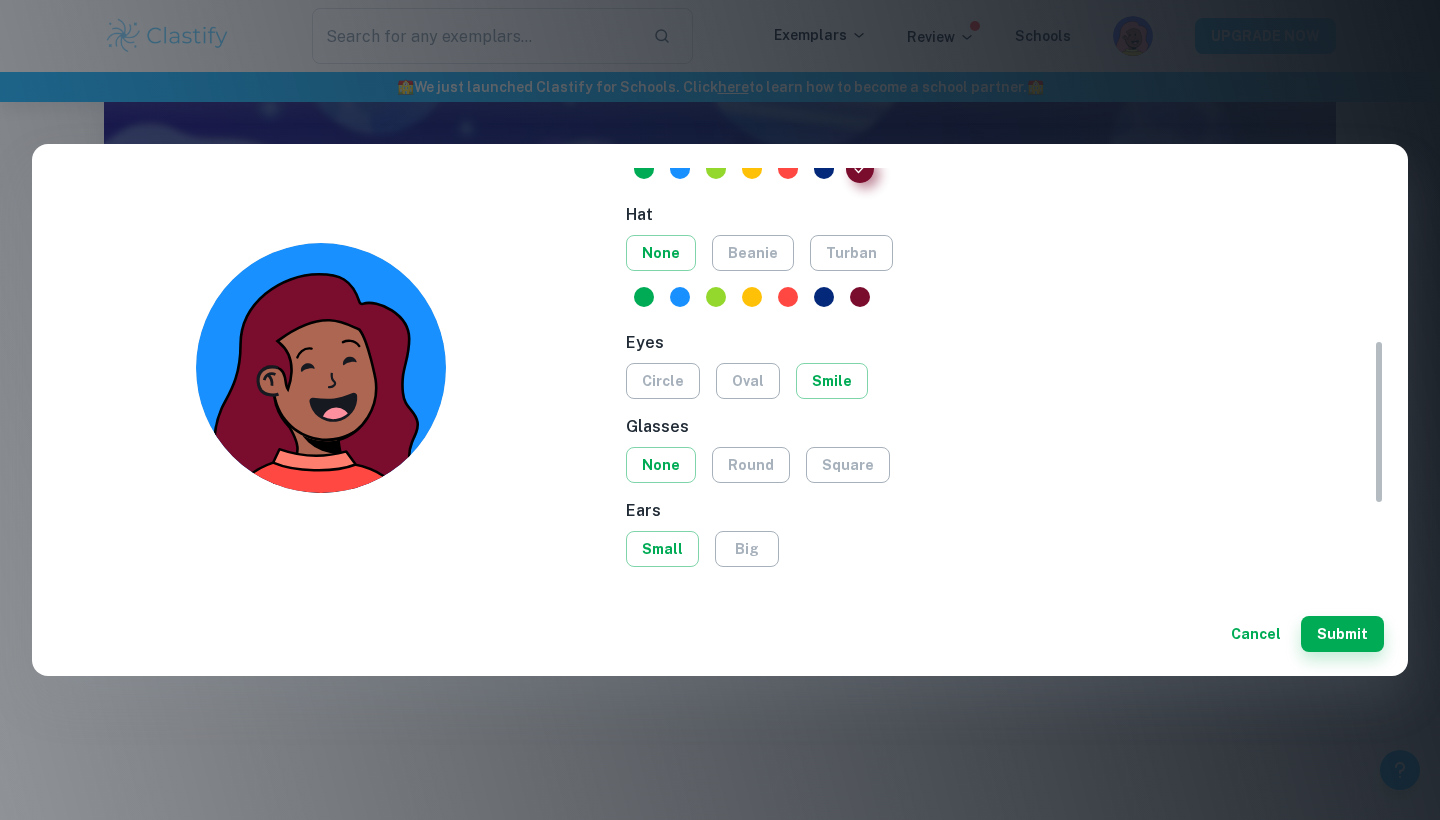 scroll, scrollTop: 444, scrollLeft: 0, axis: vertical 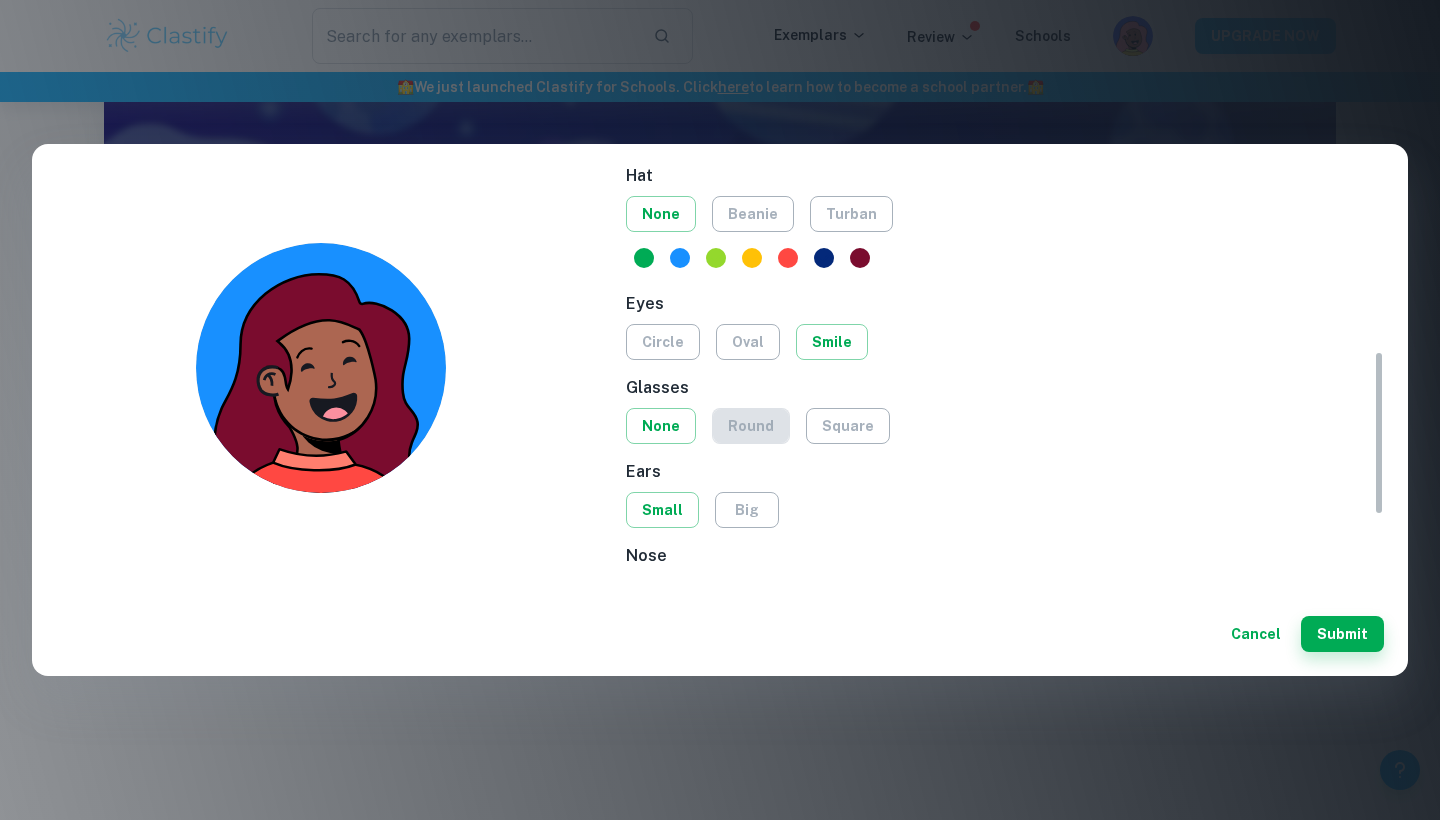 click on "round" at bounding box center [751, 426] 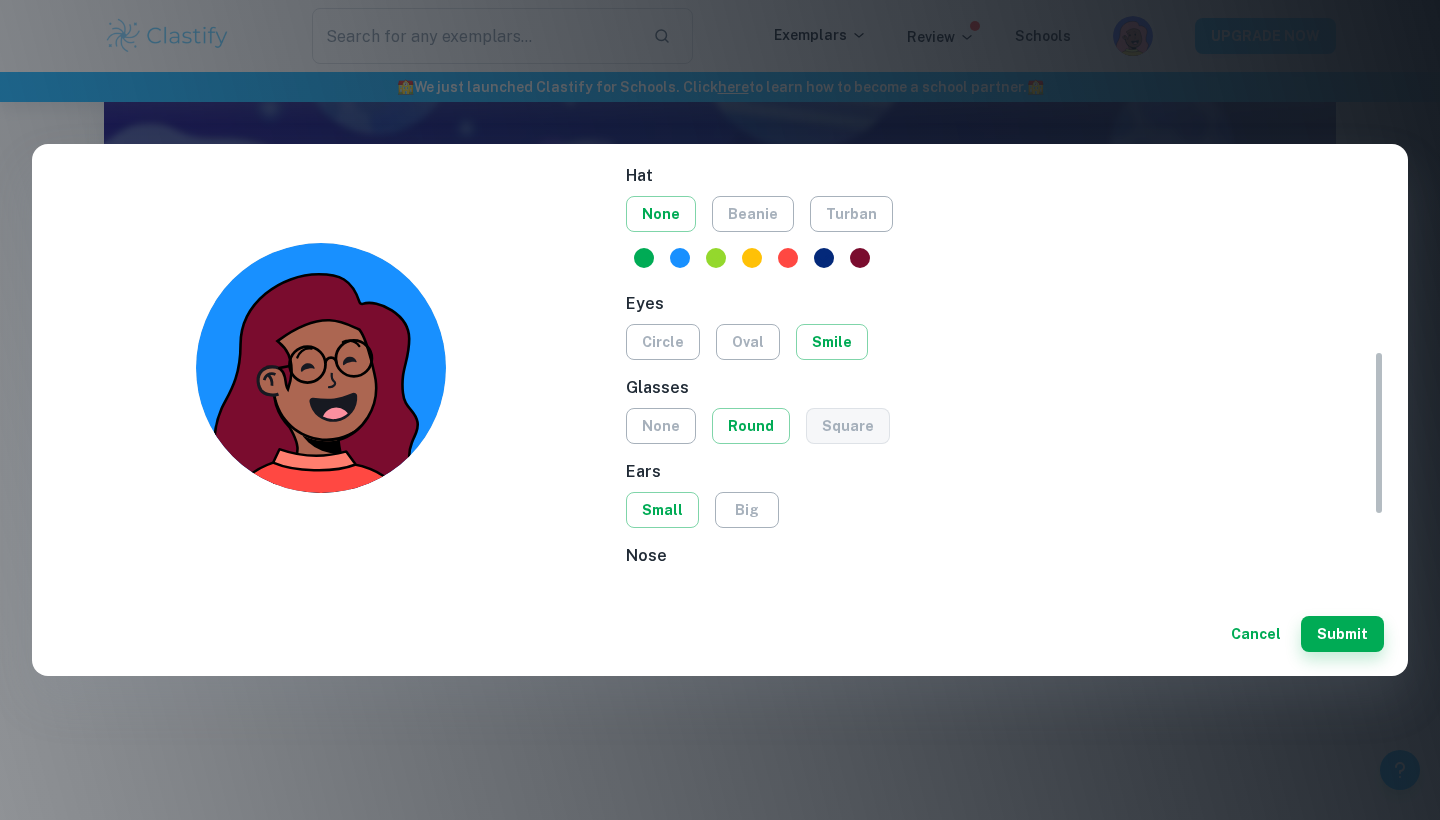 click on "square" at bounding box center (848, 426) 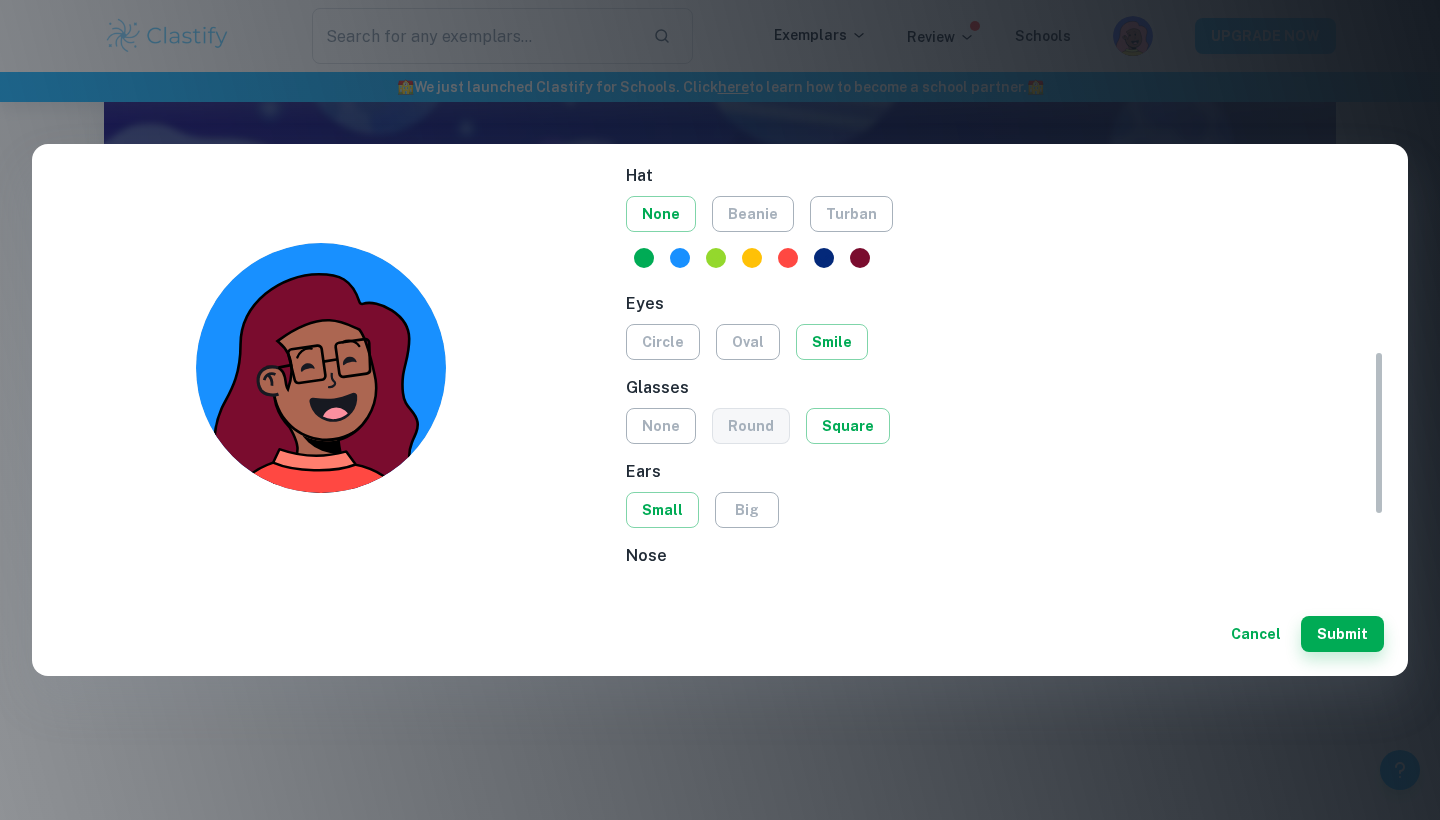click on "round" at bounding box center [751, 426] 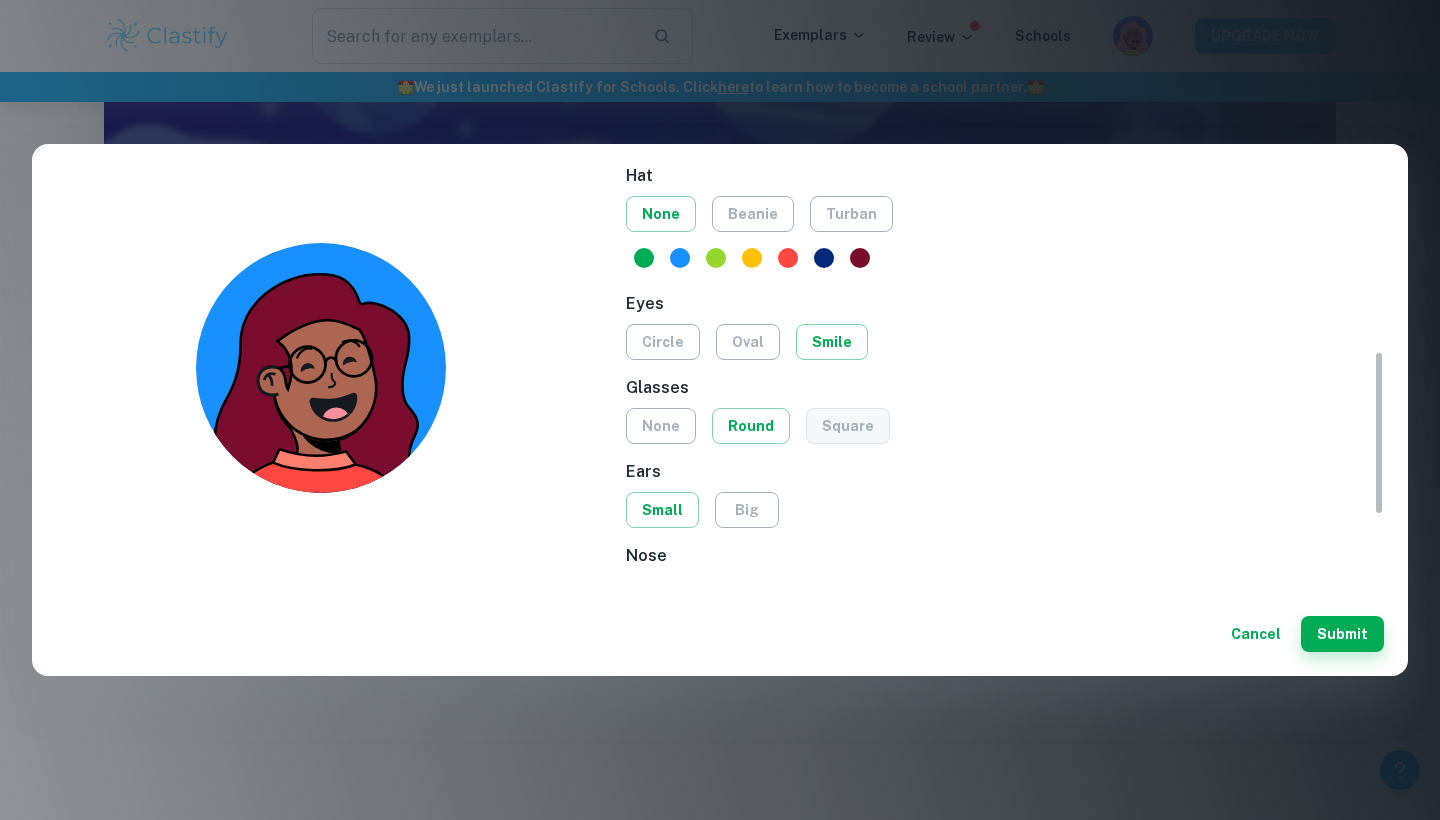 click on "square" at bounding box center (848, 426) 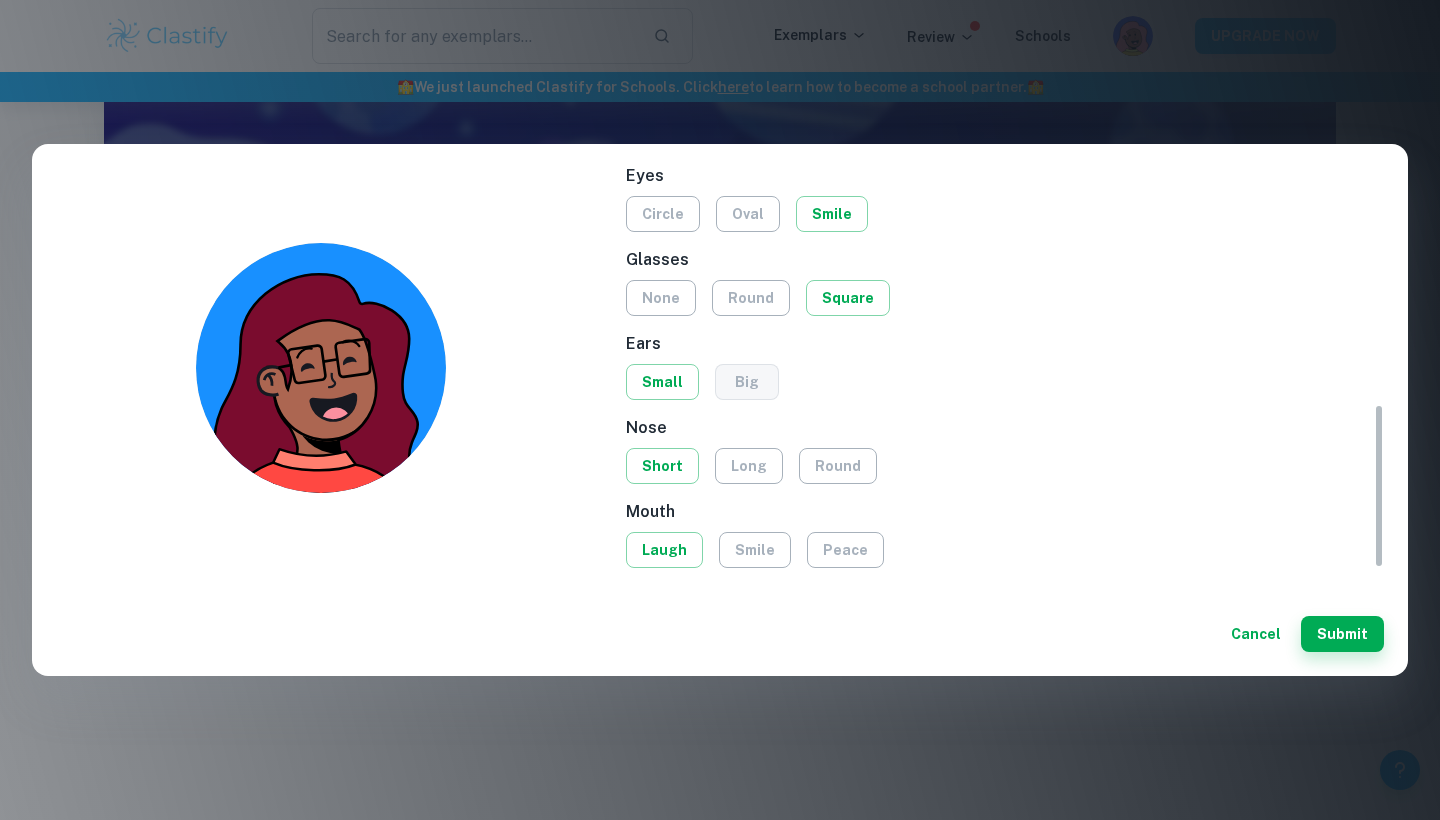 scroll, scrollTop: 572, scrollLeft: 0, axis: vertical 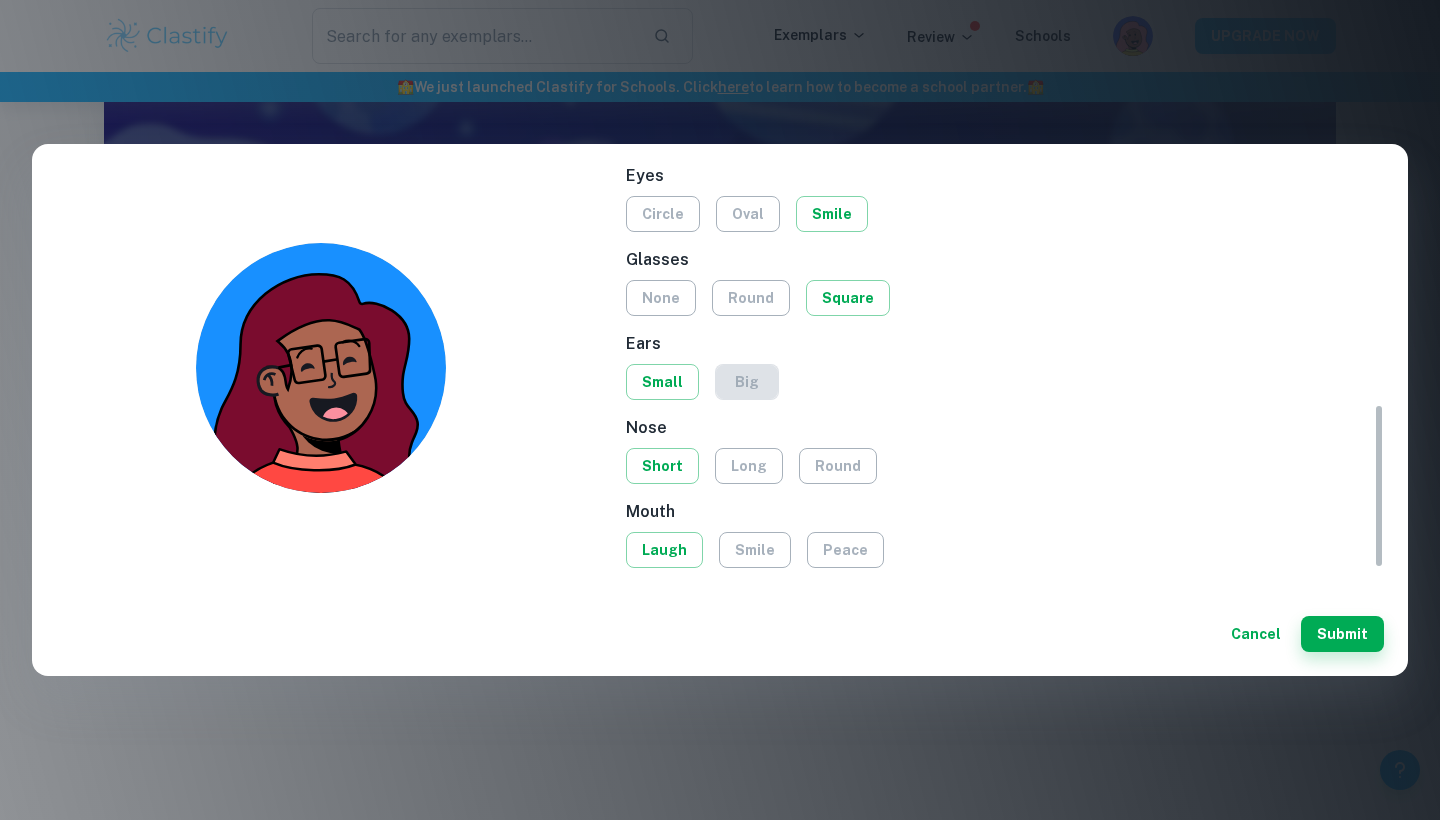 click on "big" at bounding box center (747, 382) 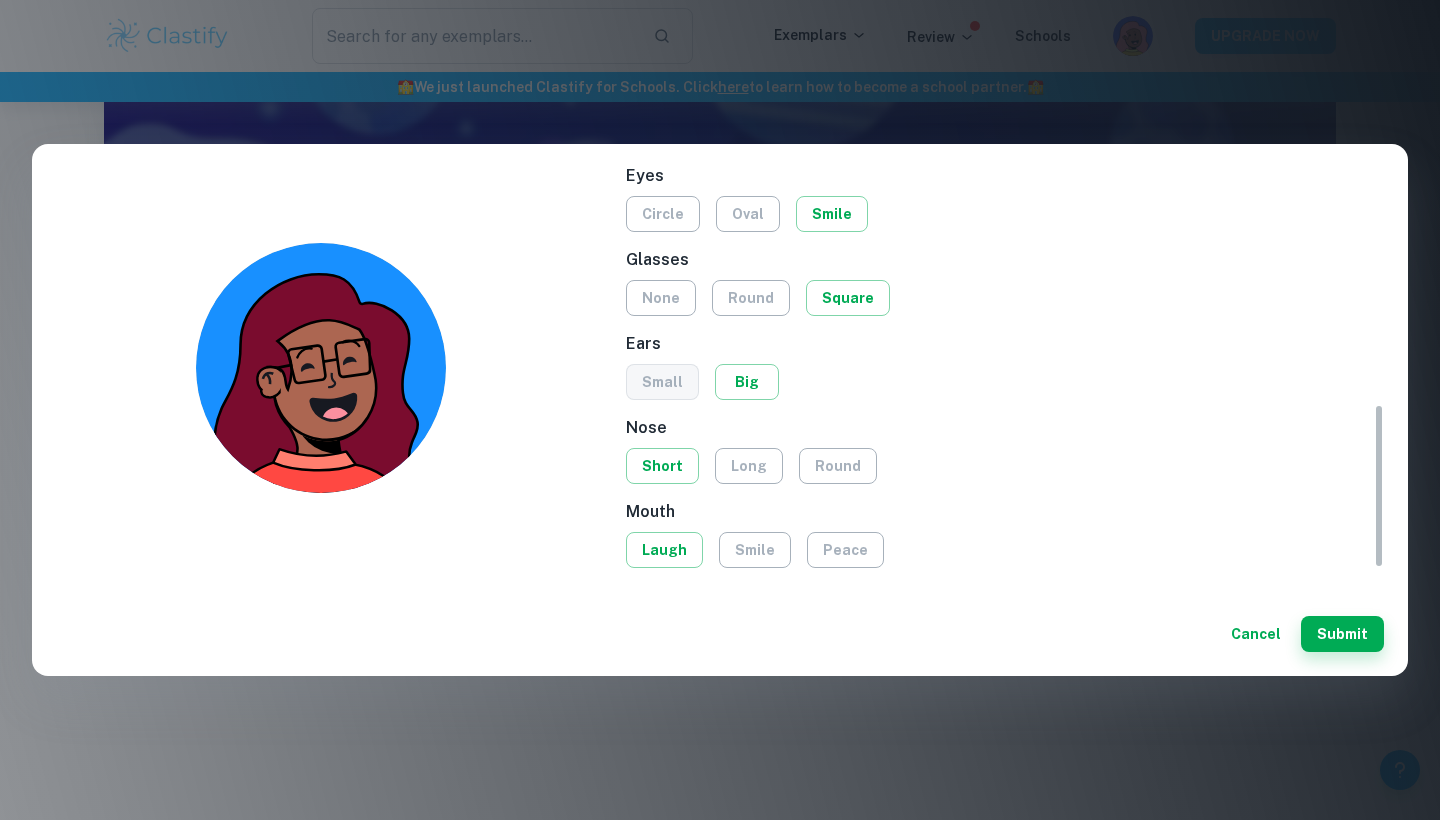 click on "small" at bounding box center (662, 382) 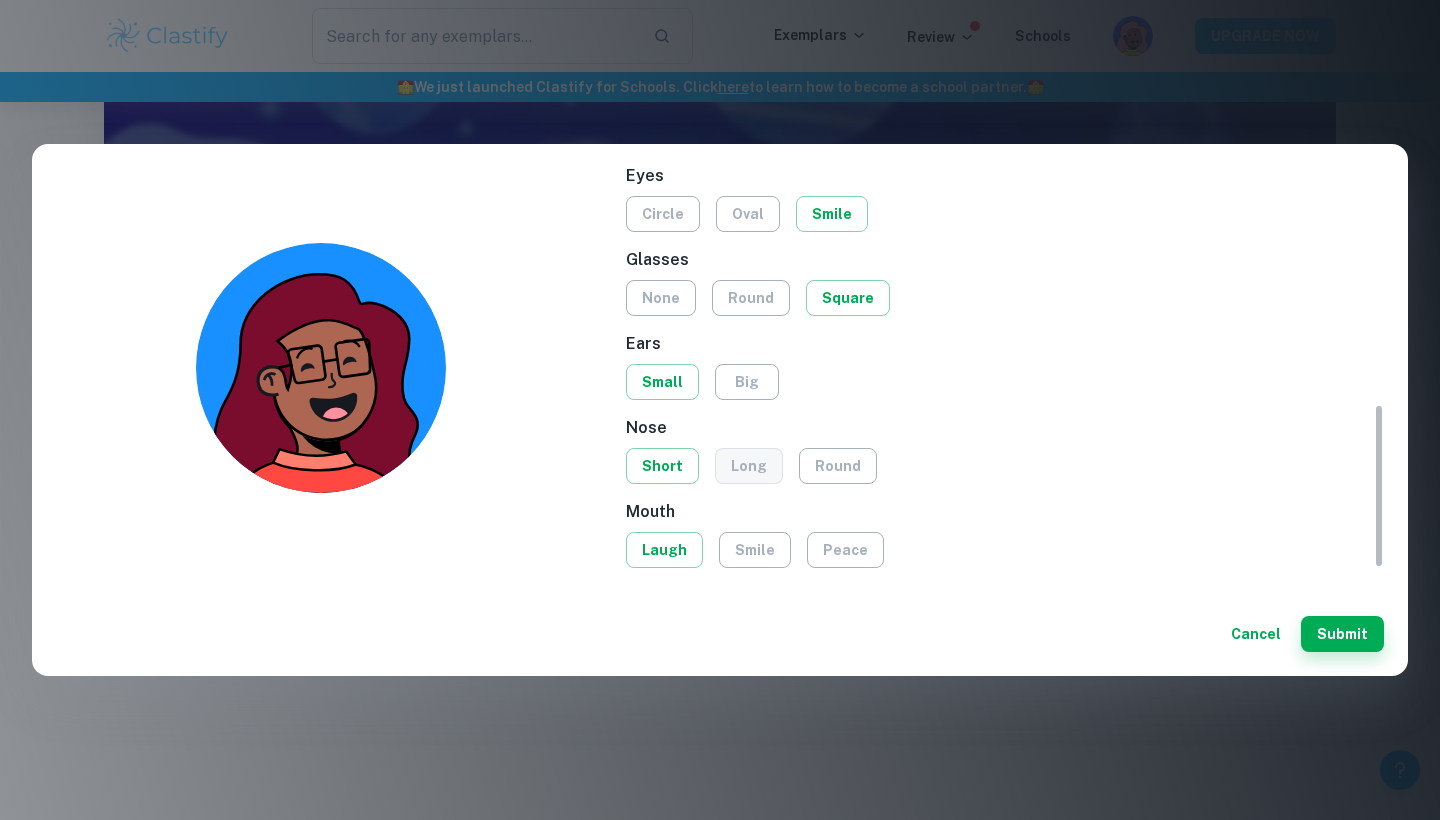 click on "long" at bounding box center [749, 466] 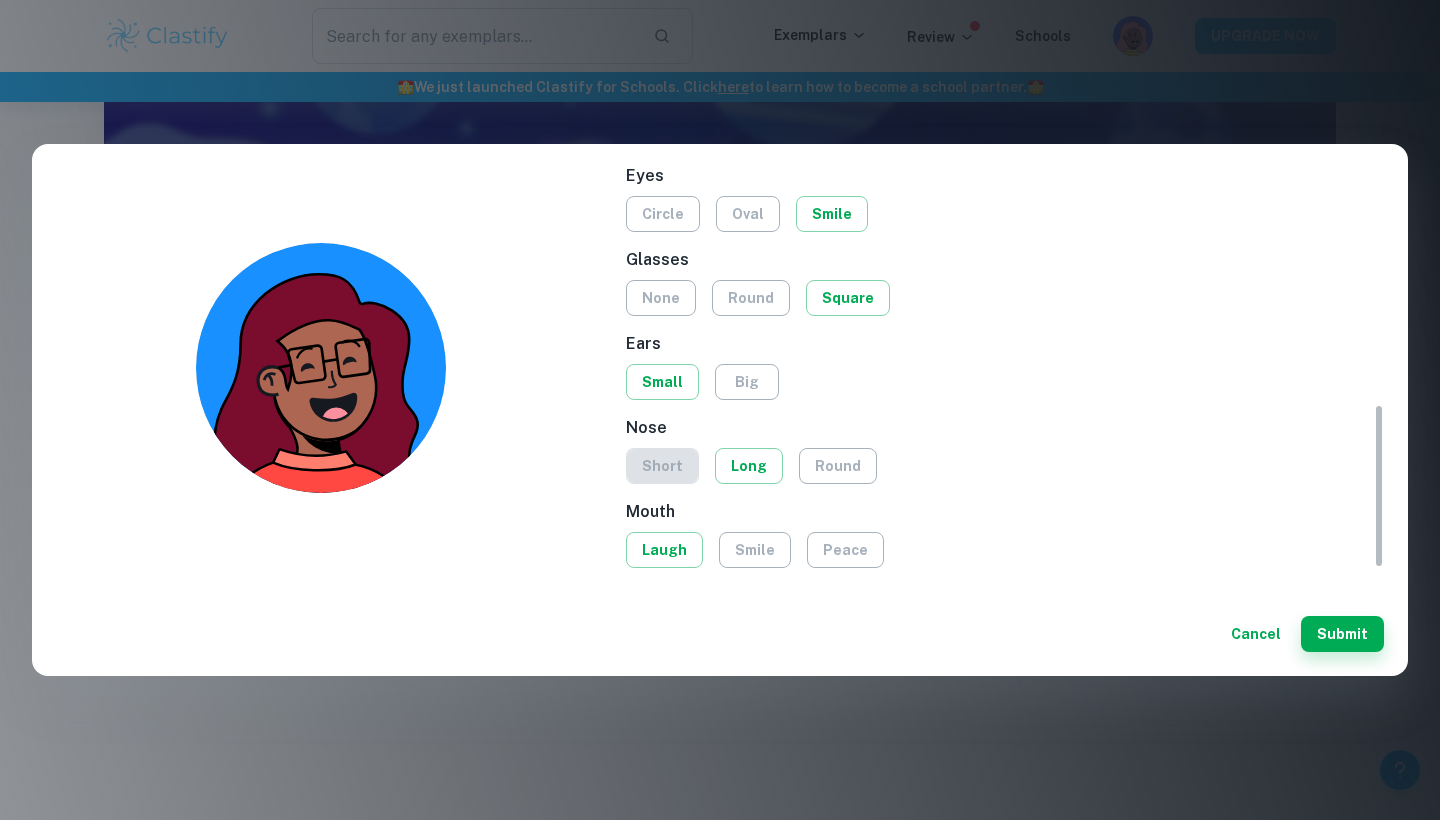 click on "short" at bounding box center [662, 466] 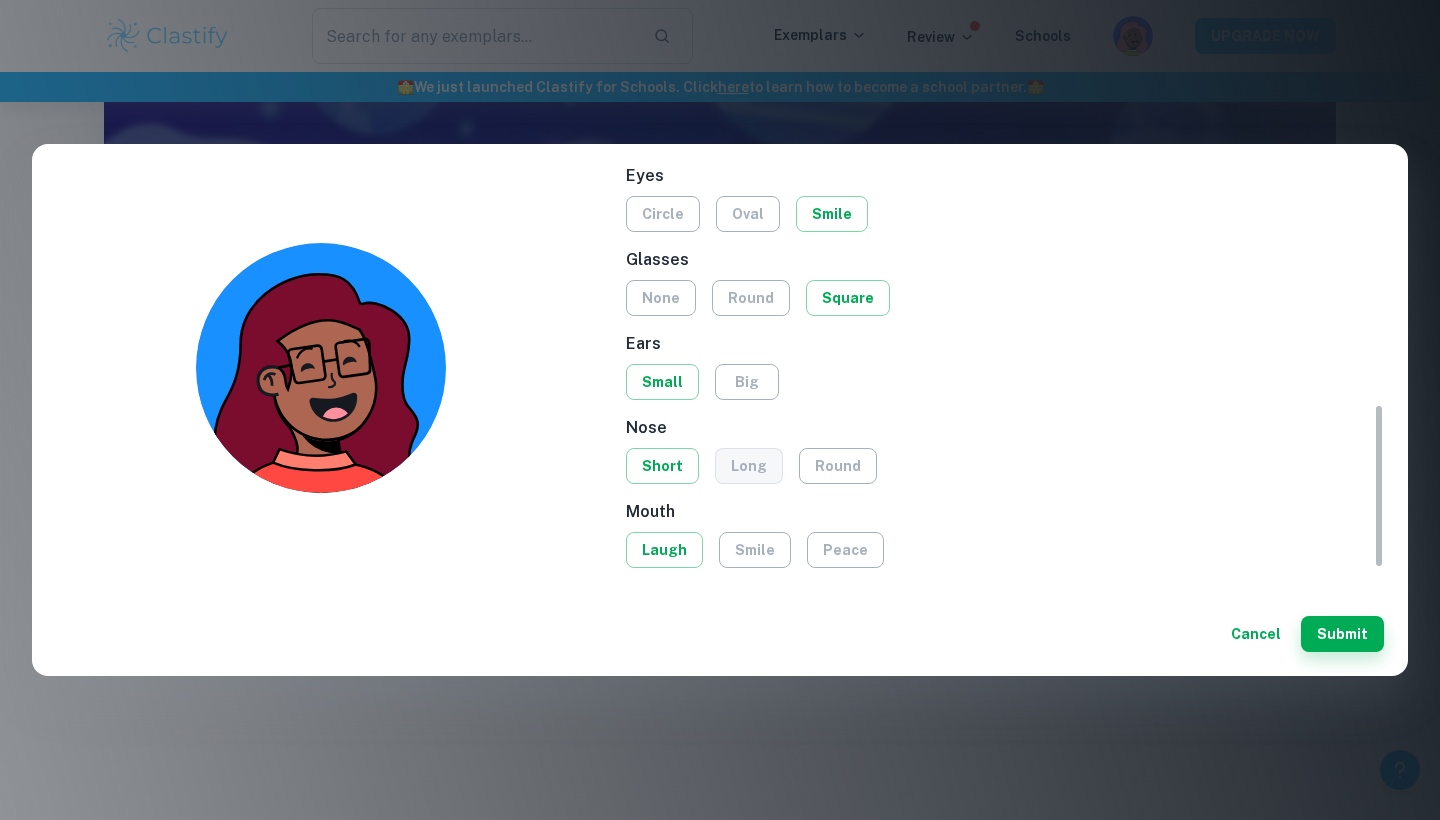 click on "long" at bounding box center [749, 466] 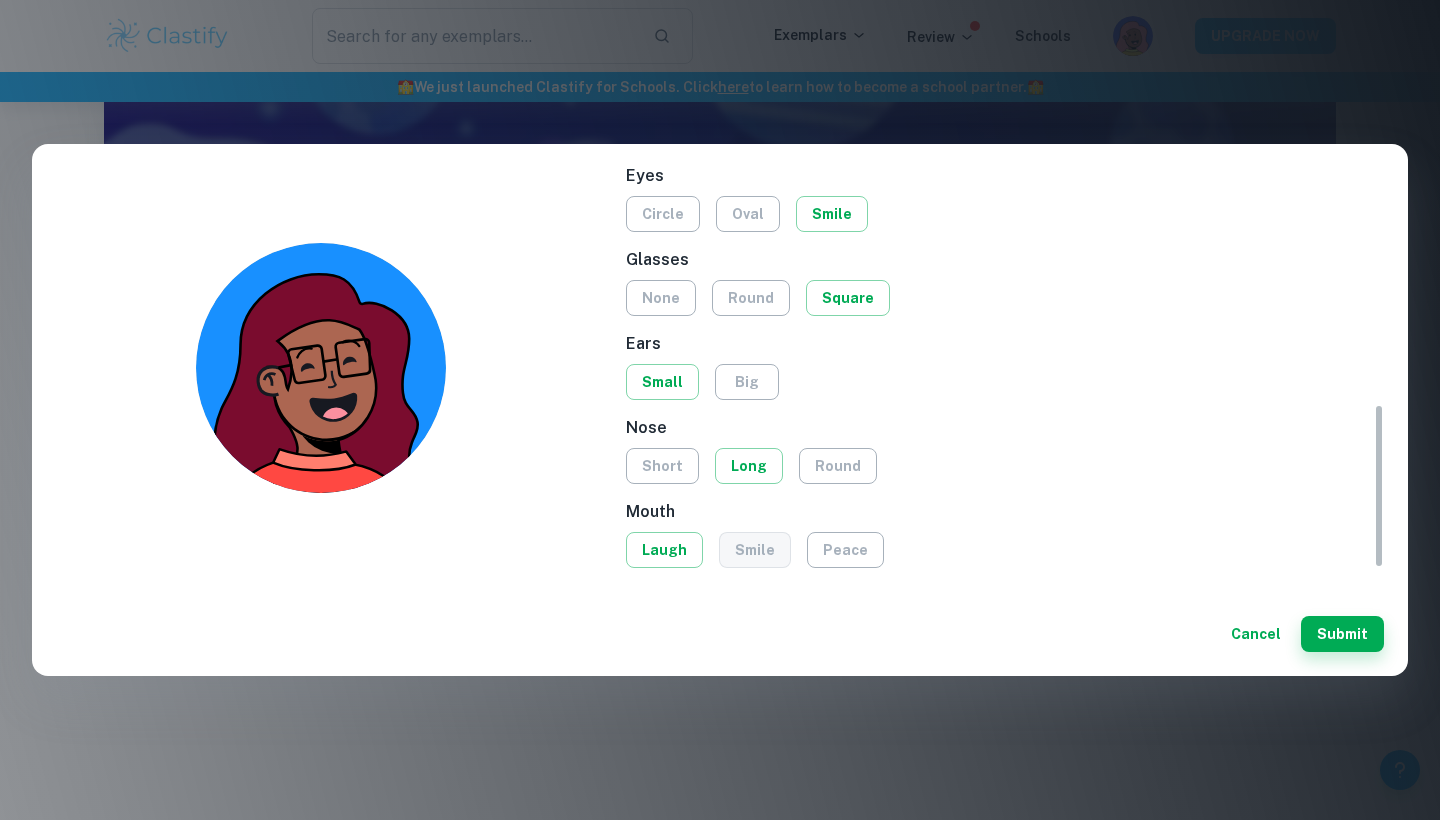 click on "smile" at bounding box center [755, 550] 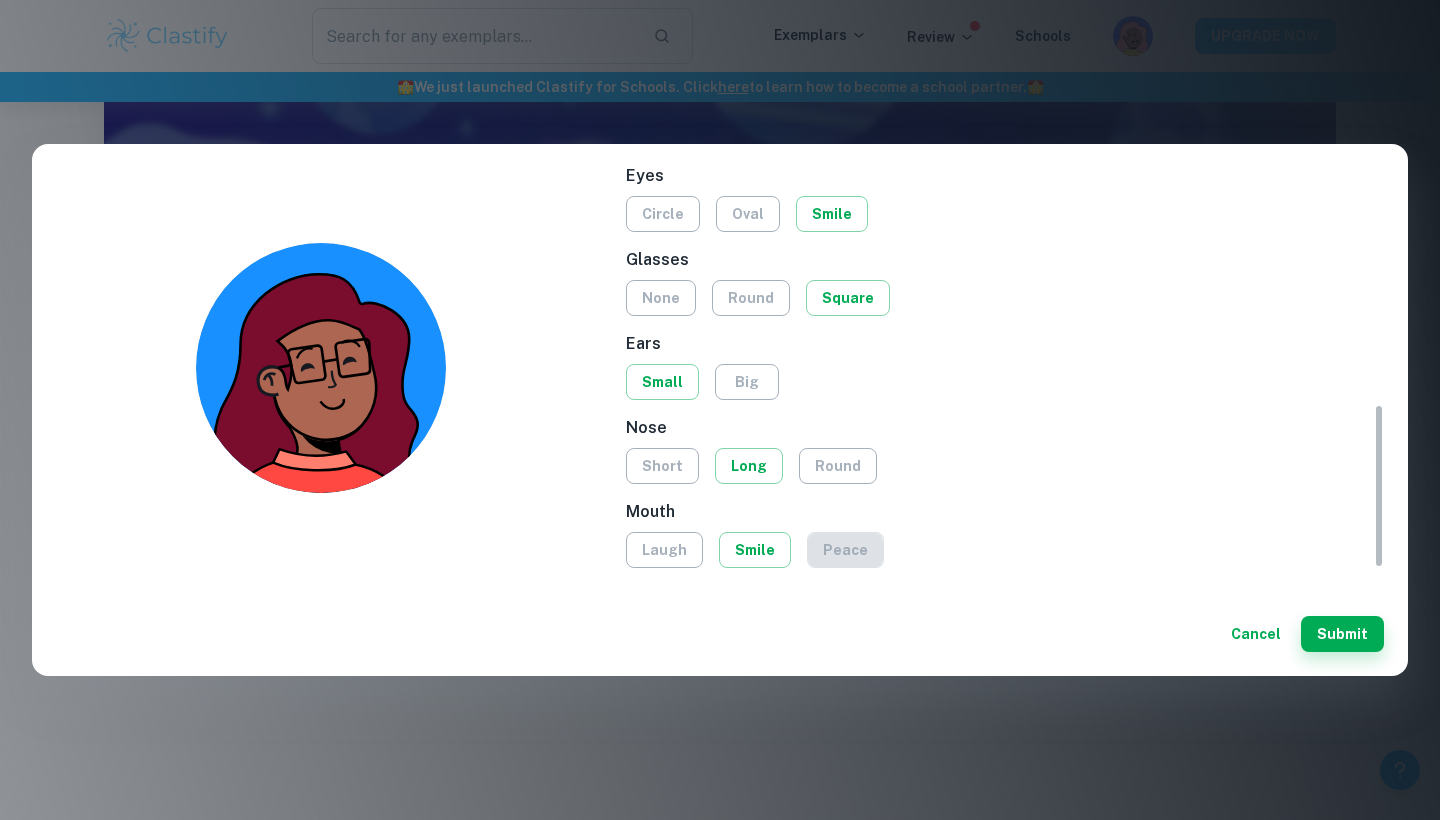 click on "peace" at bounding box center [845, 550] 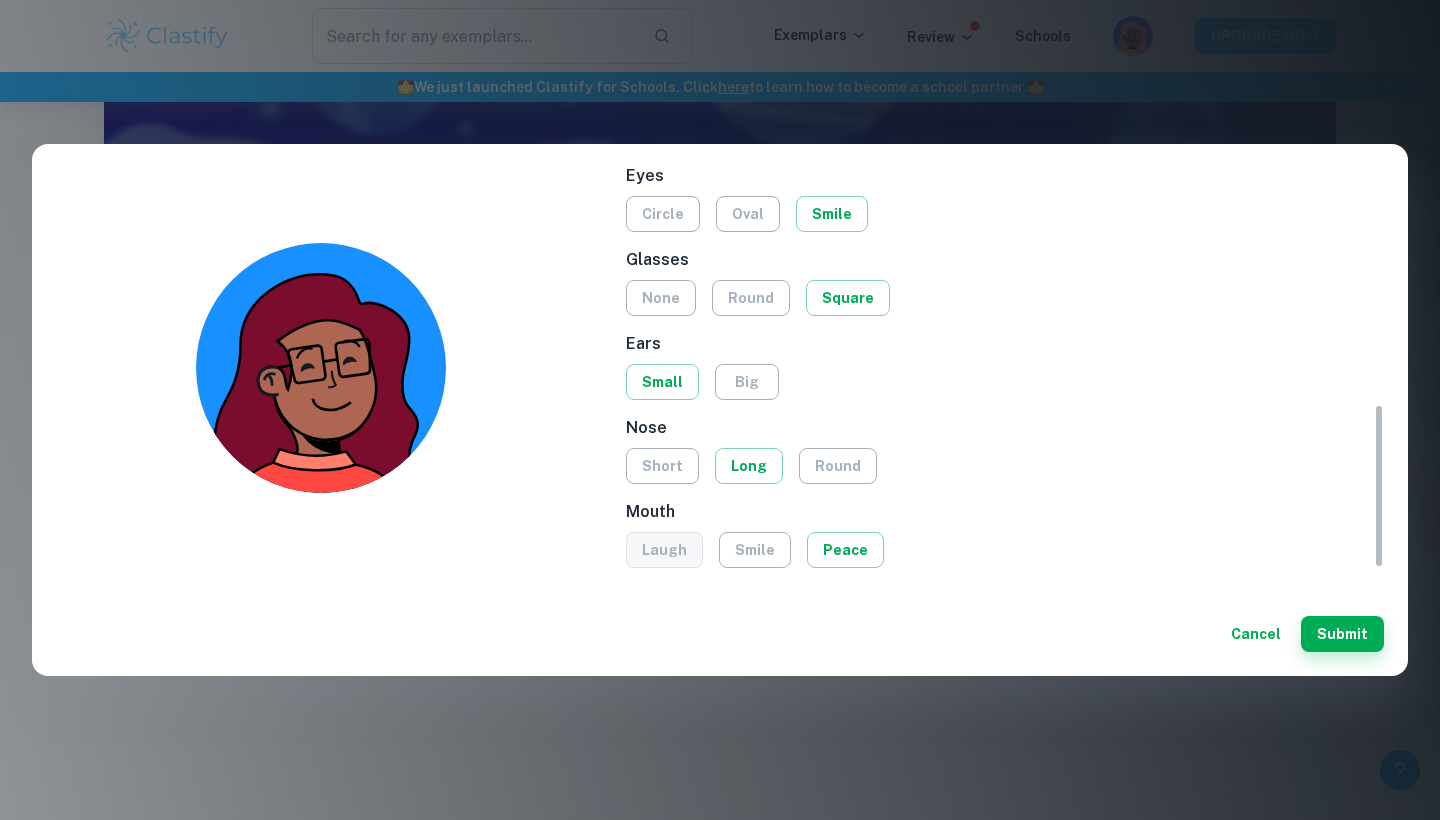 click on "laugh" at bounding box center (664, 550) 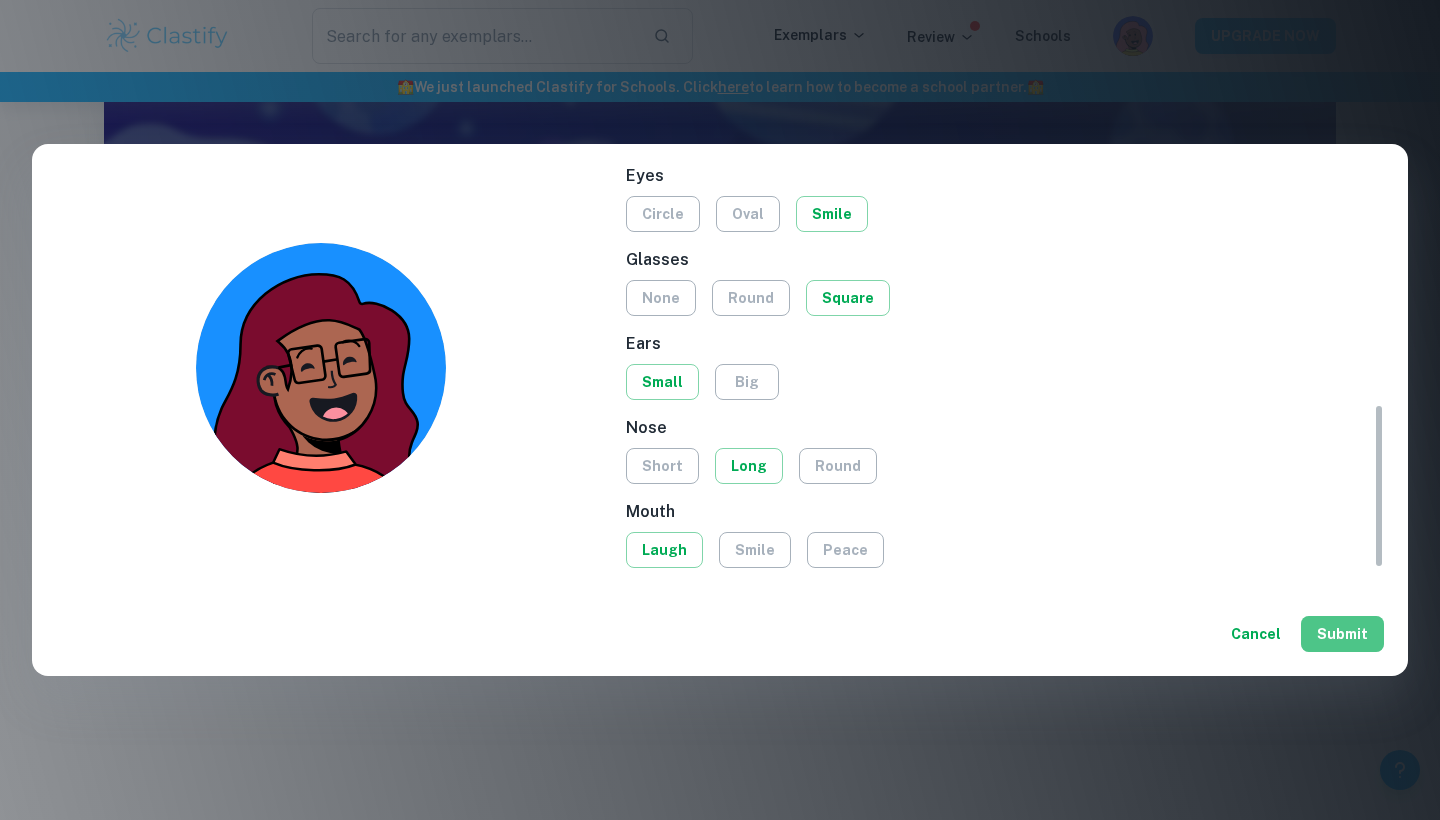 click on "Submit" at bounding box center [1342, 634] 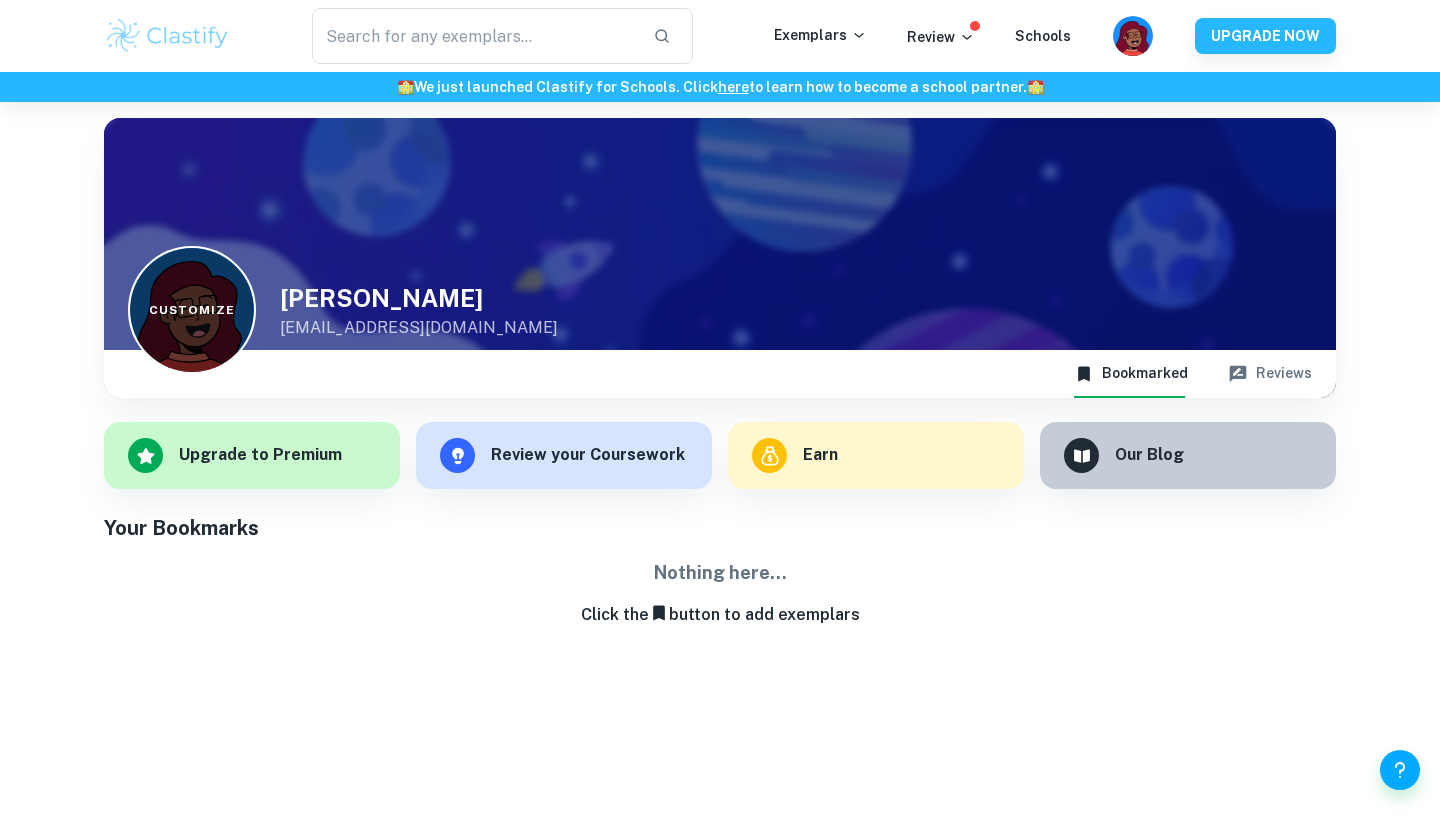scroll, scrollTop: 0, scrollLeft: 0, axis: both 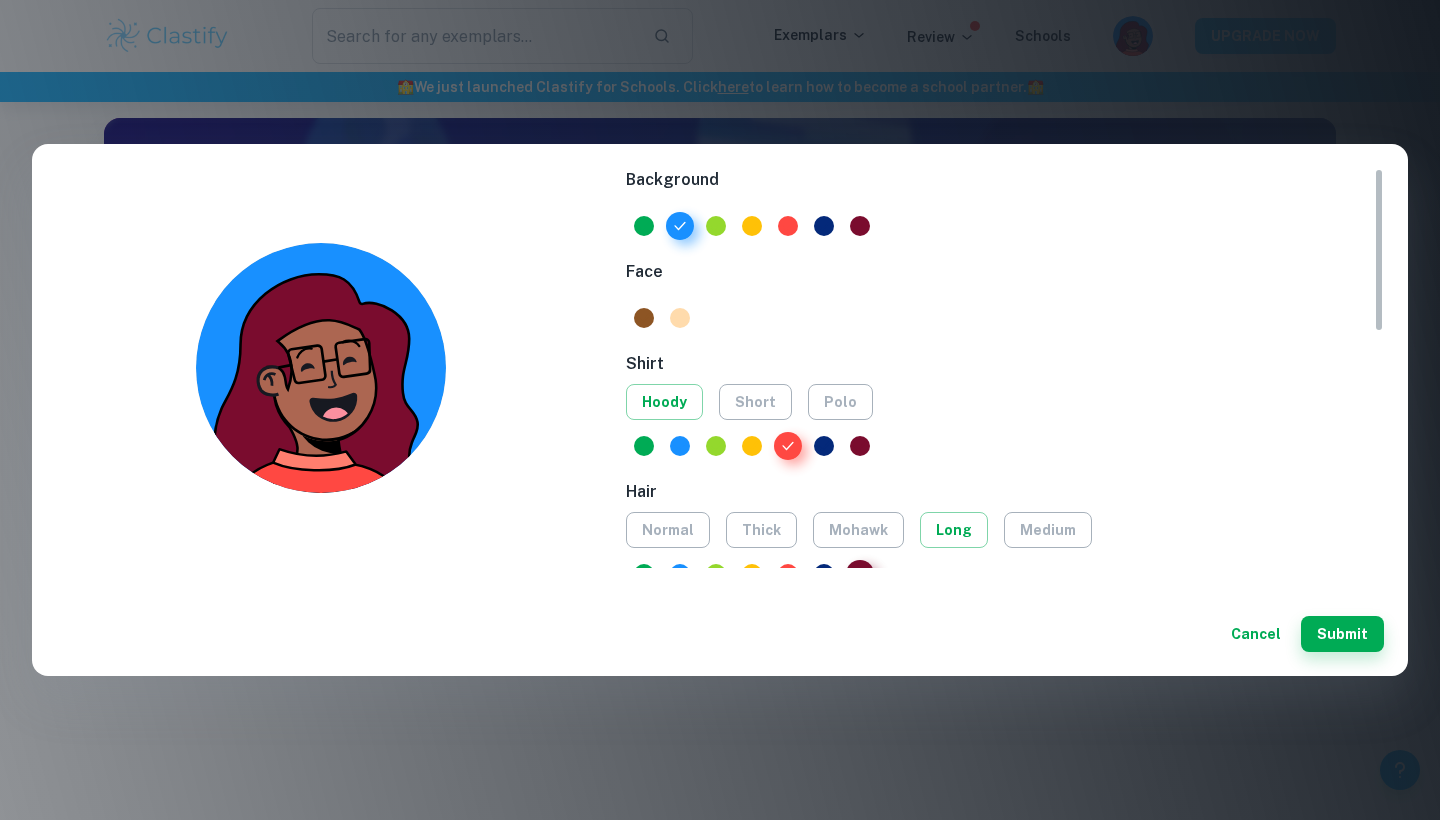 click 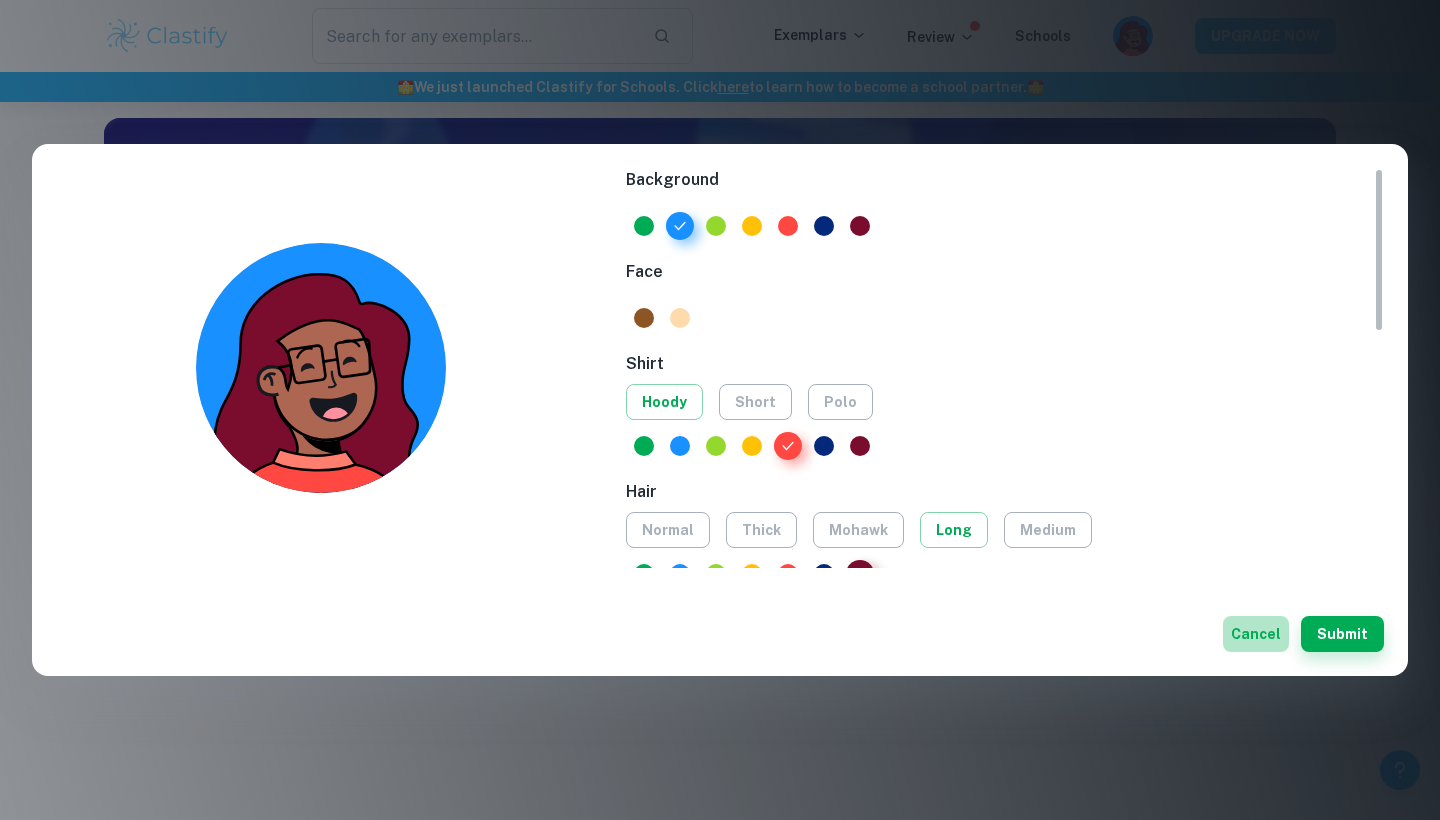 click on "Cancel" at bounding box center [1256, 634] 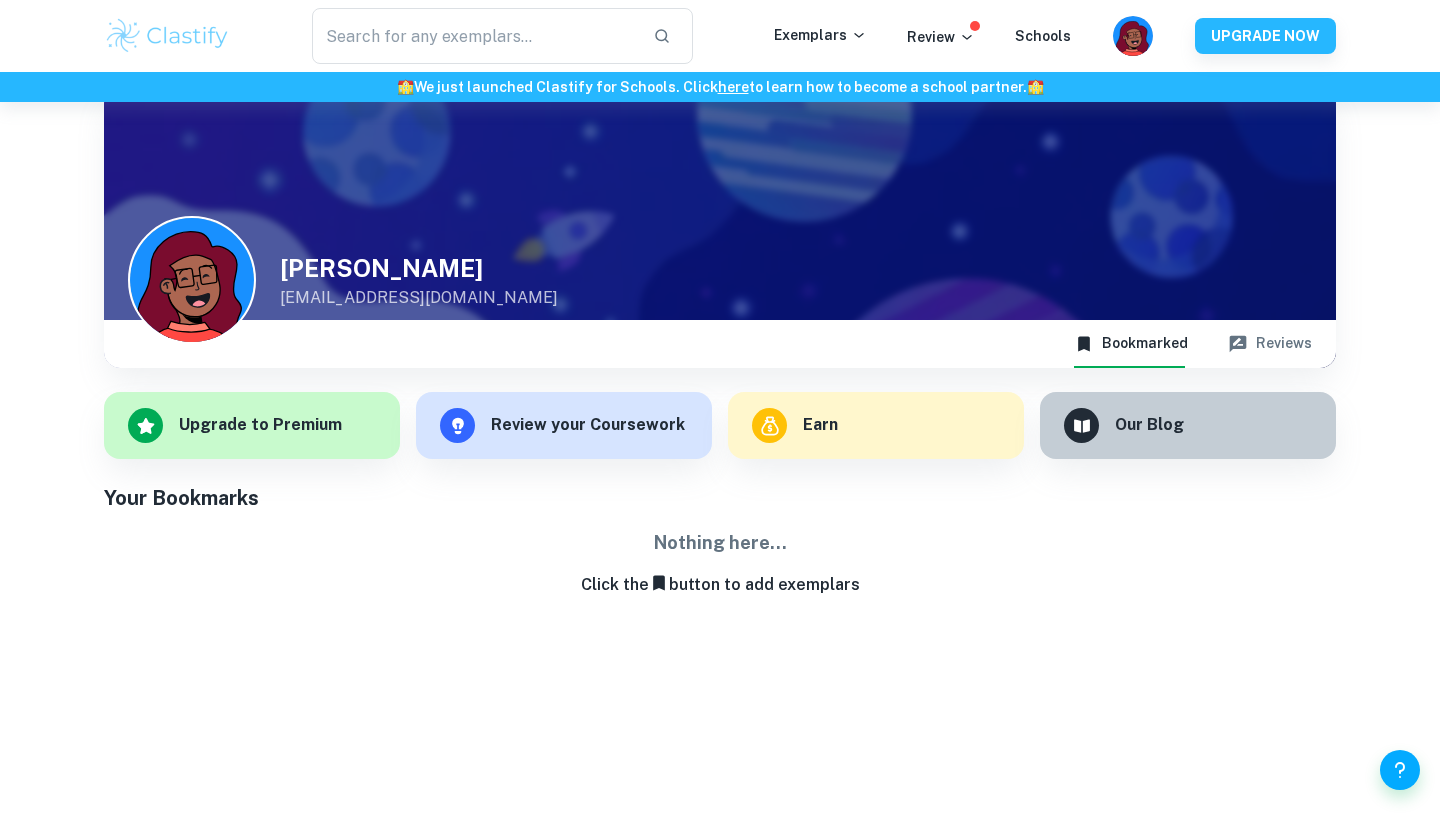 scroll, scrollTop: 32, scrollLeft: 0, axis: vertical 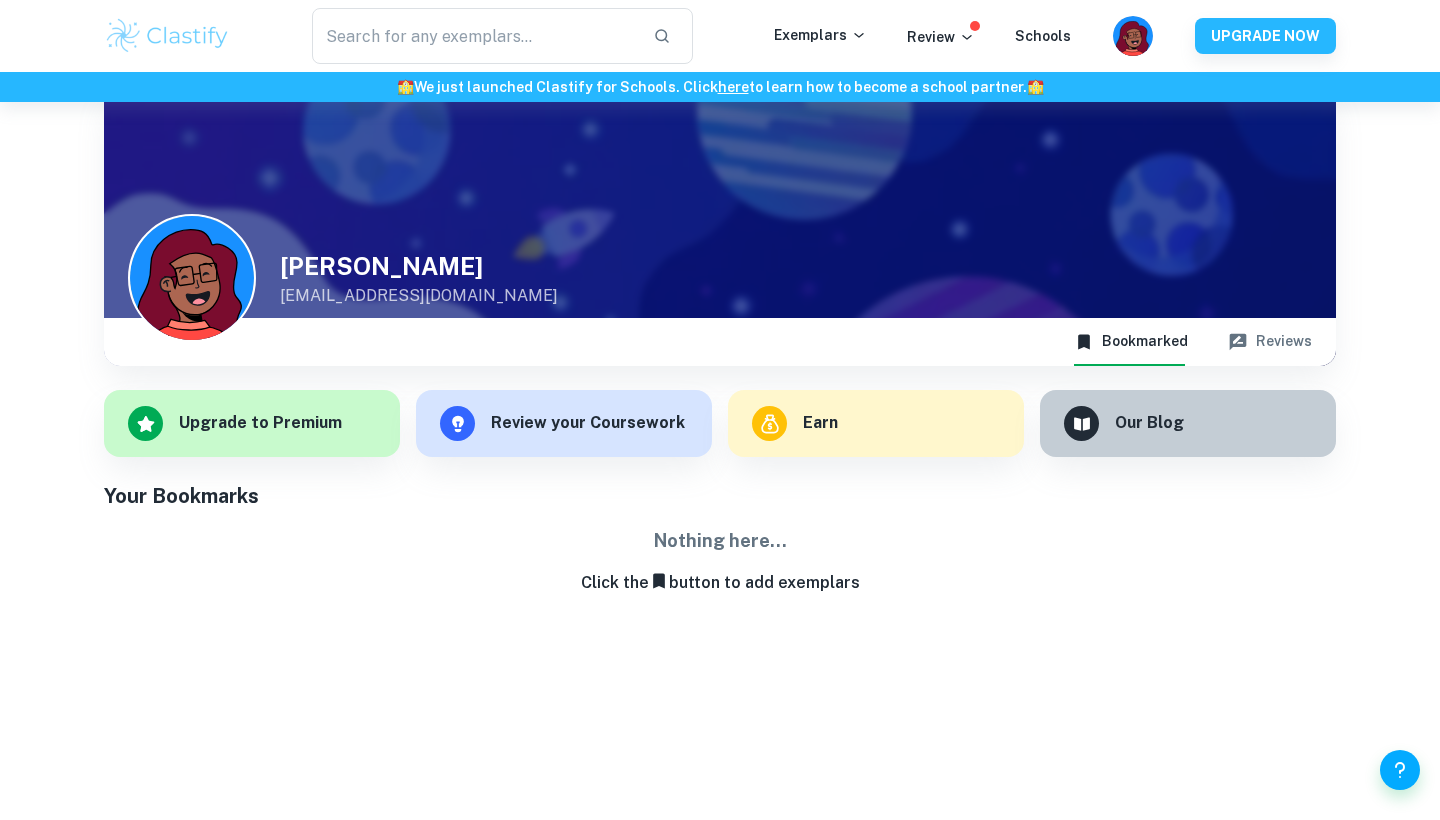 click on "Exemplars" at bounding box center (840, 36) 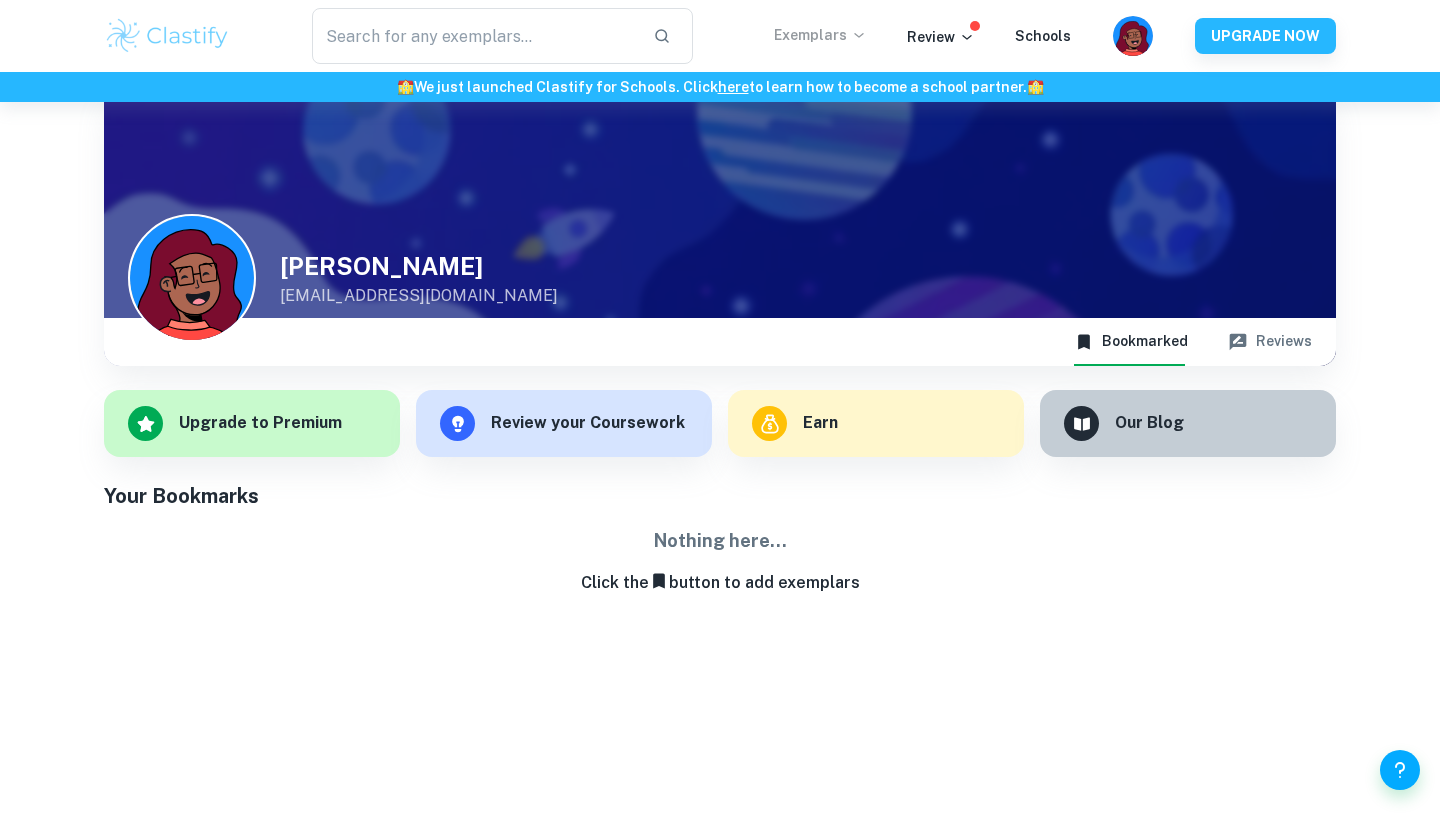 click on "Exemplars" at bounding box center [820, 35] 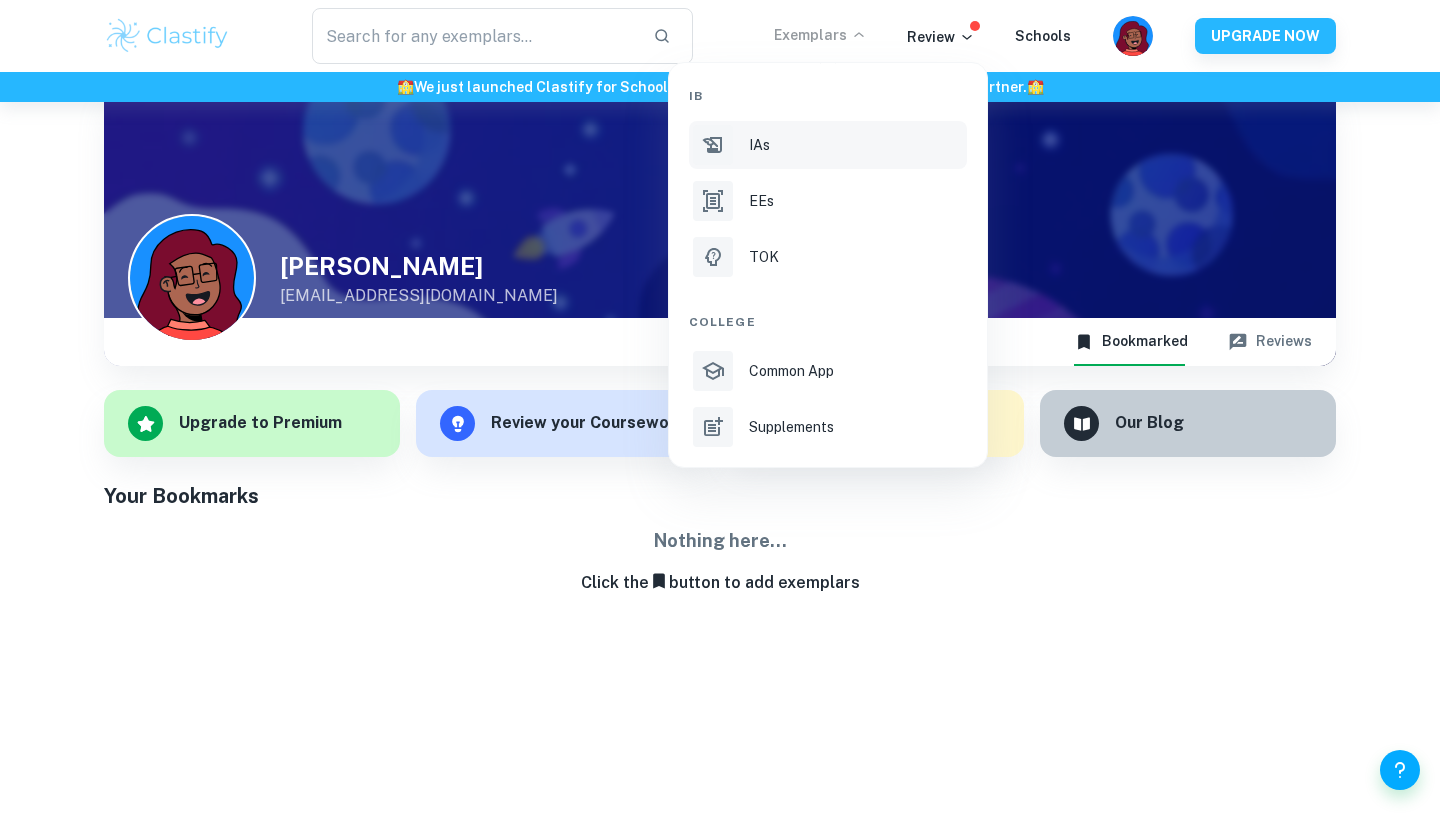 click on "IAs" at bounding box center (759, 145) 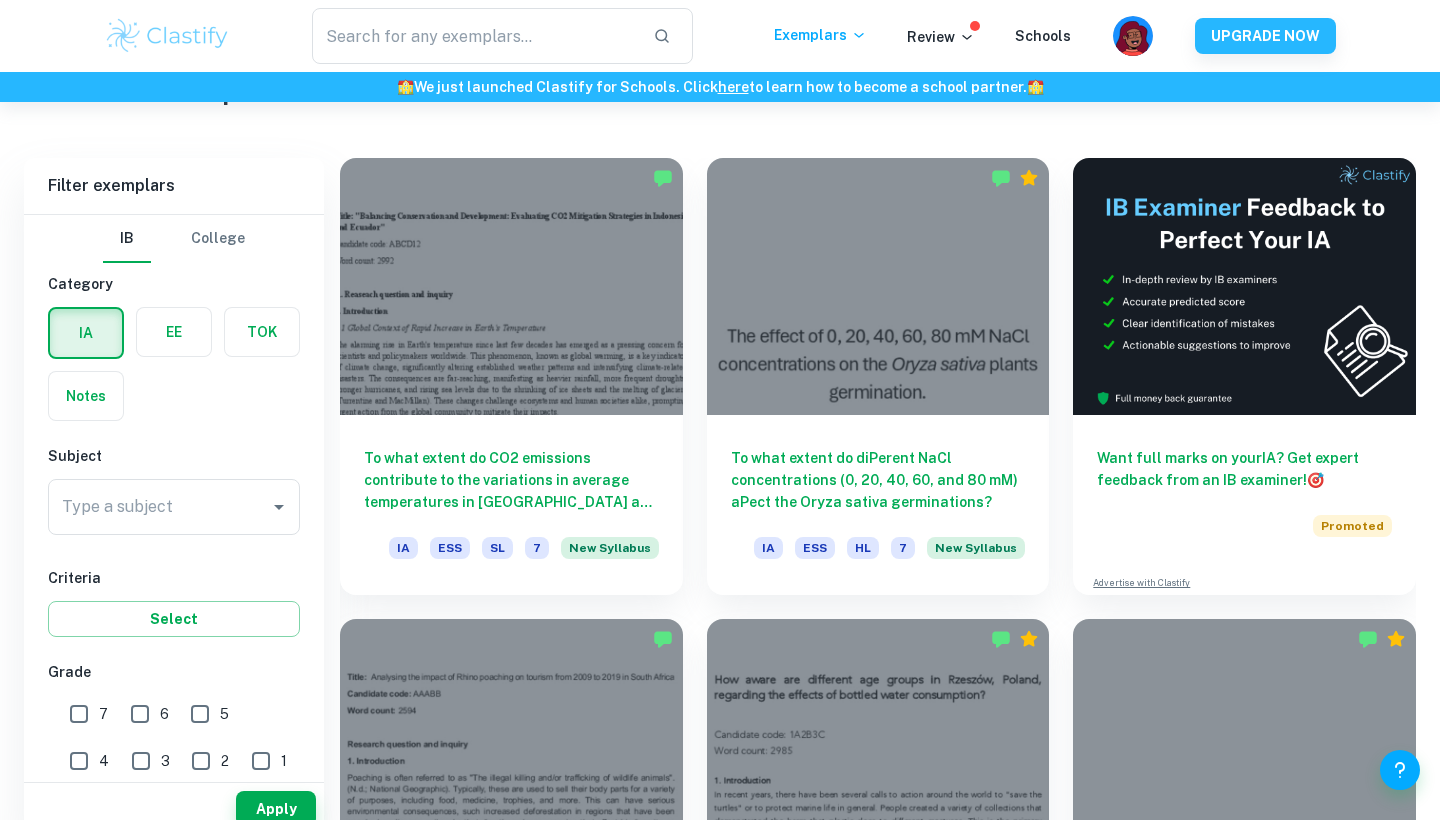 scroll, scrollTop: 561, scrollLeft: 0, axis: vertical 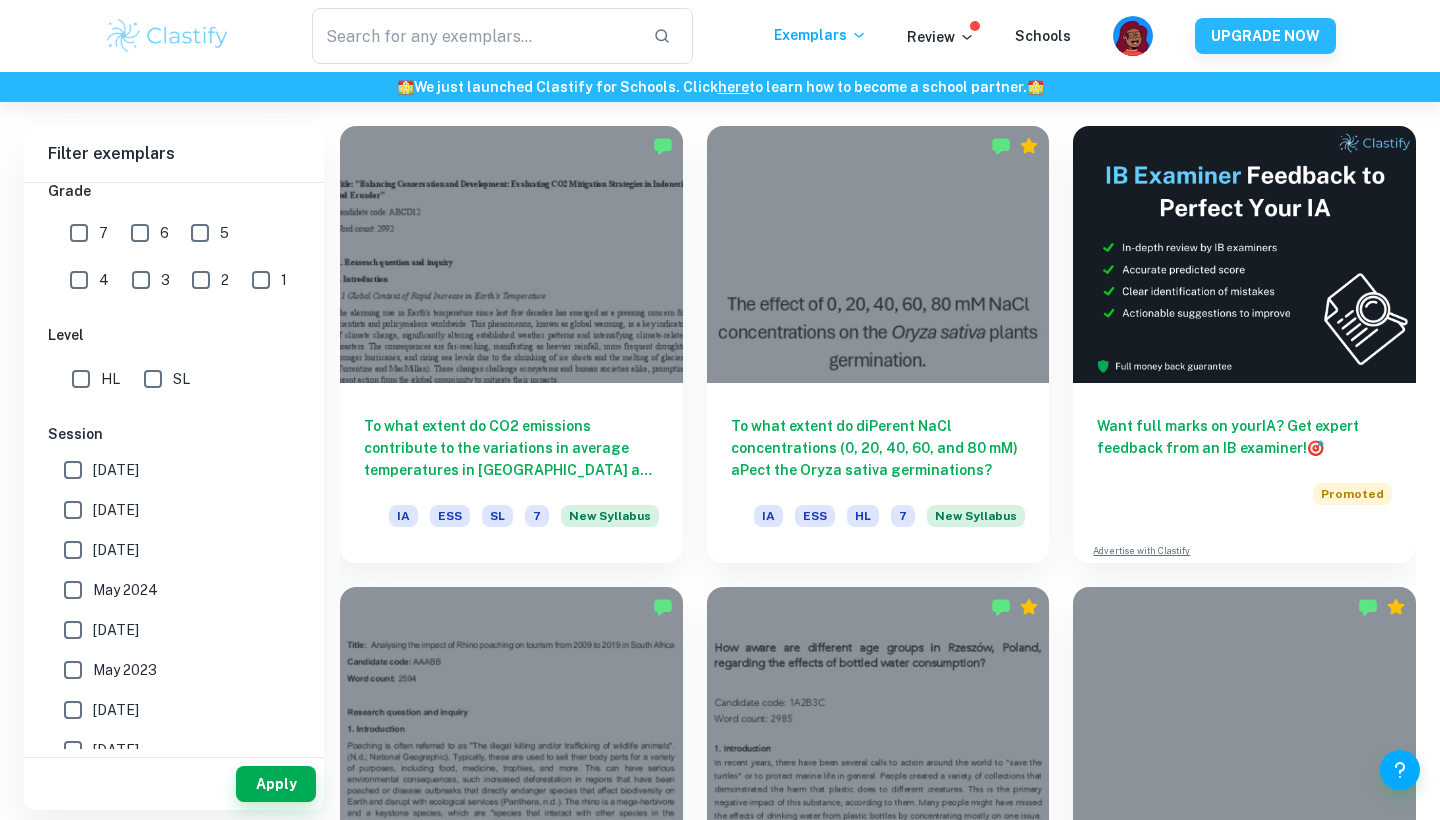 click on "SL" at bounding box center [153, 379] 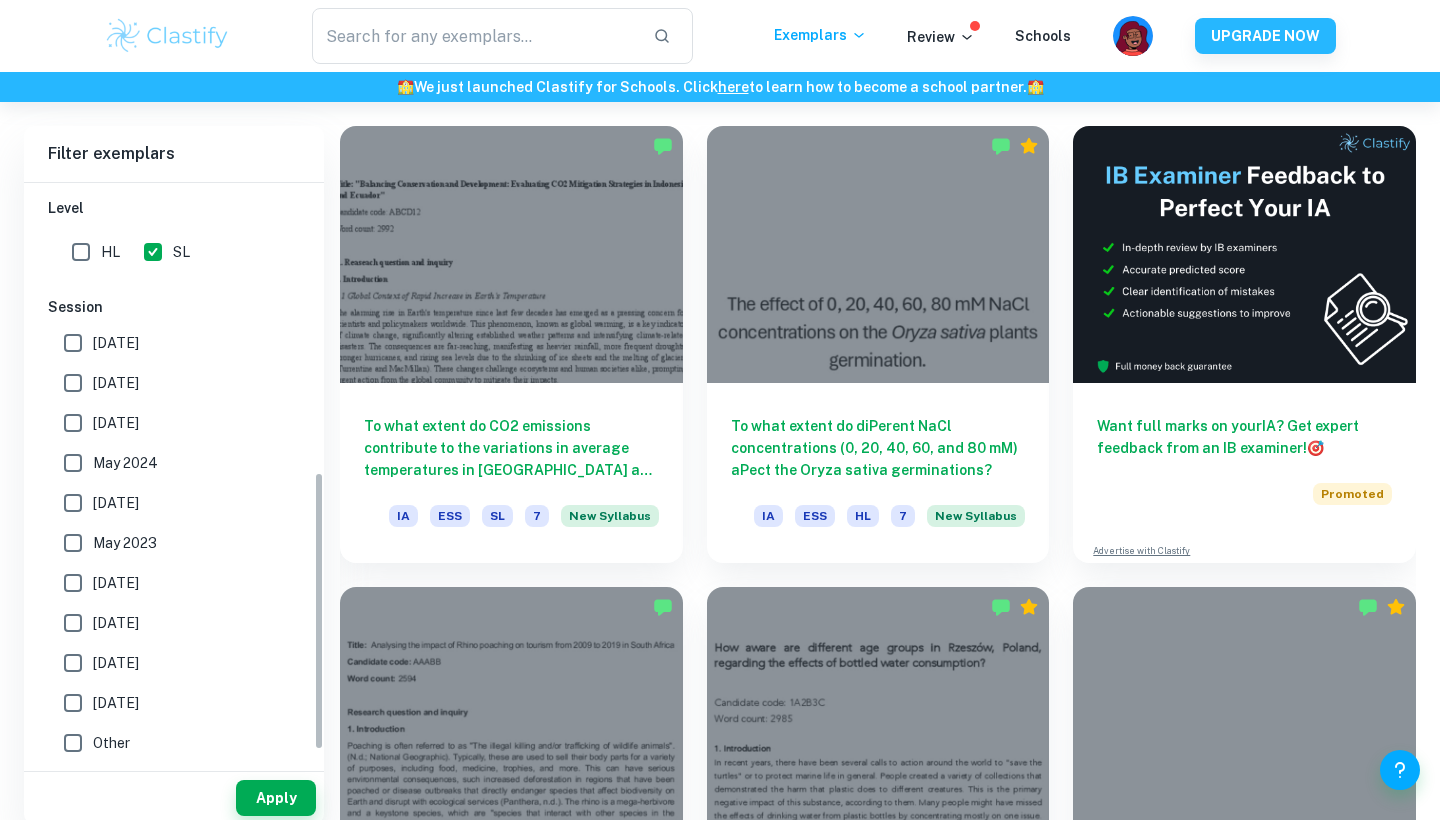 scroll, scrollTop: 590, scrollLeft: 0, axis: vertical 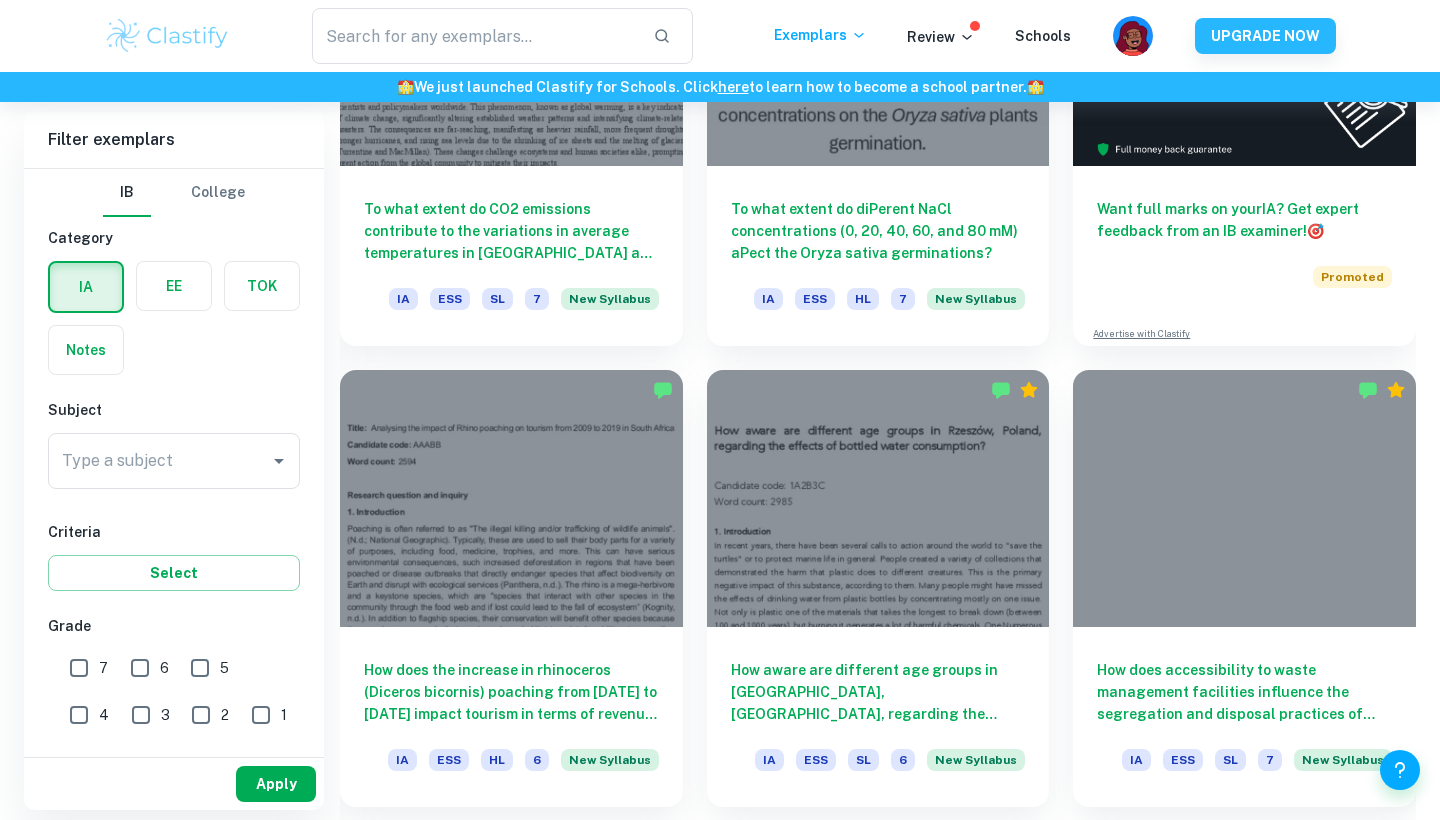 click on "Apply" at bounding box center (276, 784) 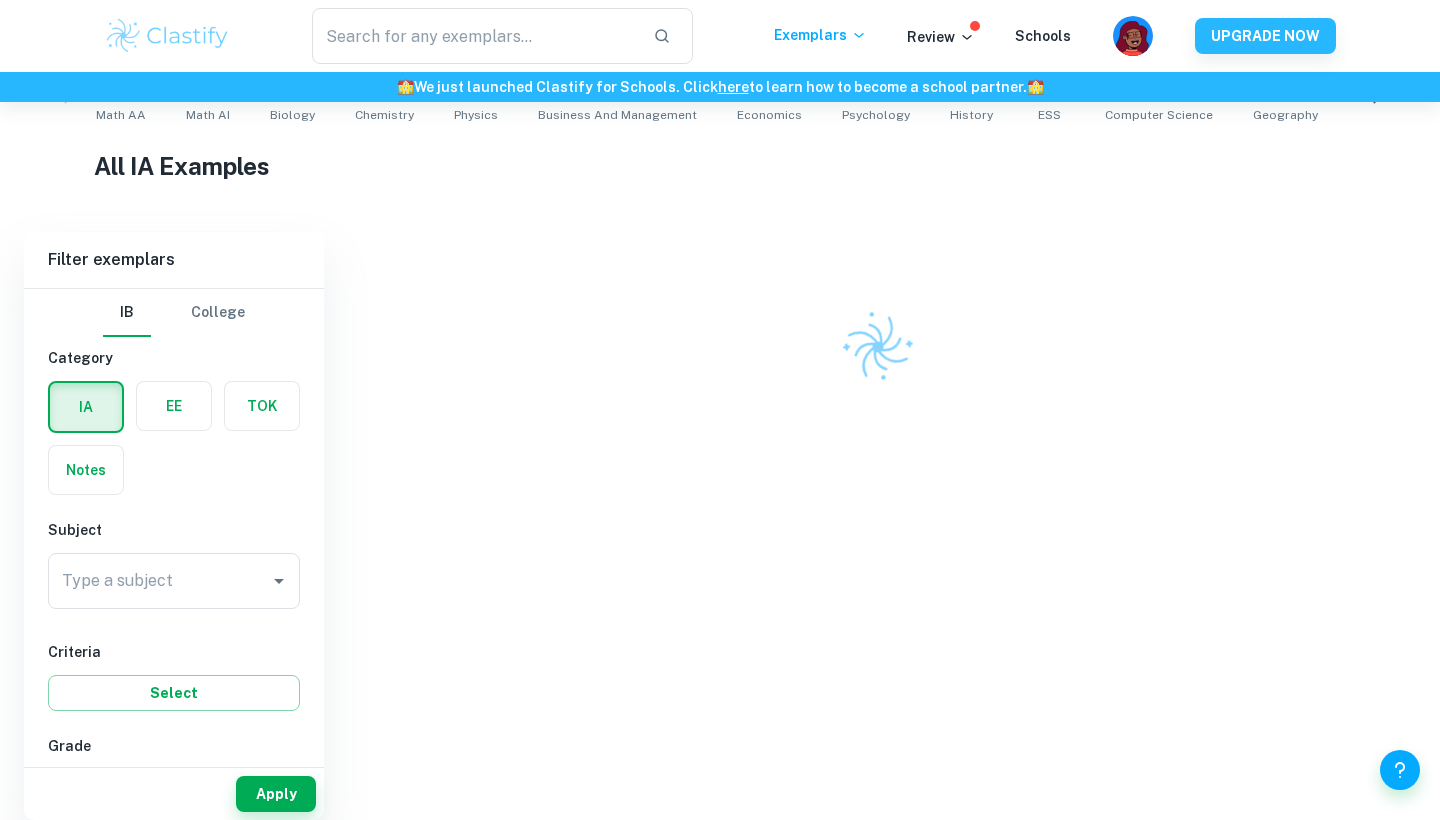 scroll, scrollTop: 442, scrollLeft: 0, axis: vertical 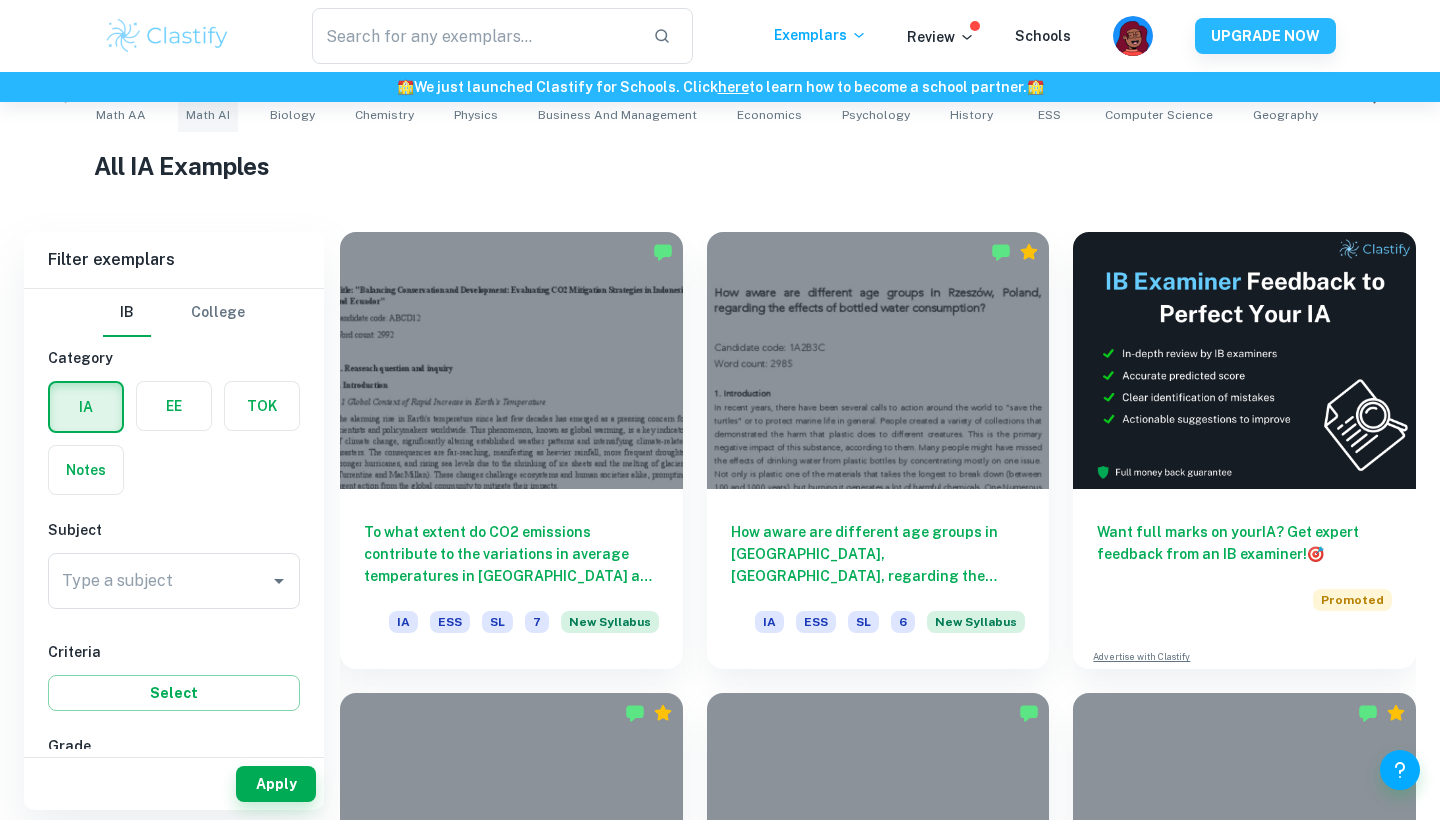 click on "Math AI" at bounding box center [208, 115] 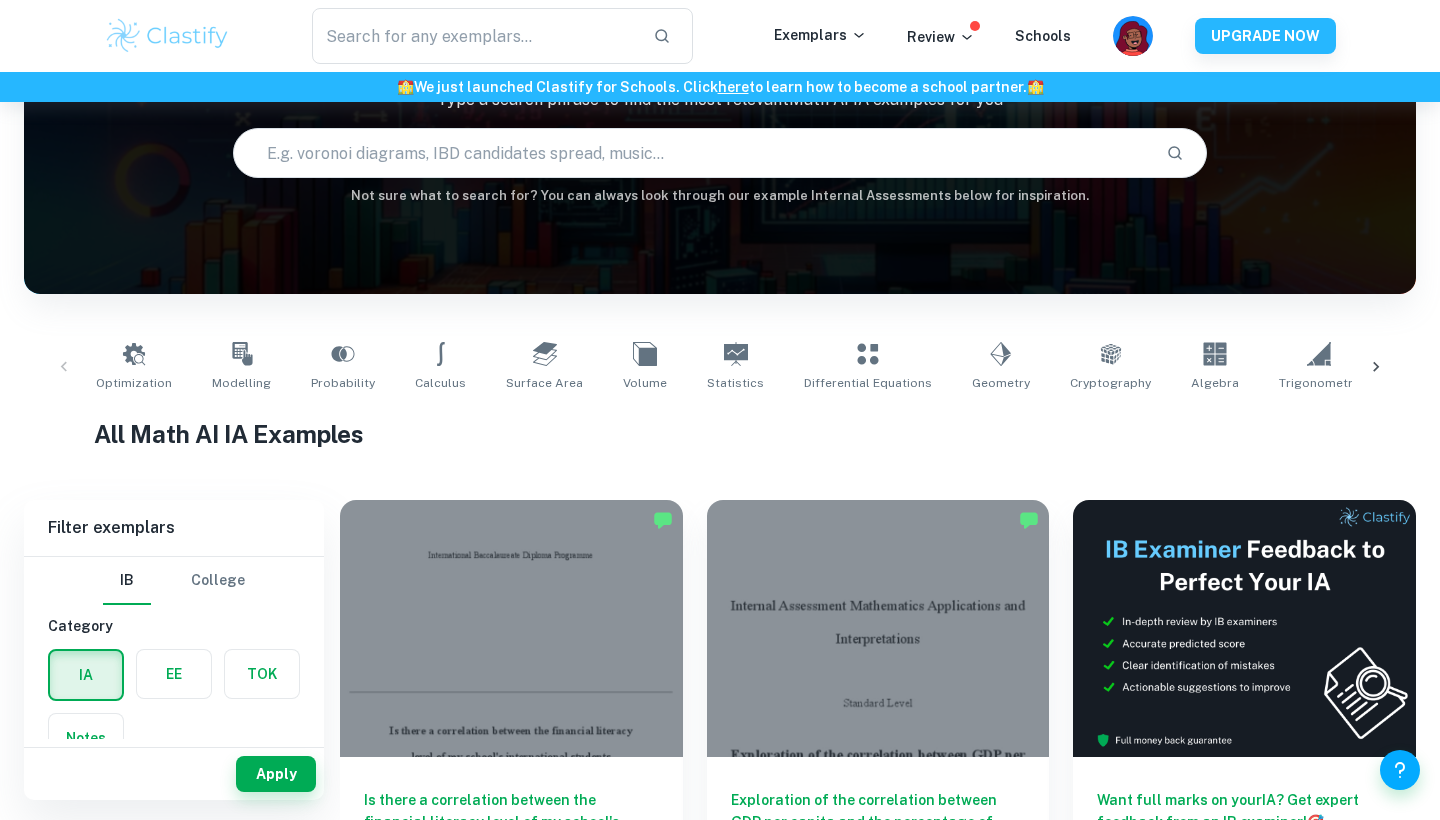 scroll, scrollTop: 347, scrollLeft: 0, axis: vertical 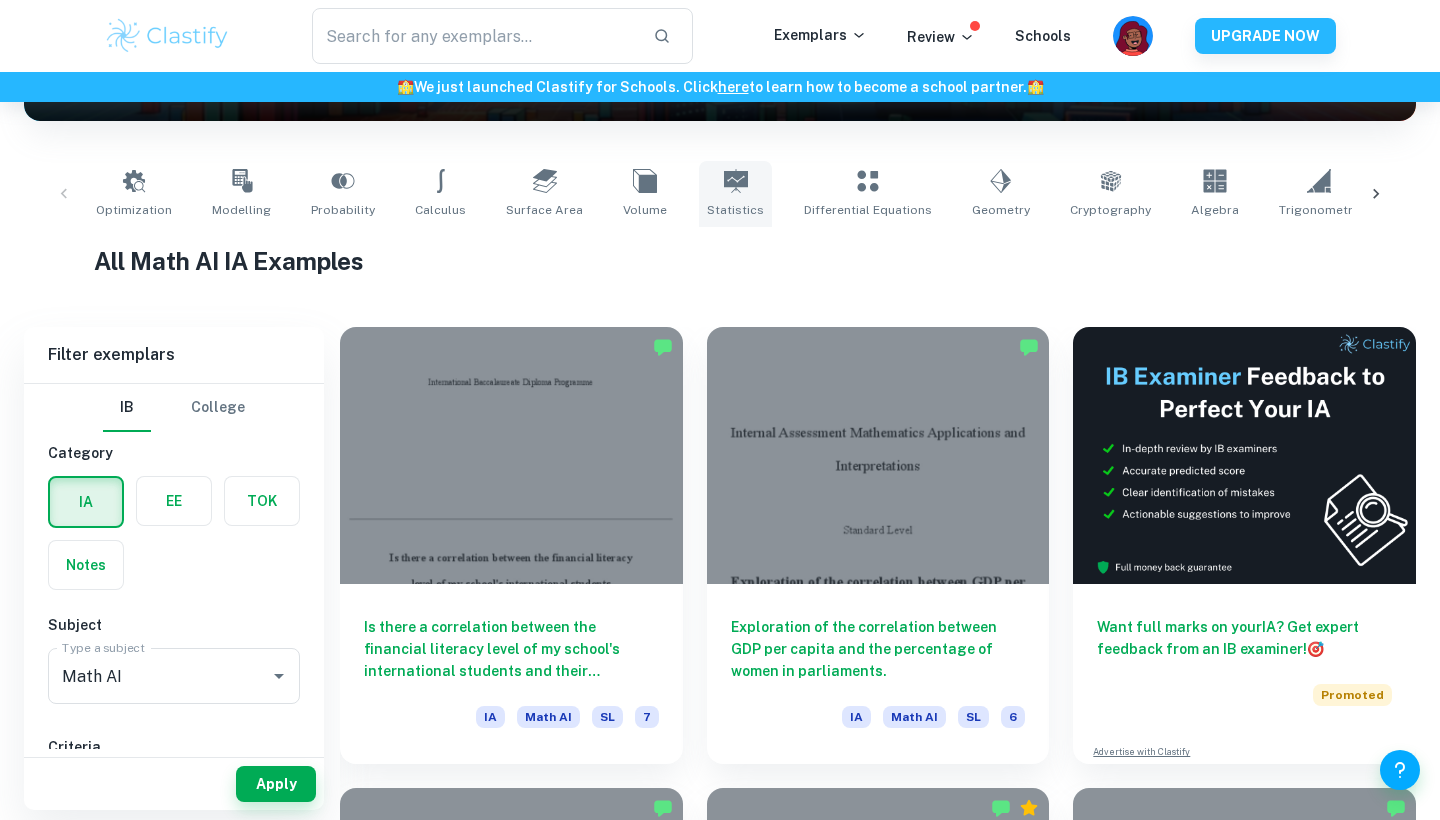 click on "Statistics" at bounding box center [735, 194] 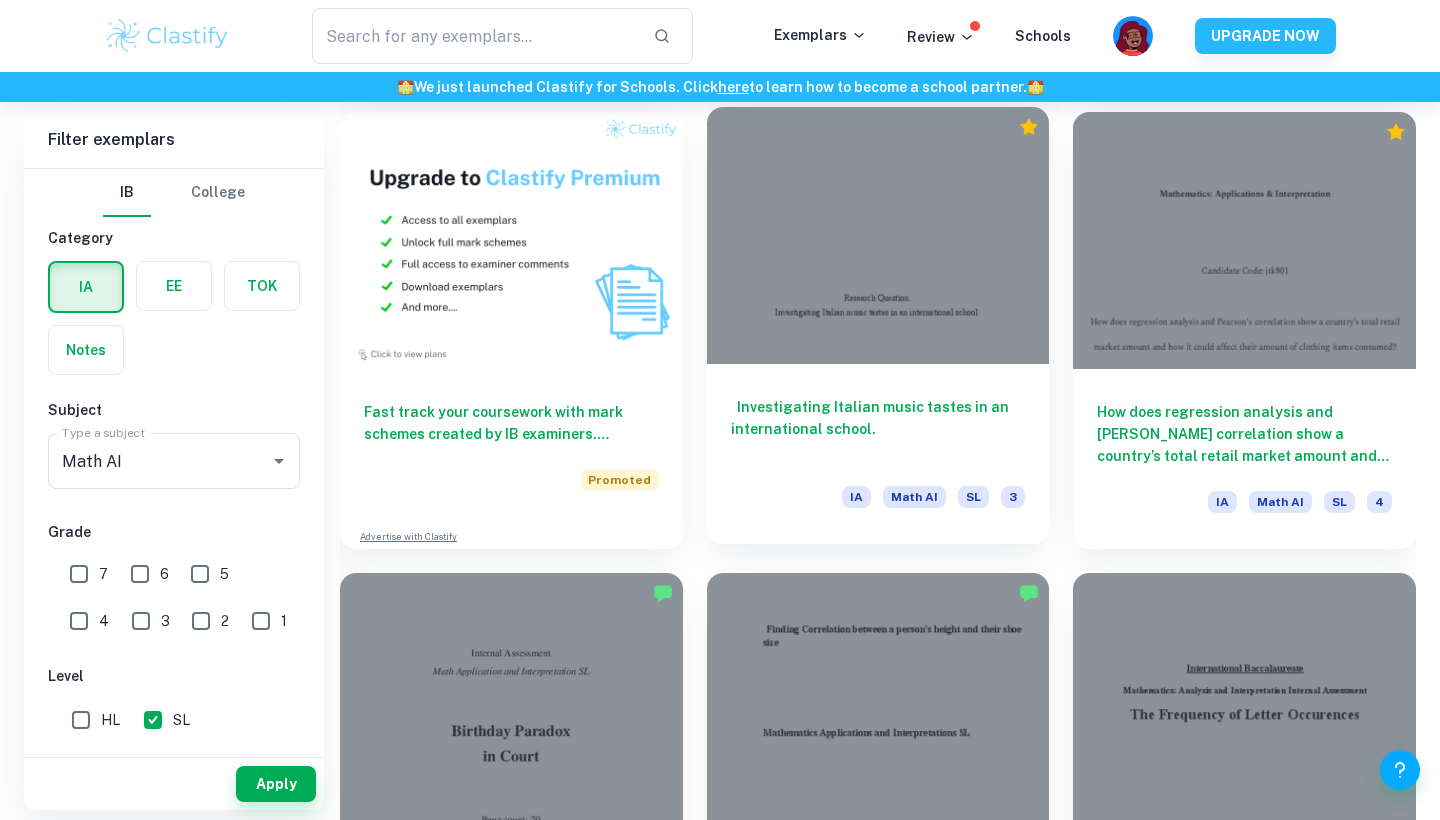 scroll, scrollTop: 1476, scrollLeft: 0, axis: vertical 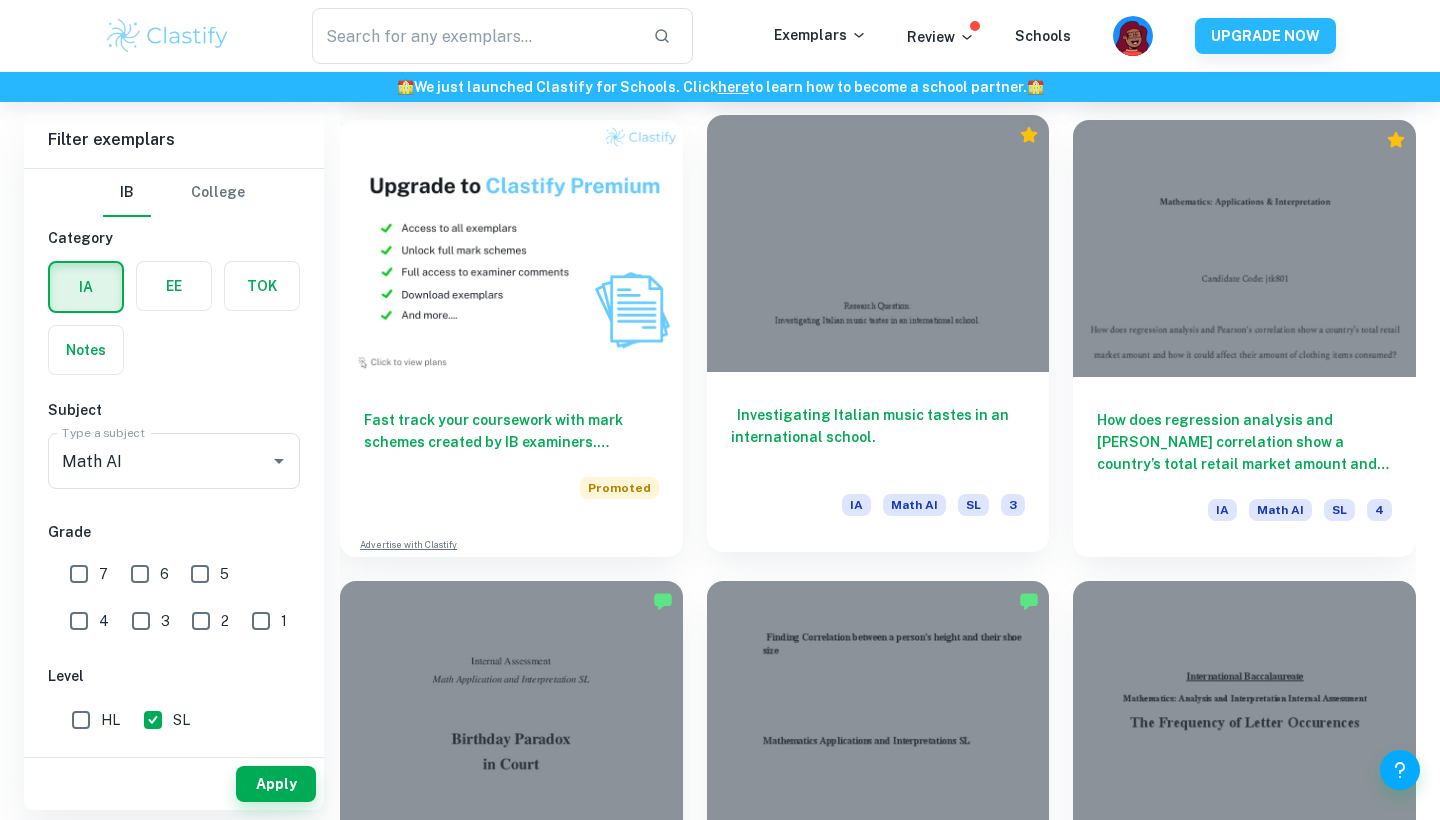 click at bounding box center [878, 243] 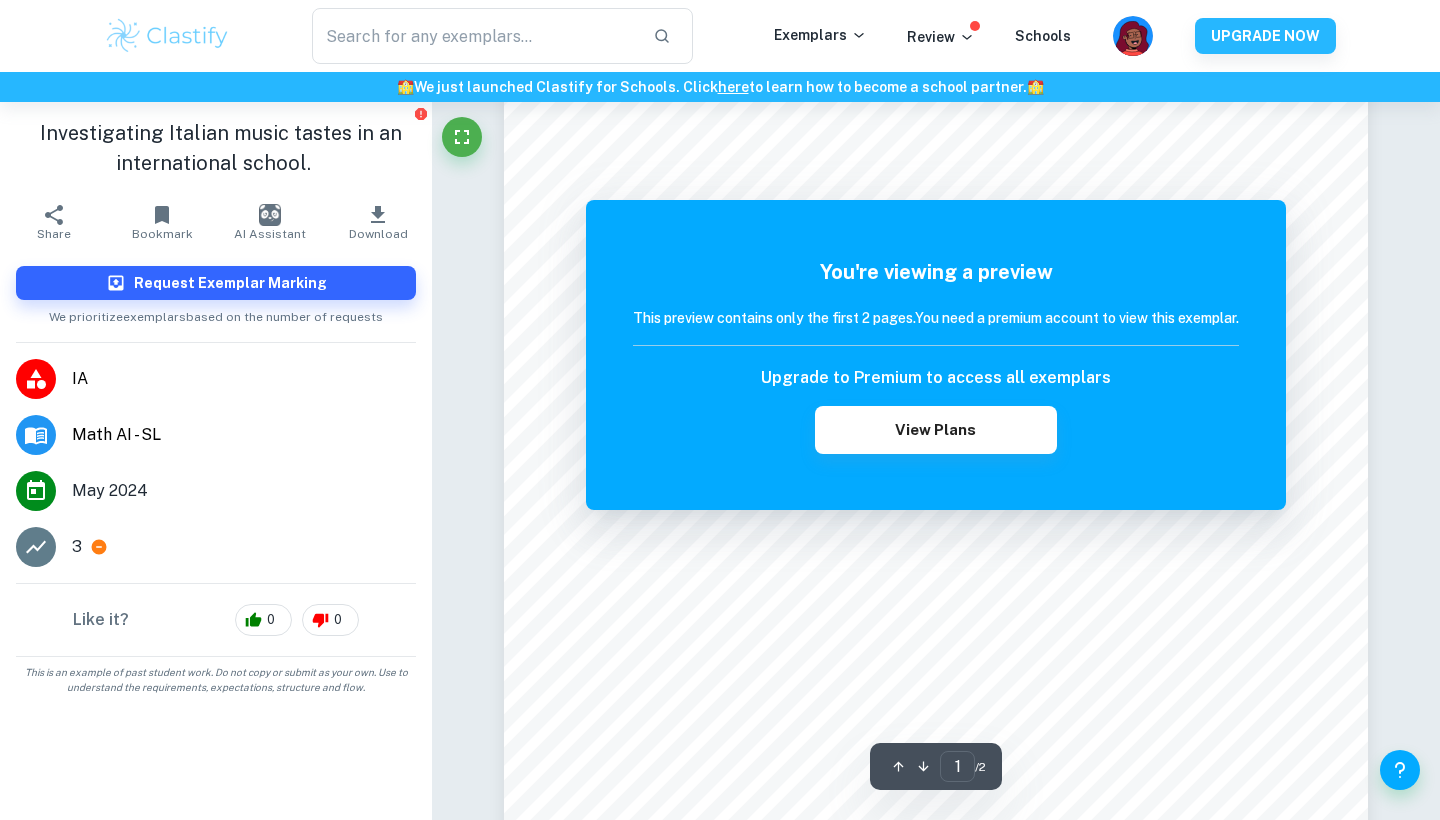 scroll, scrollTop: 181, scrollLeft: 0, axis: vertical 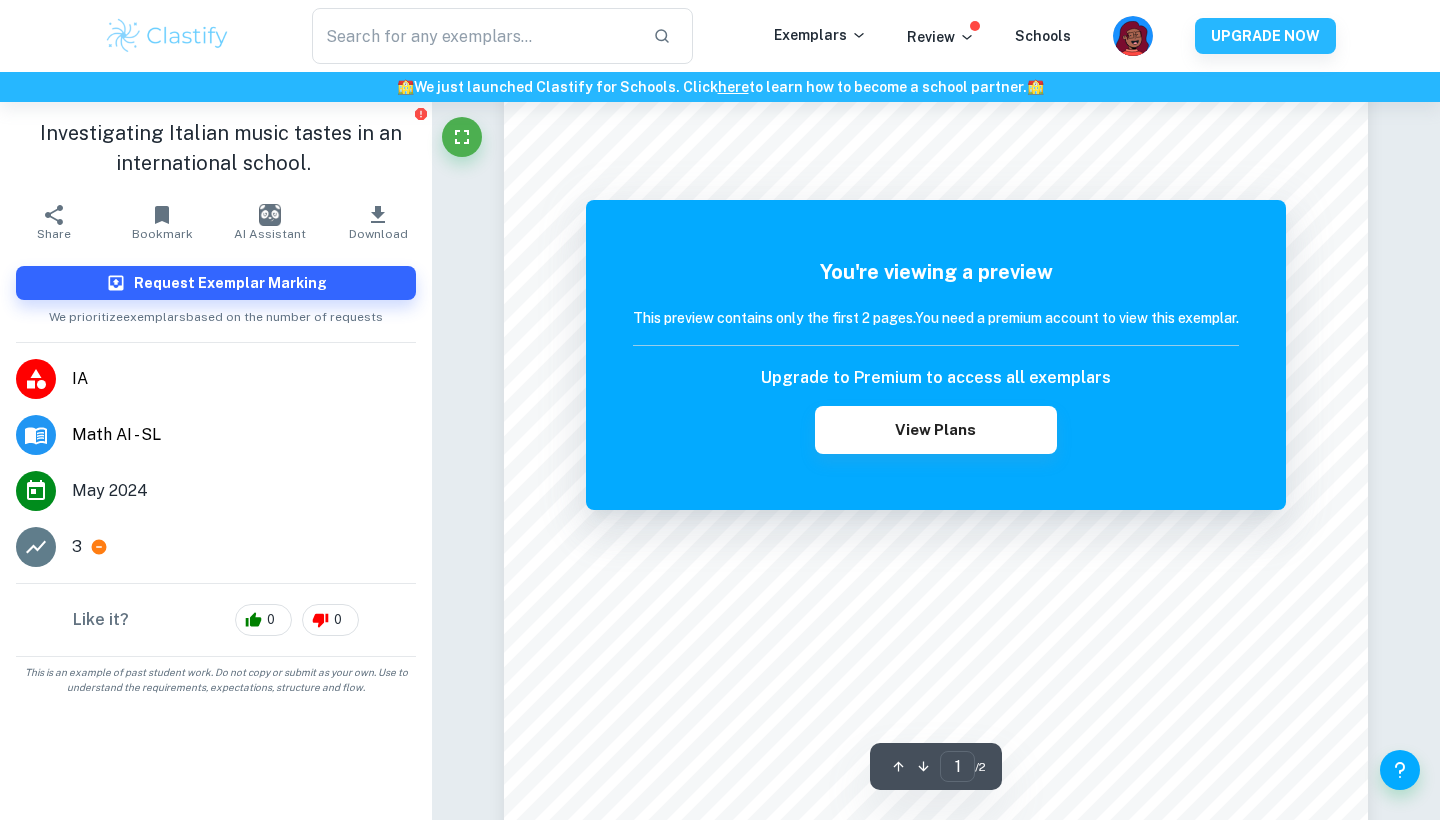 click on "You're viewing a preview This preview contains only the first 2 pages.  You need a premium account to view this exemplar. Upgrade to Premium to access all exemplars View Plans" at bounding box center [936, 355] 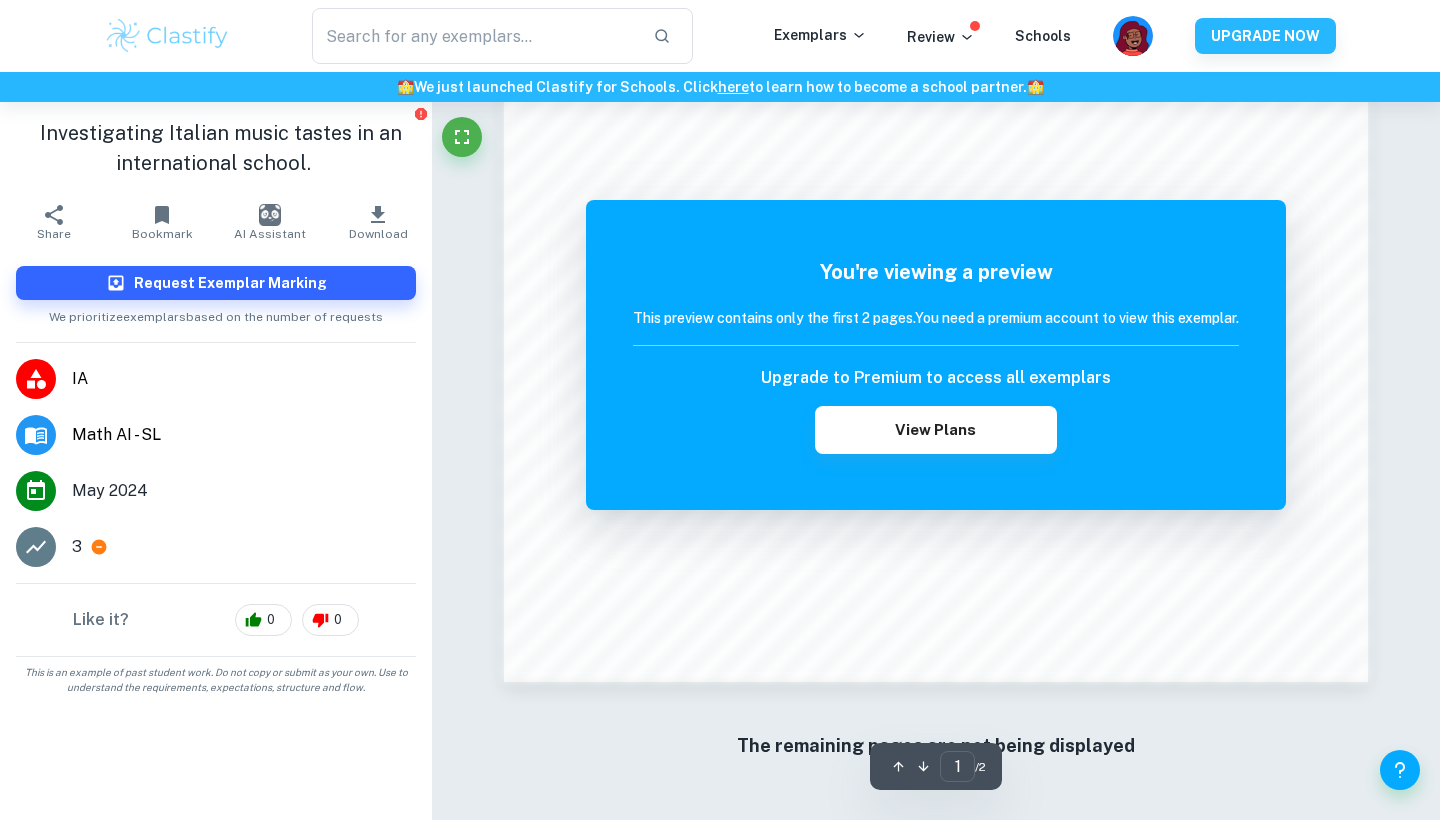 scroll, scrollTop: 1894, scrollLeft: 0, axis: vertical 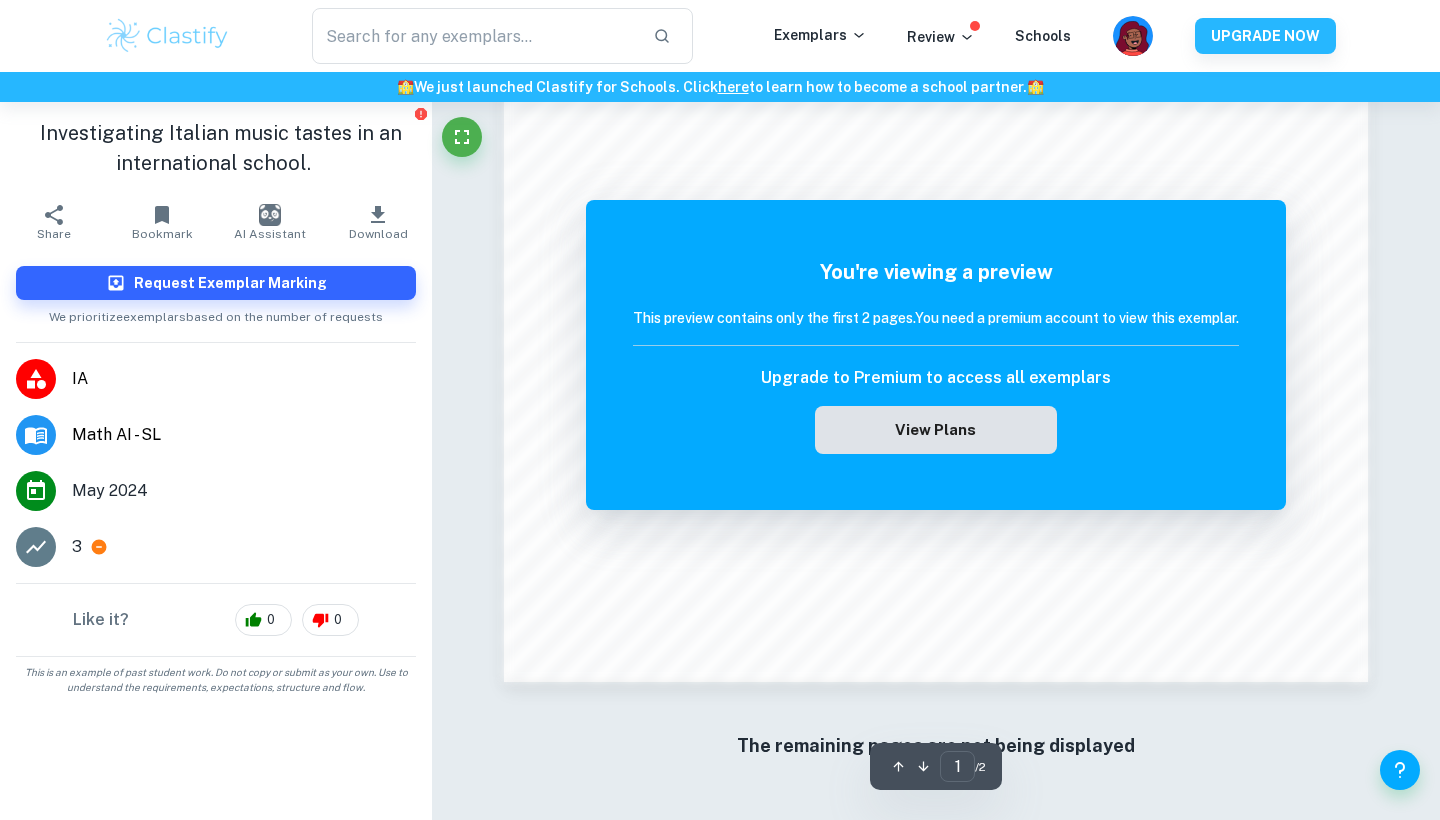 click on "View Plans" at bounding box center [936, 430] 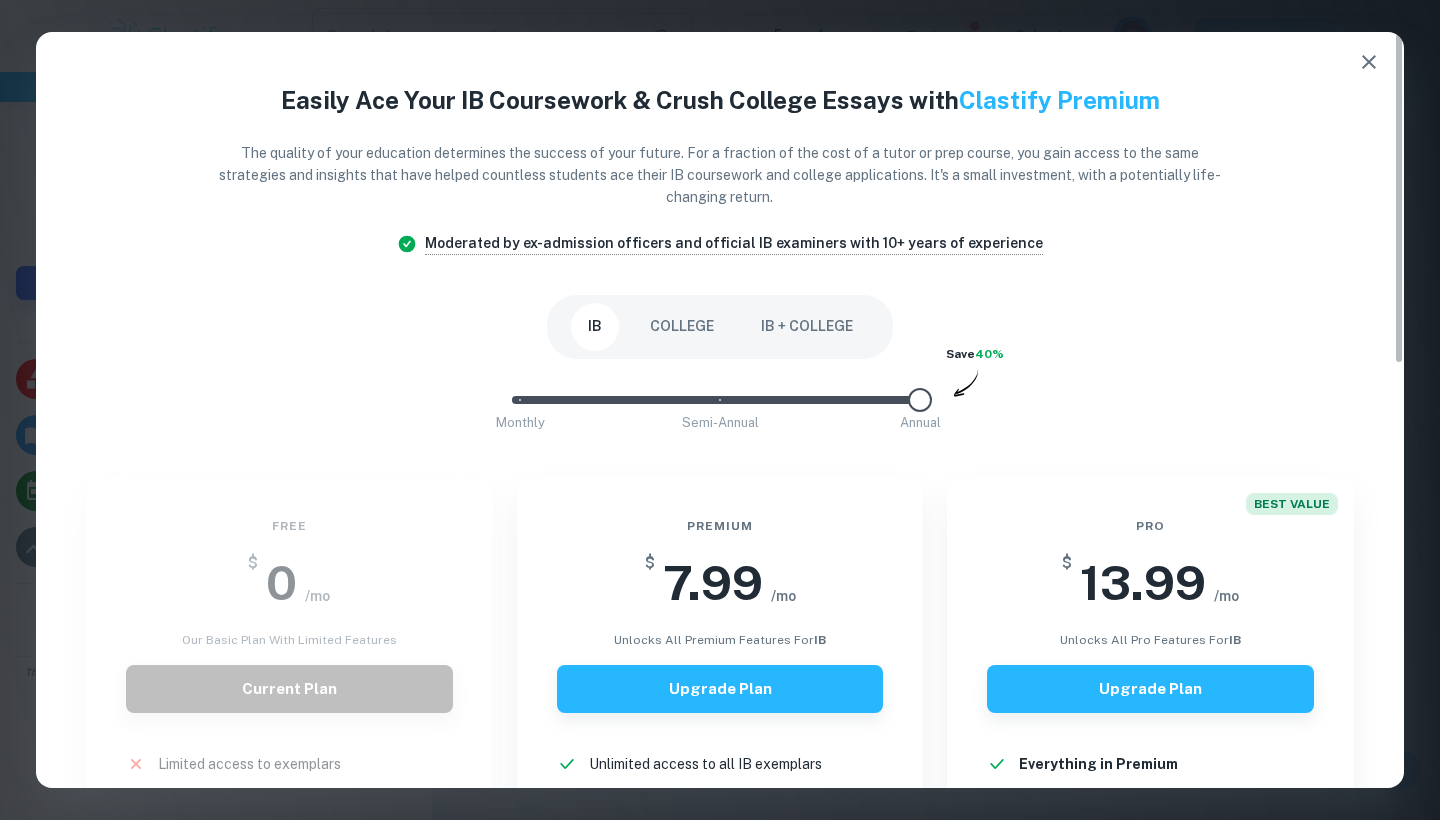 click on "Free $ 0 /mo Our basic plan with limited features Current Plan Limited access to exemplars New! No access to examiner marking New! Only overall scores visible New! Downloading not allowed New! Ads New!" at bounding box center [277, 768] 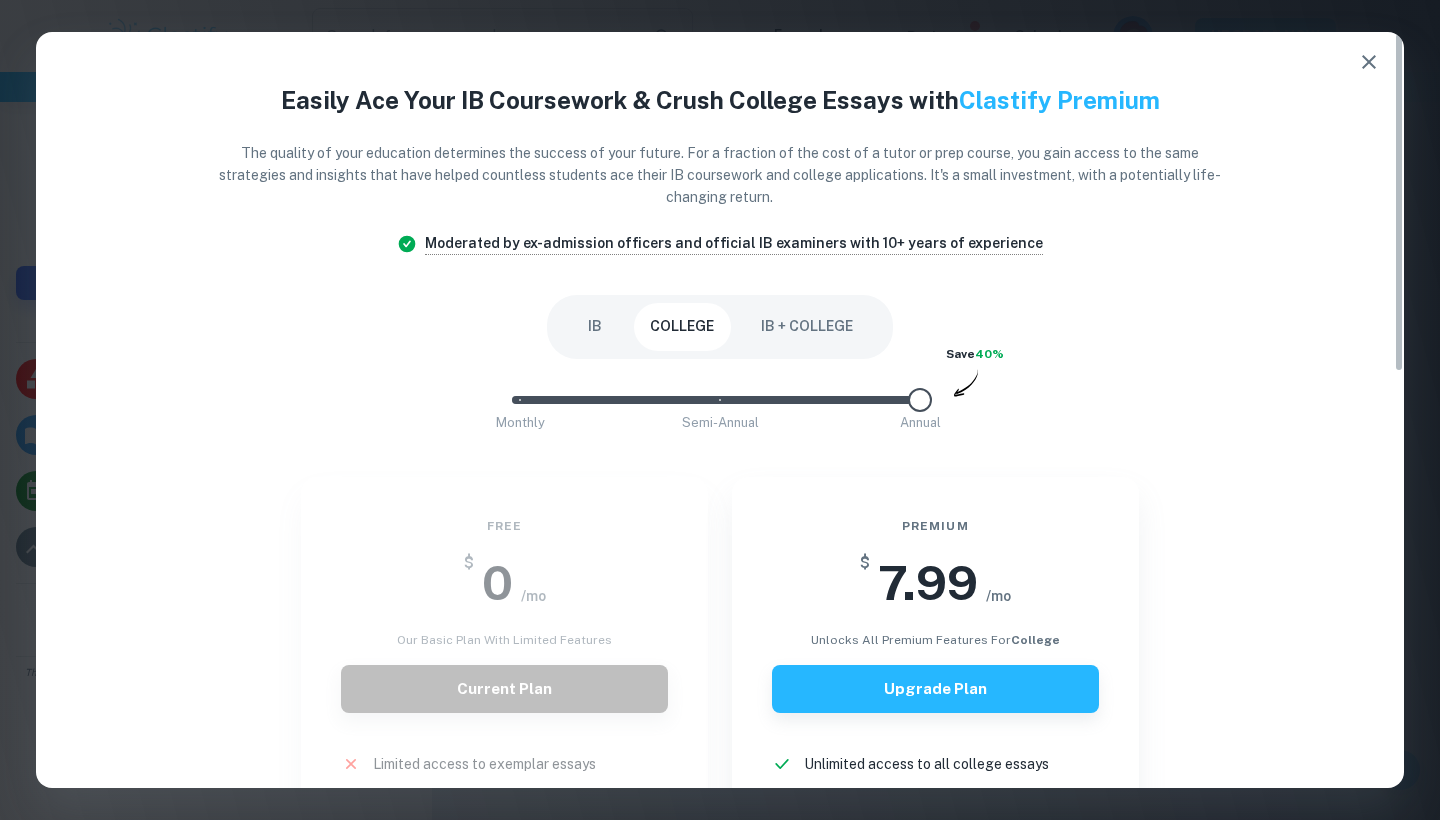 click on "IB COLLEGE IB + COLLEGE" at bounding box center [720, 327] 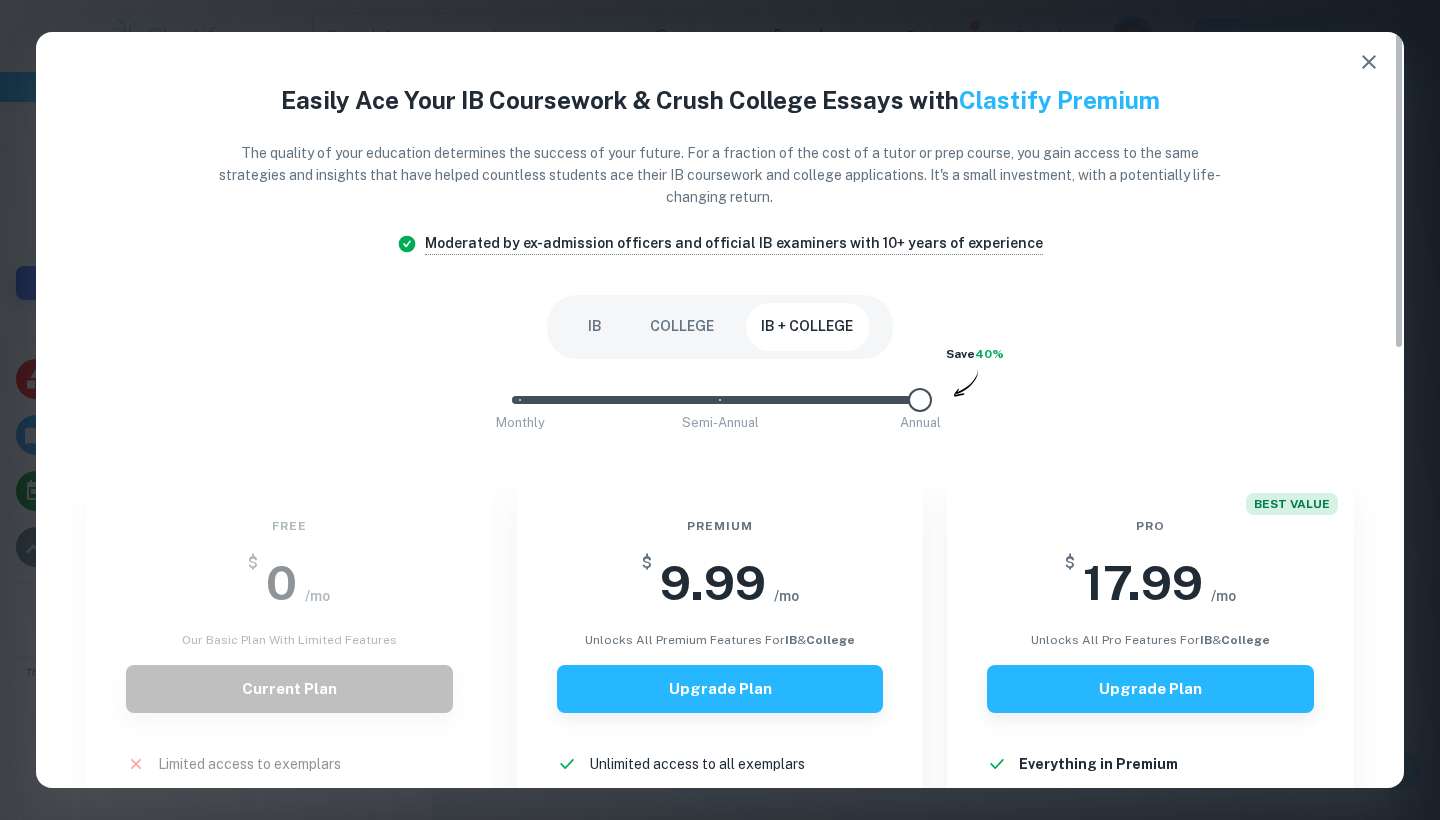 click on "IB" at bounding box center (595, 327) 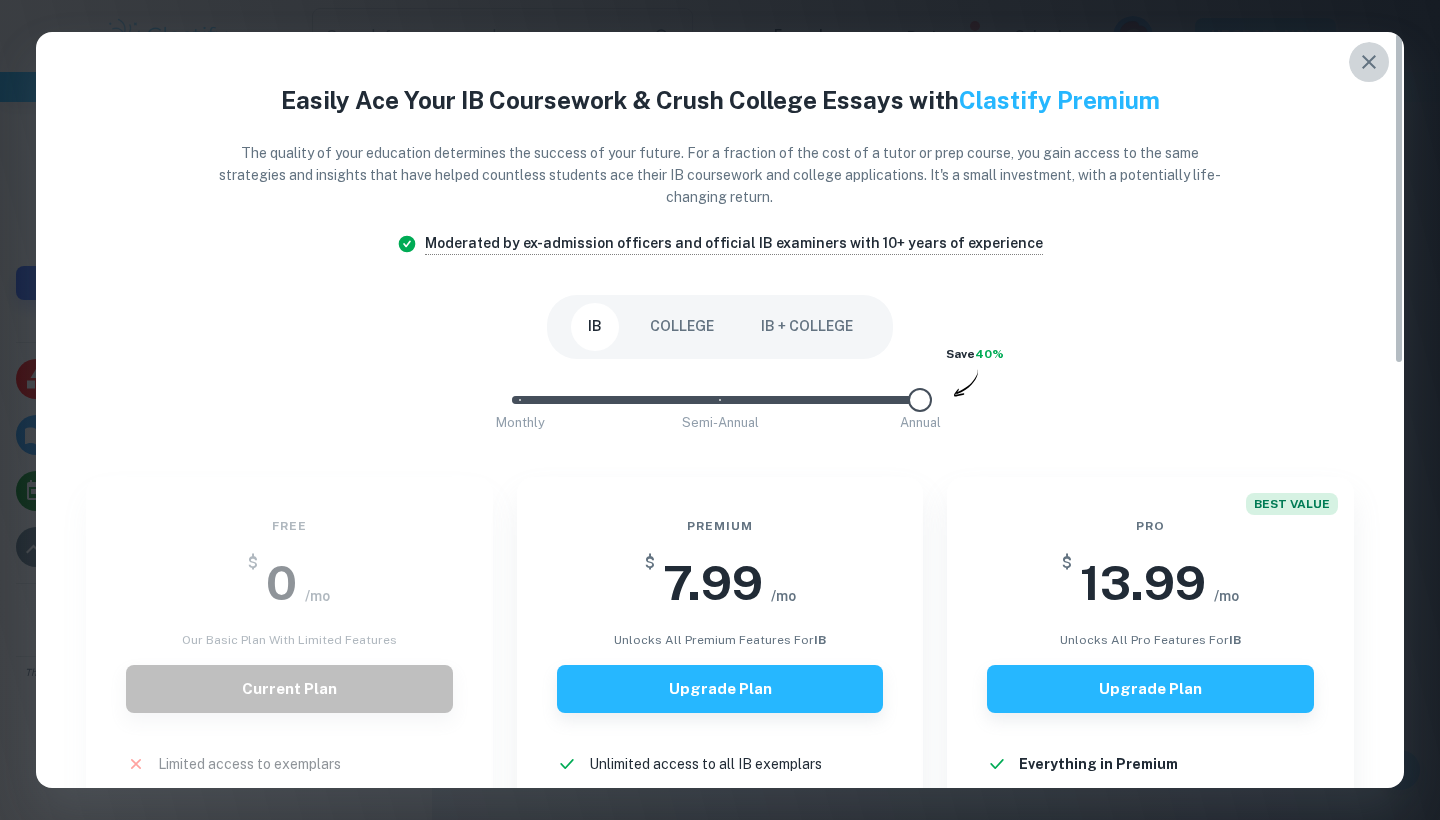 click 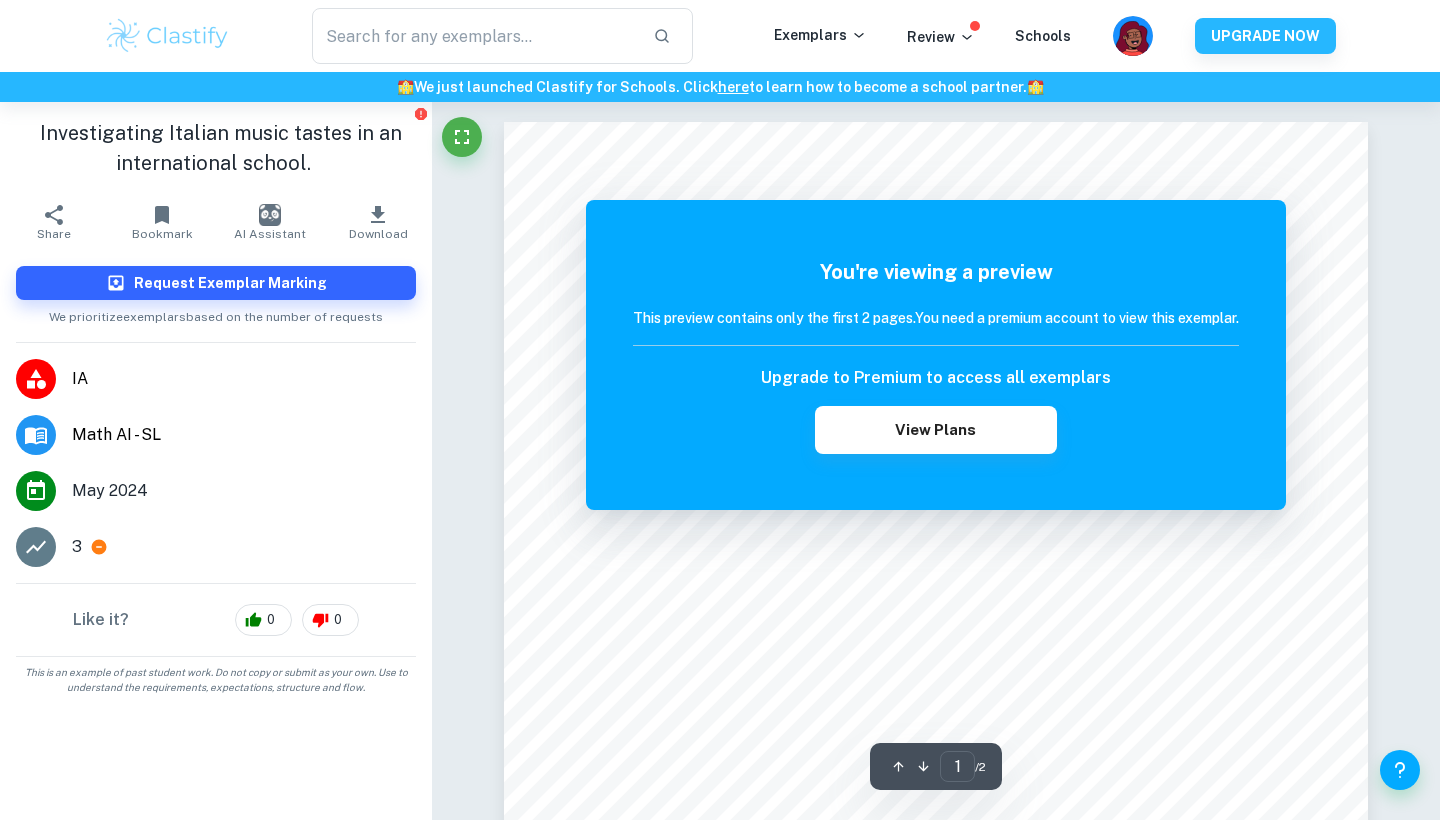 scroll, scrollTop: 0, scrollLeft: 0, axis: both 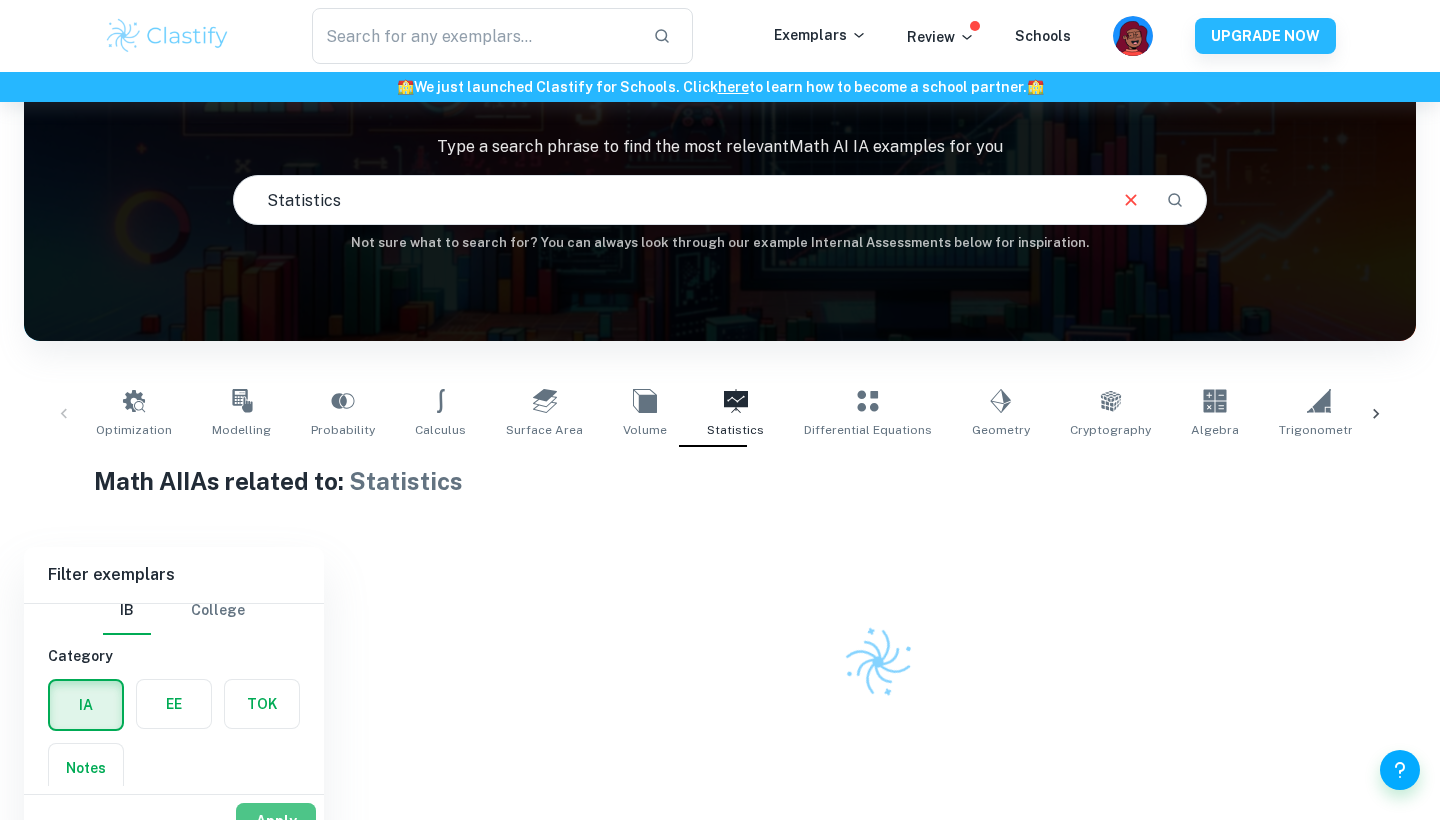 click on "Apply" at bounding box center [276, 821] 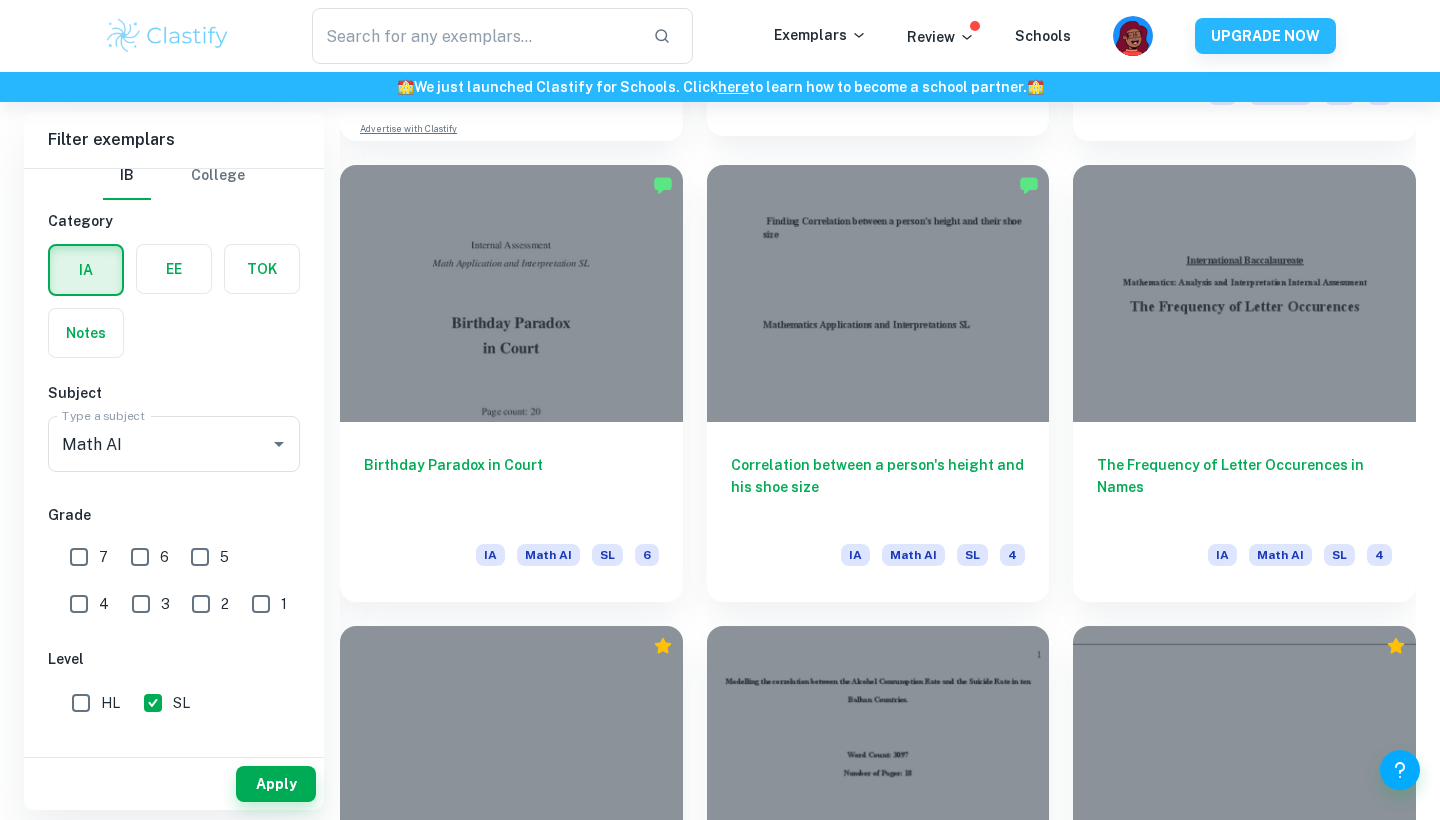 scroll, scrollTop: 1901, scrollLeft: 0, axis: vertical 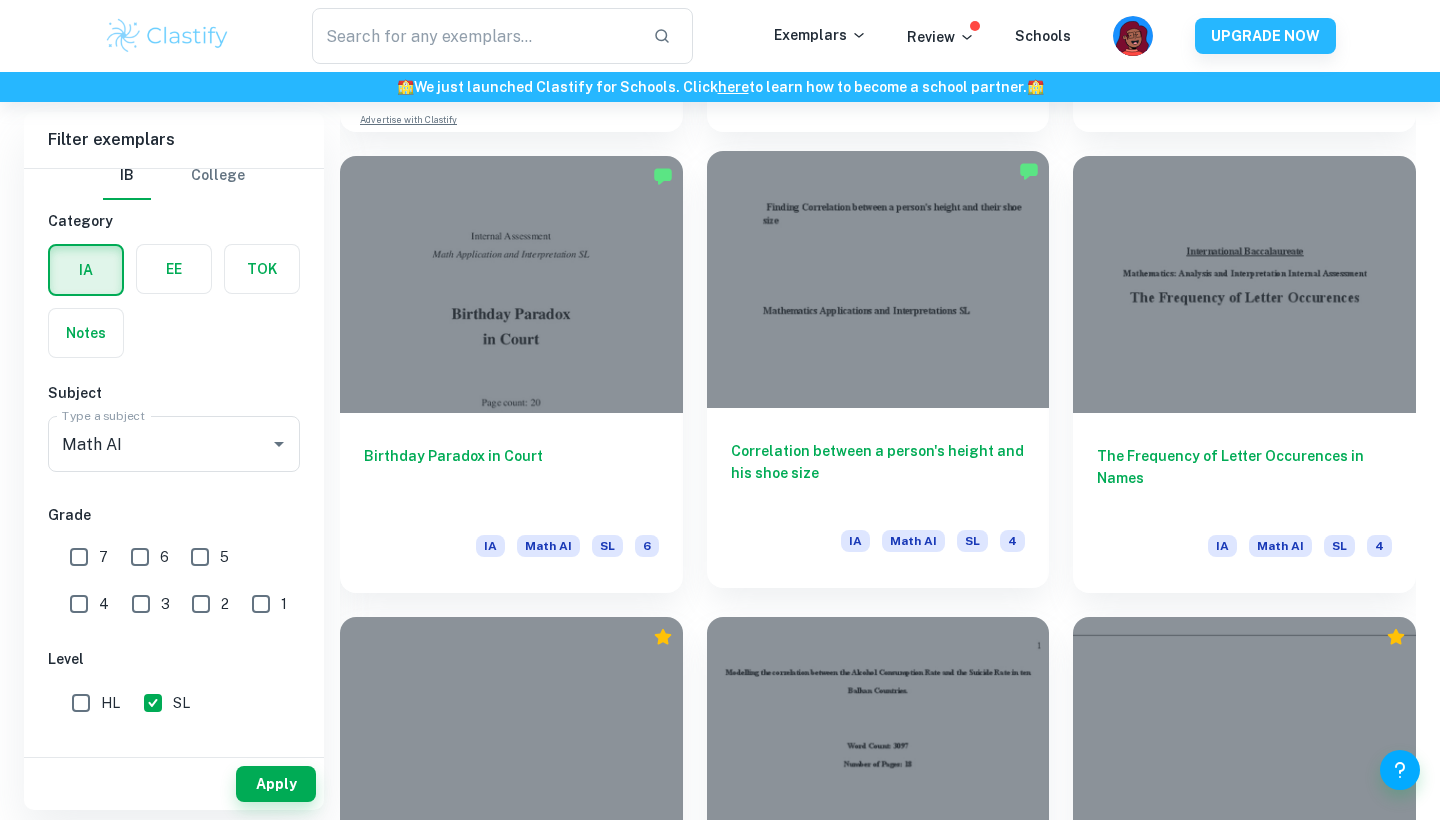 click at bounding box center [878, 279] 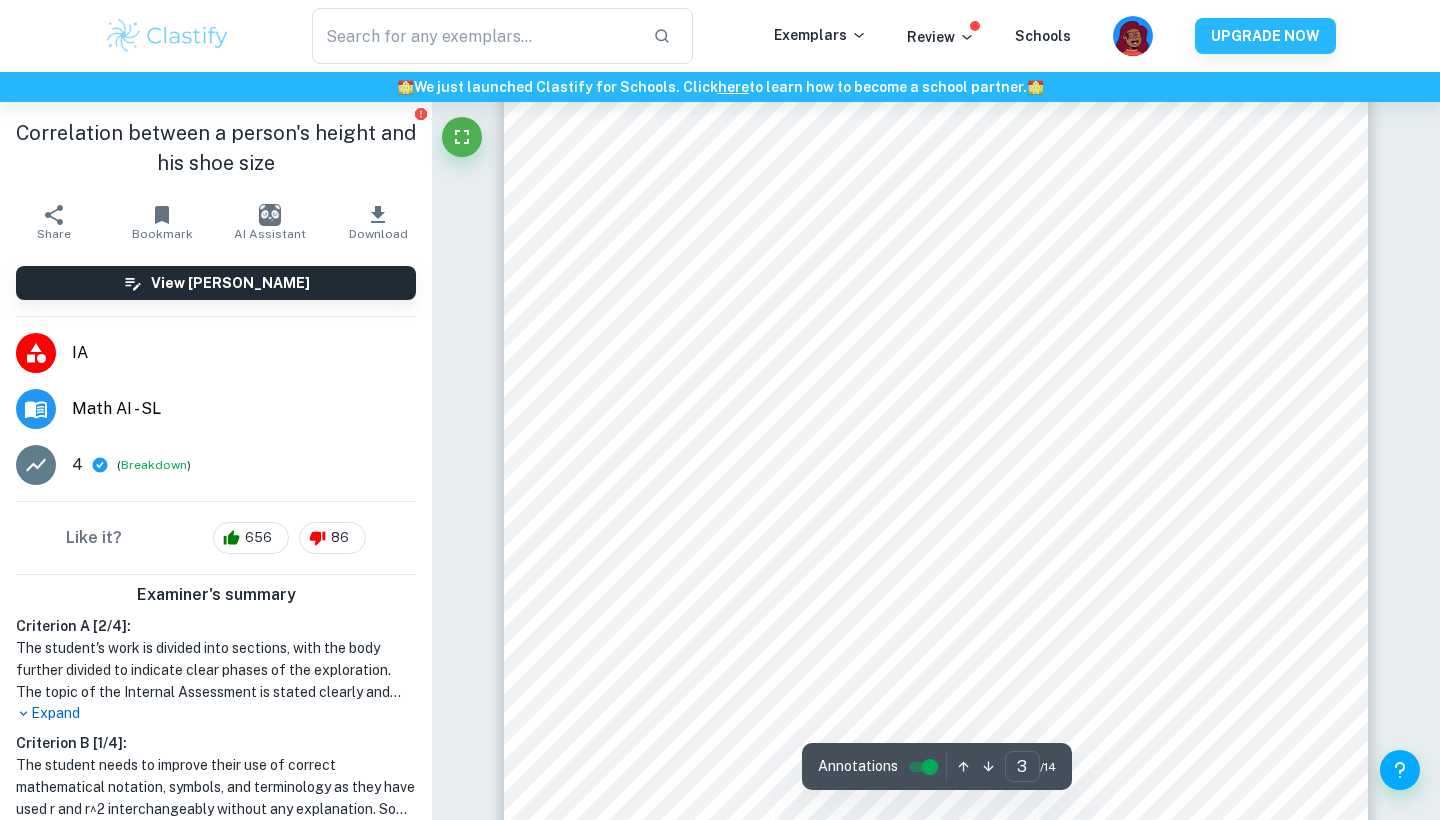 scroll, scrollTop: 2595, scrollLeft: 0, axis: vertical 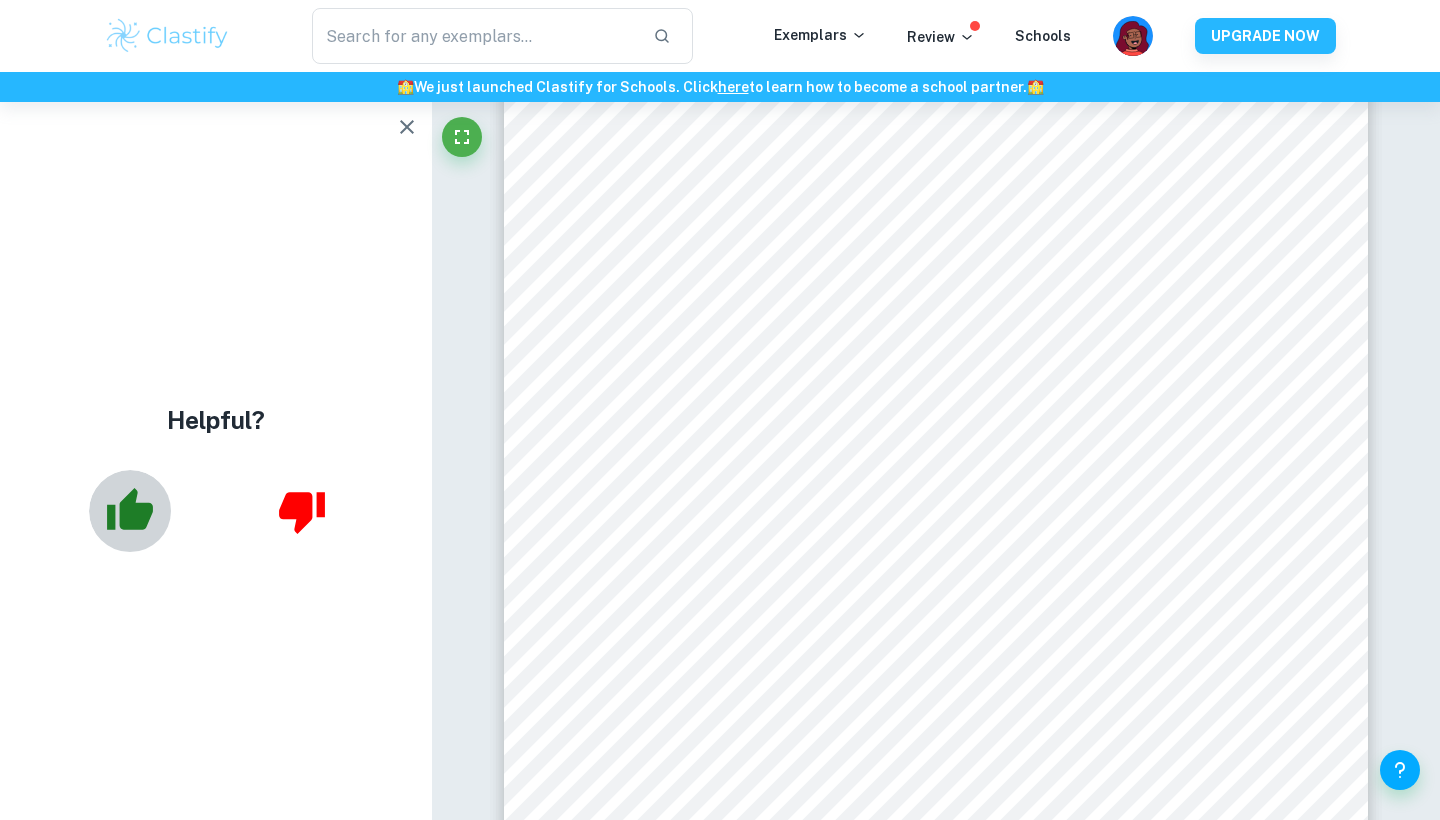 click at bounding box center (130, 511) 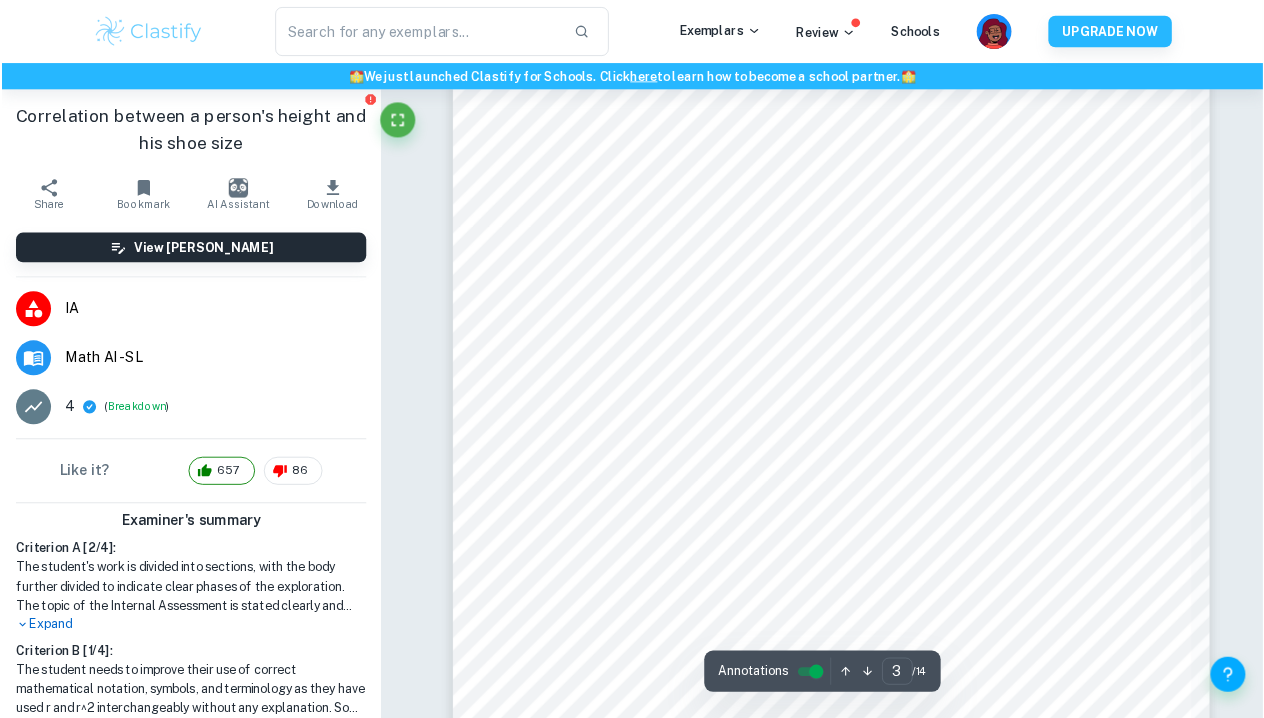 scroll, scrollTop: 3163, scrollLeft: 0, axis: vertical 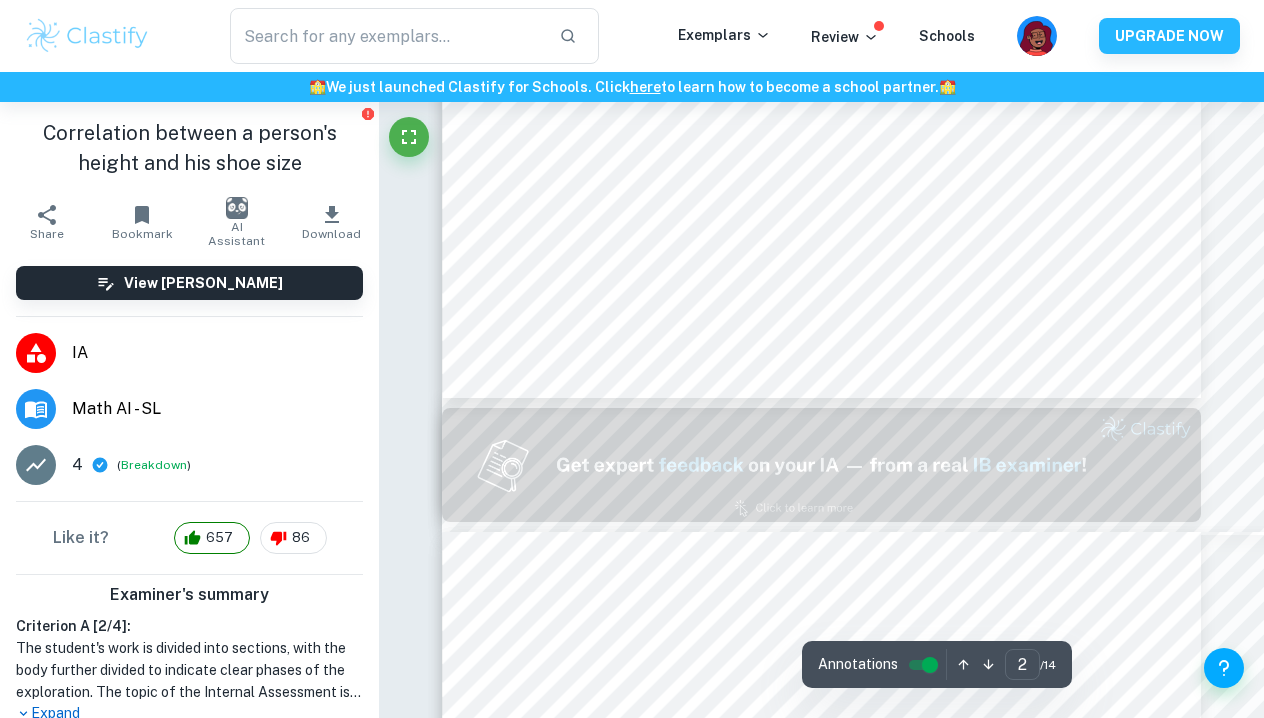 type on "1" 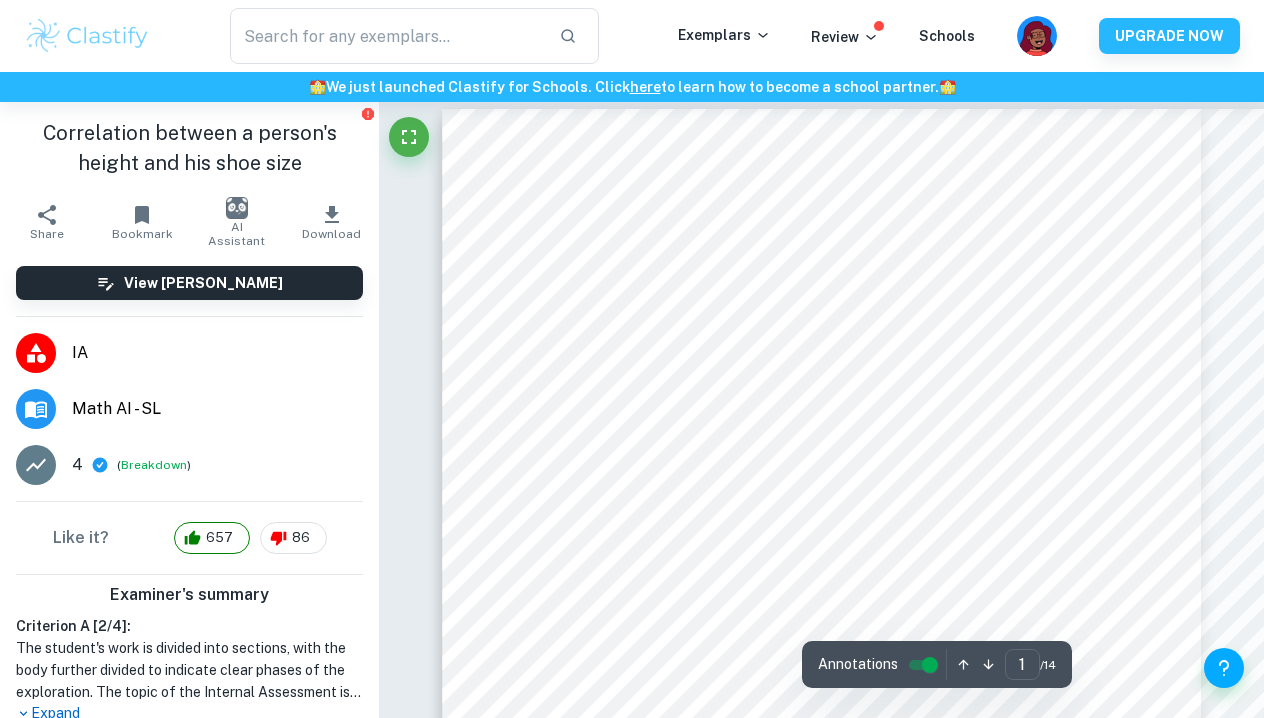 scroll, scrollTop: 12, scrollLeft: 0, axis: vertical 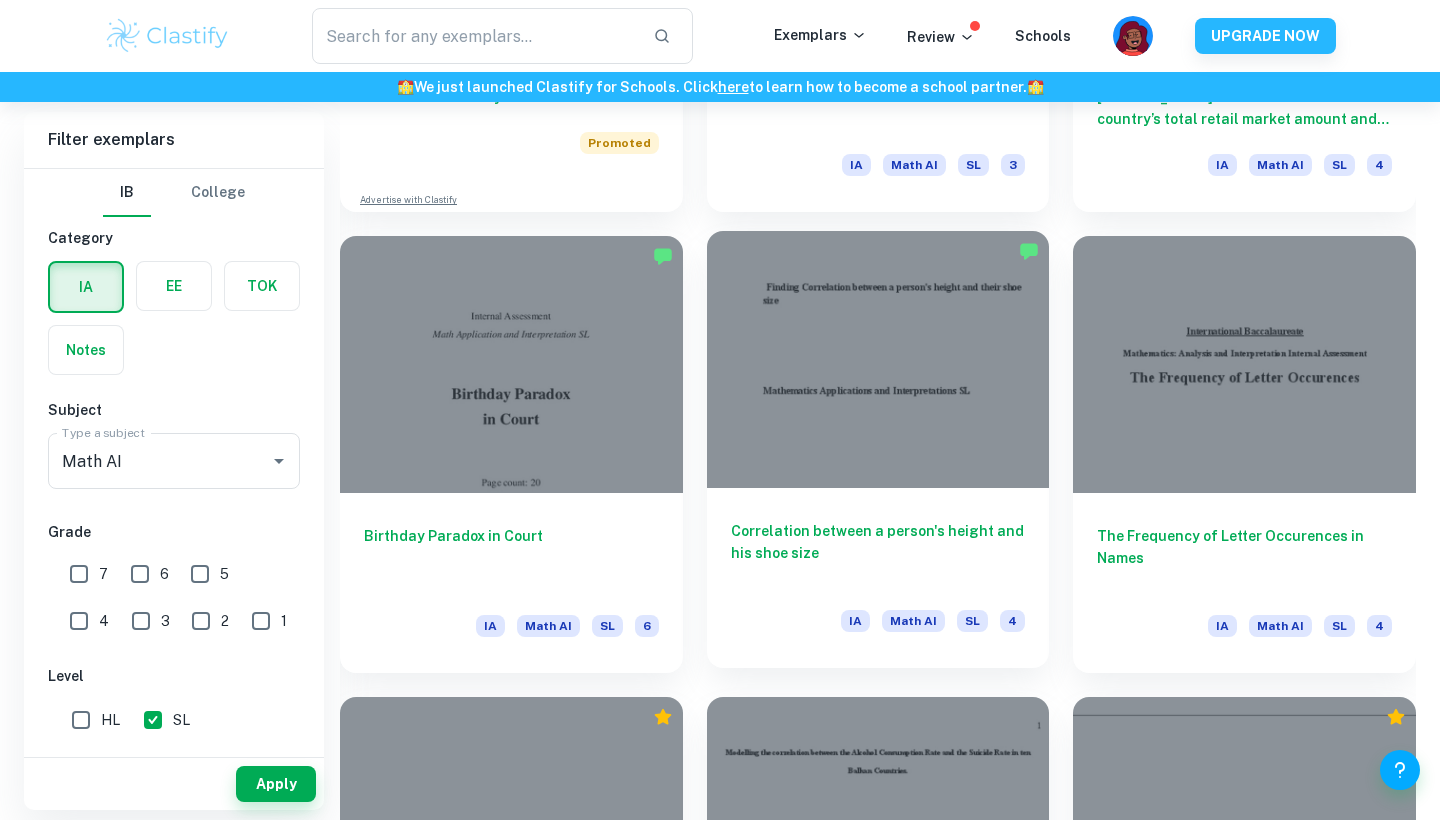 click on "Correlation between a person's height and his shoe size IA Math AI SL 4" at bounding box center [878, 578] 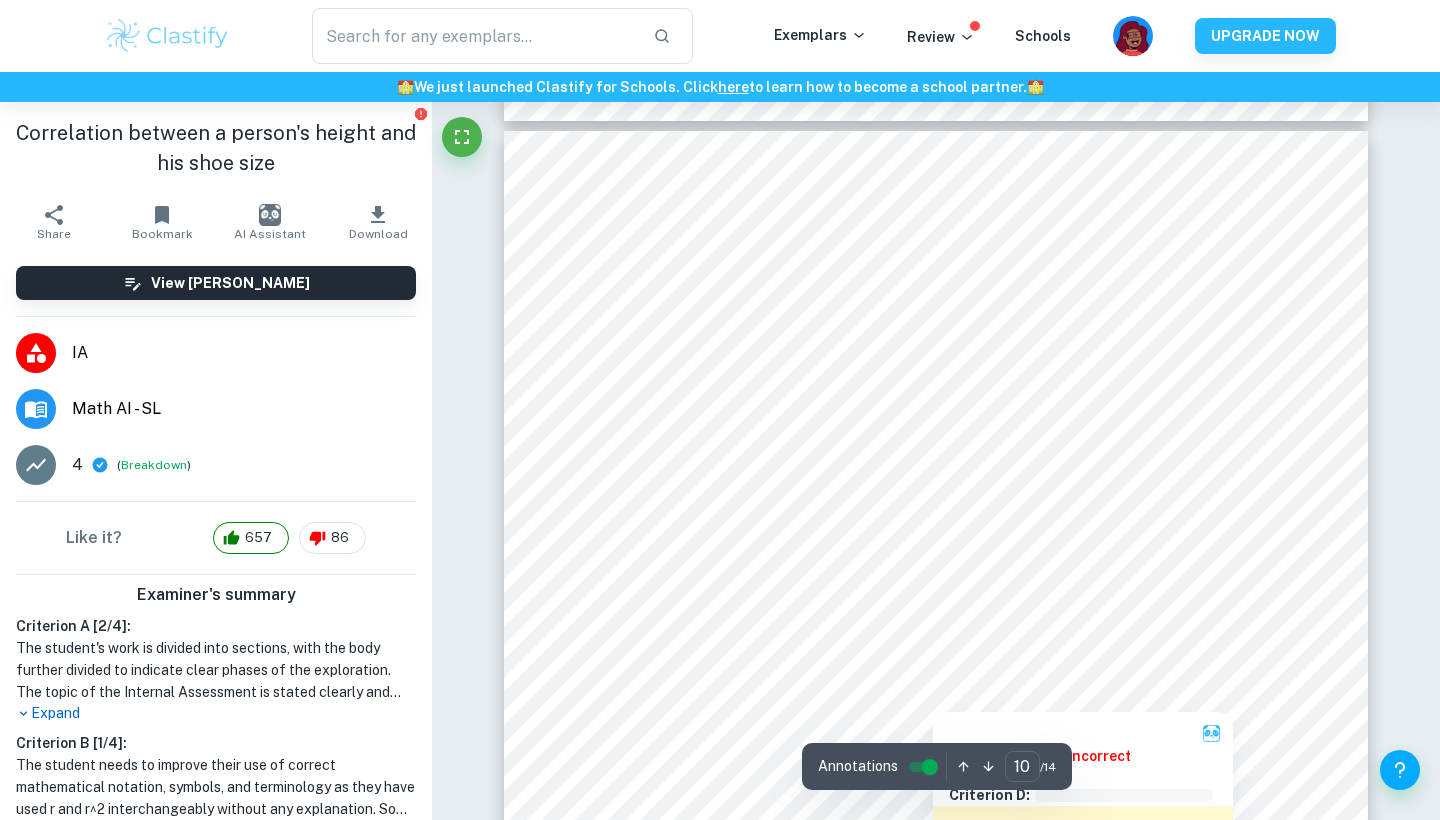 scroll, scrollTop: 10575, scrollLeft: 0, axis: vertical 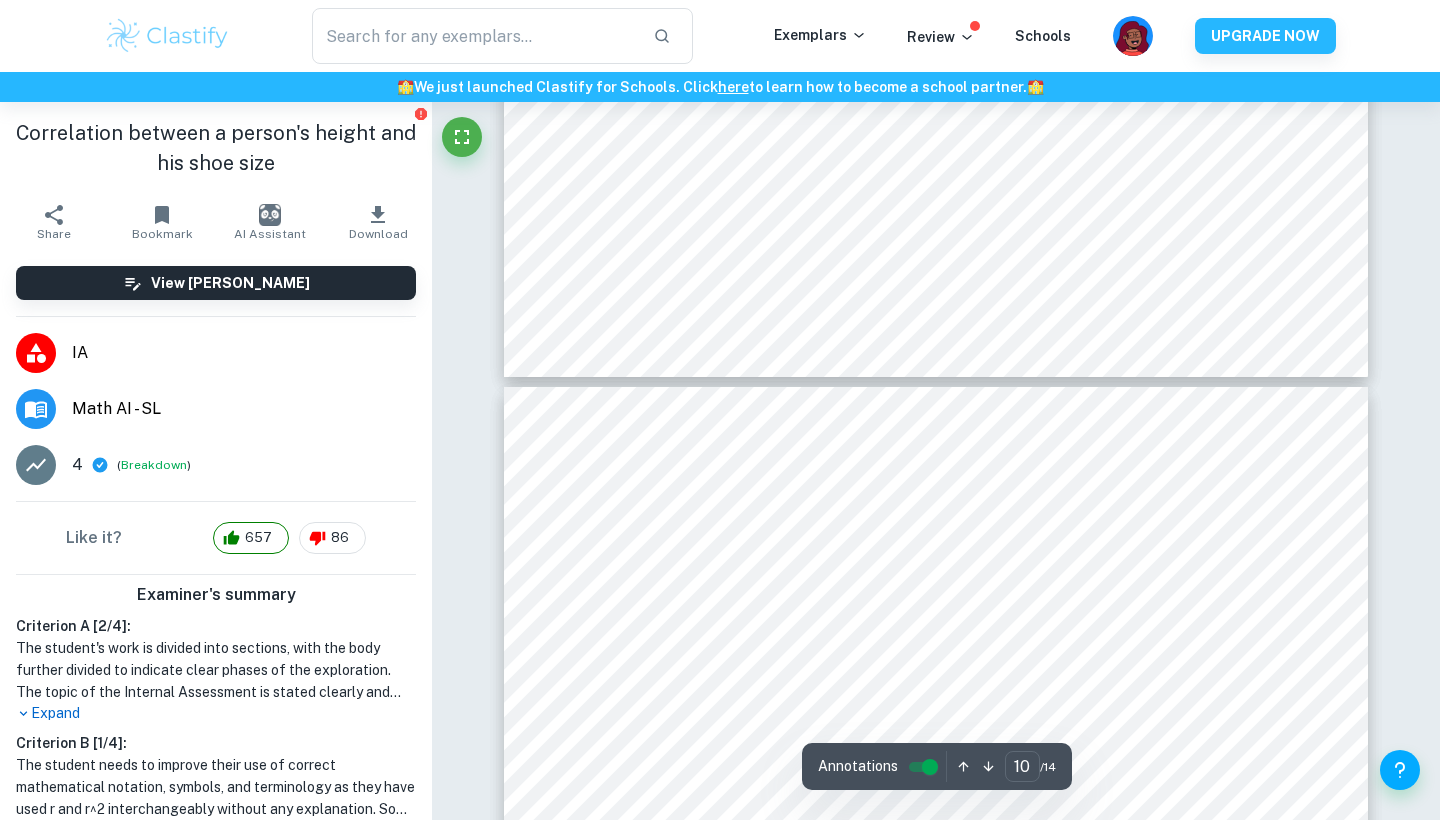 type on "11" 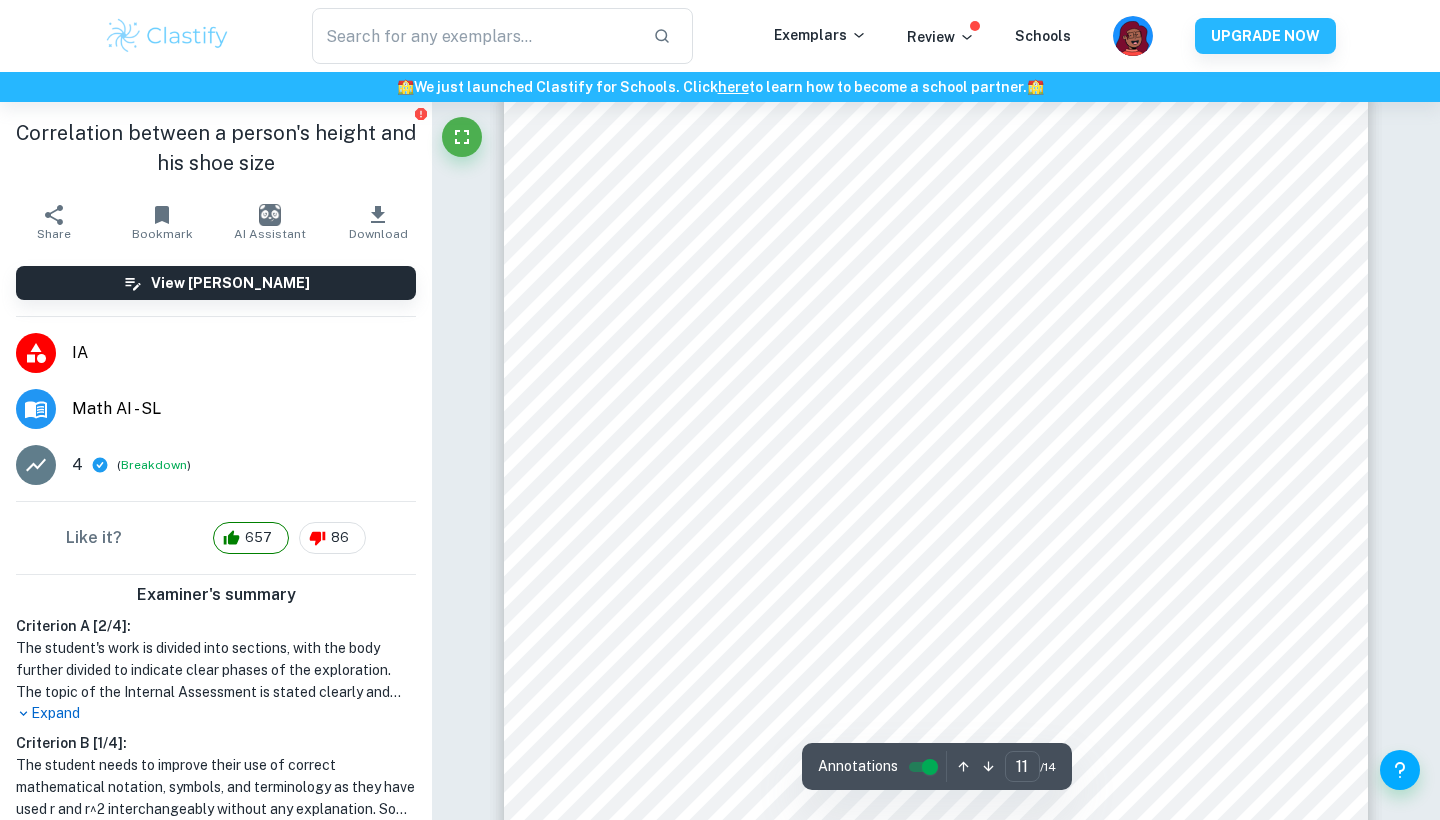 scroll, scrollTop: 11732, scrollLeft: 0, axis: vertical 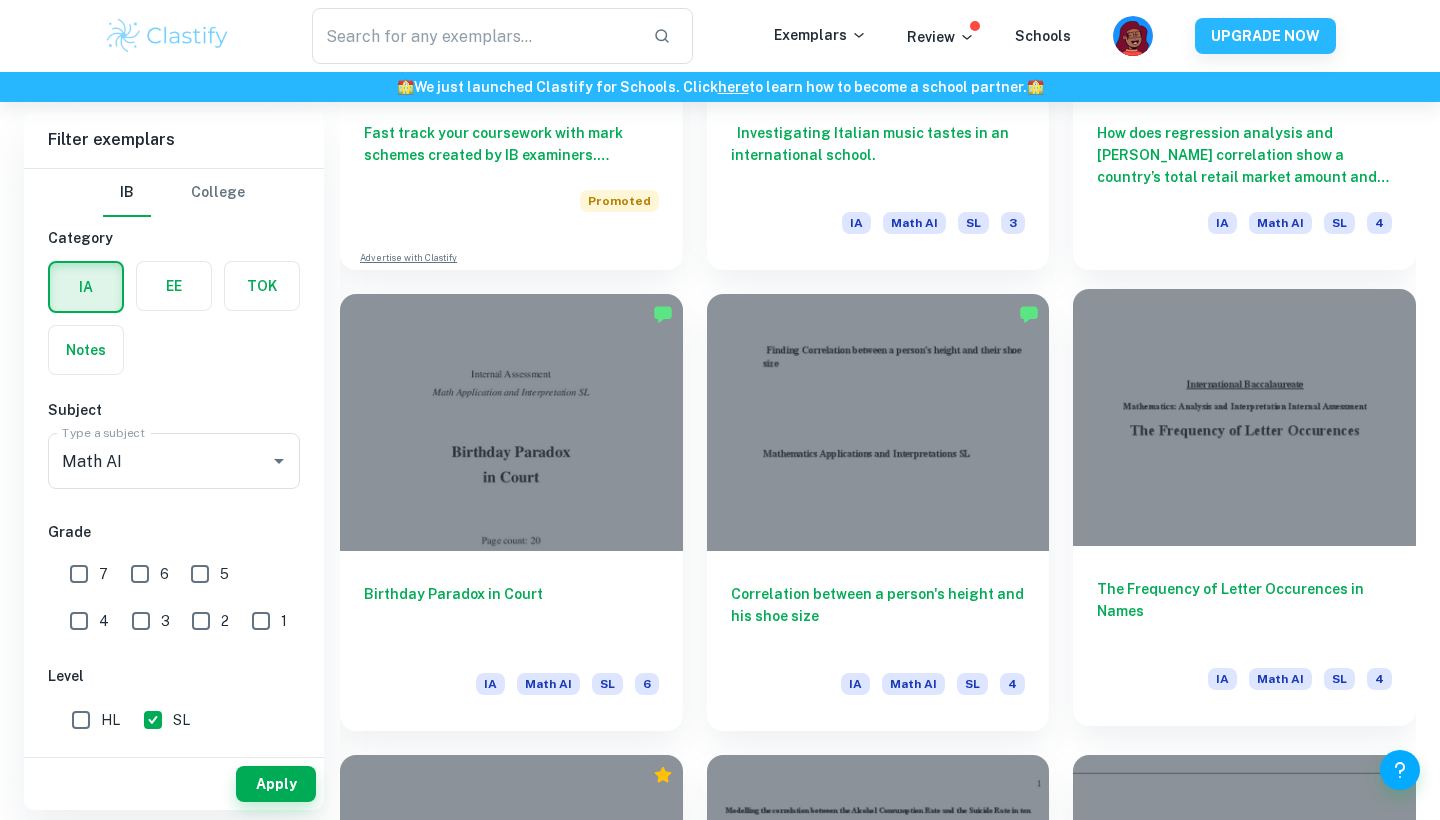 click at bounding box center (1244, 417) 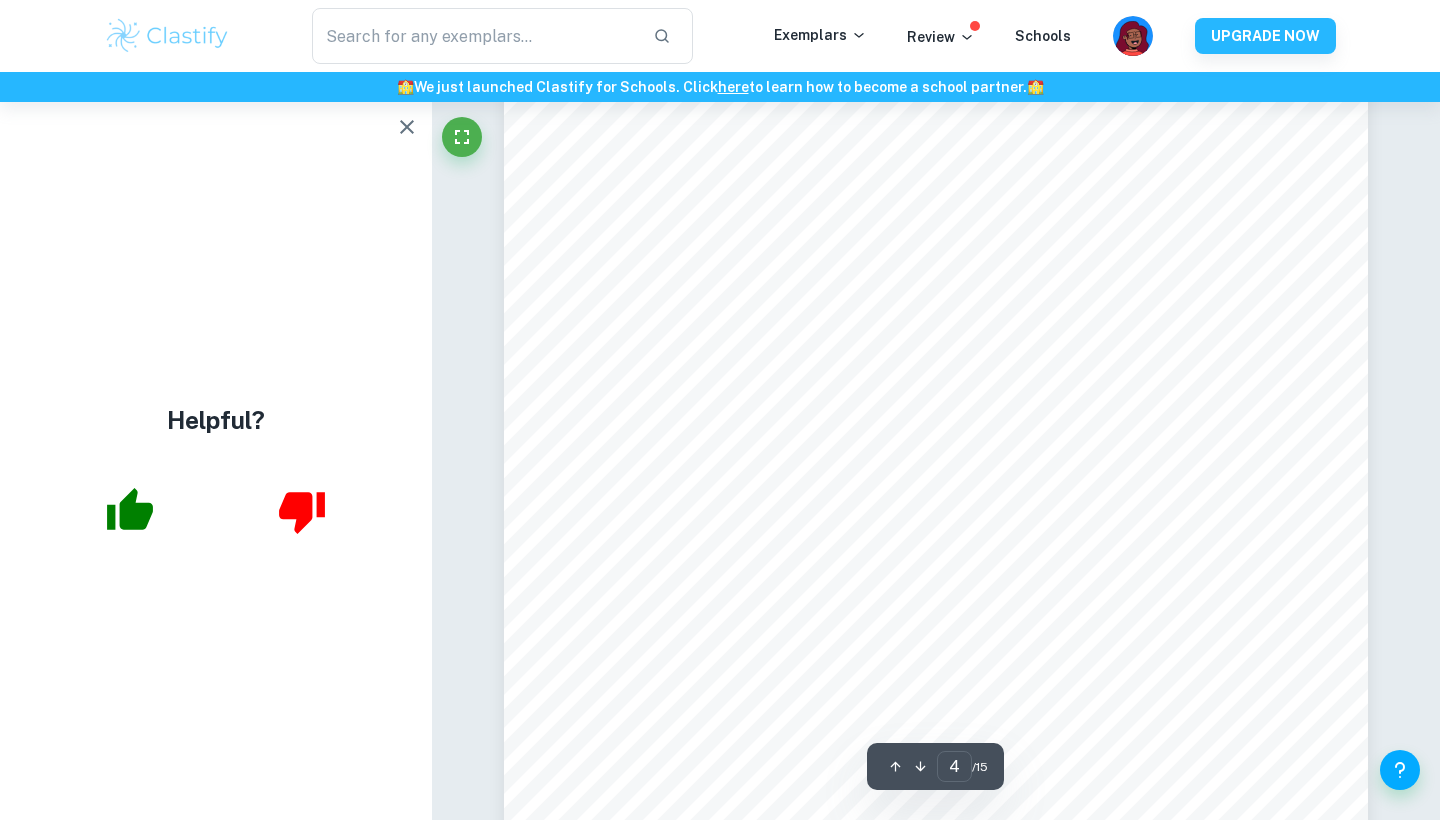 scroll, scrollTop: 4010, scrollLeft: 0, axis: vertical 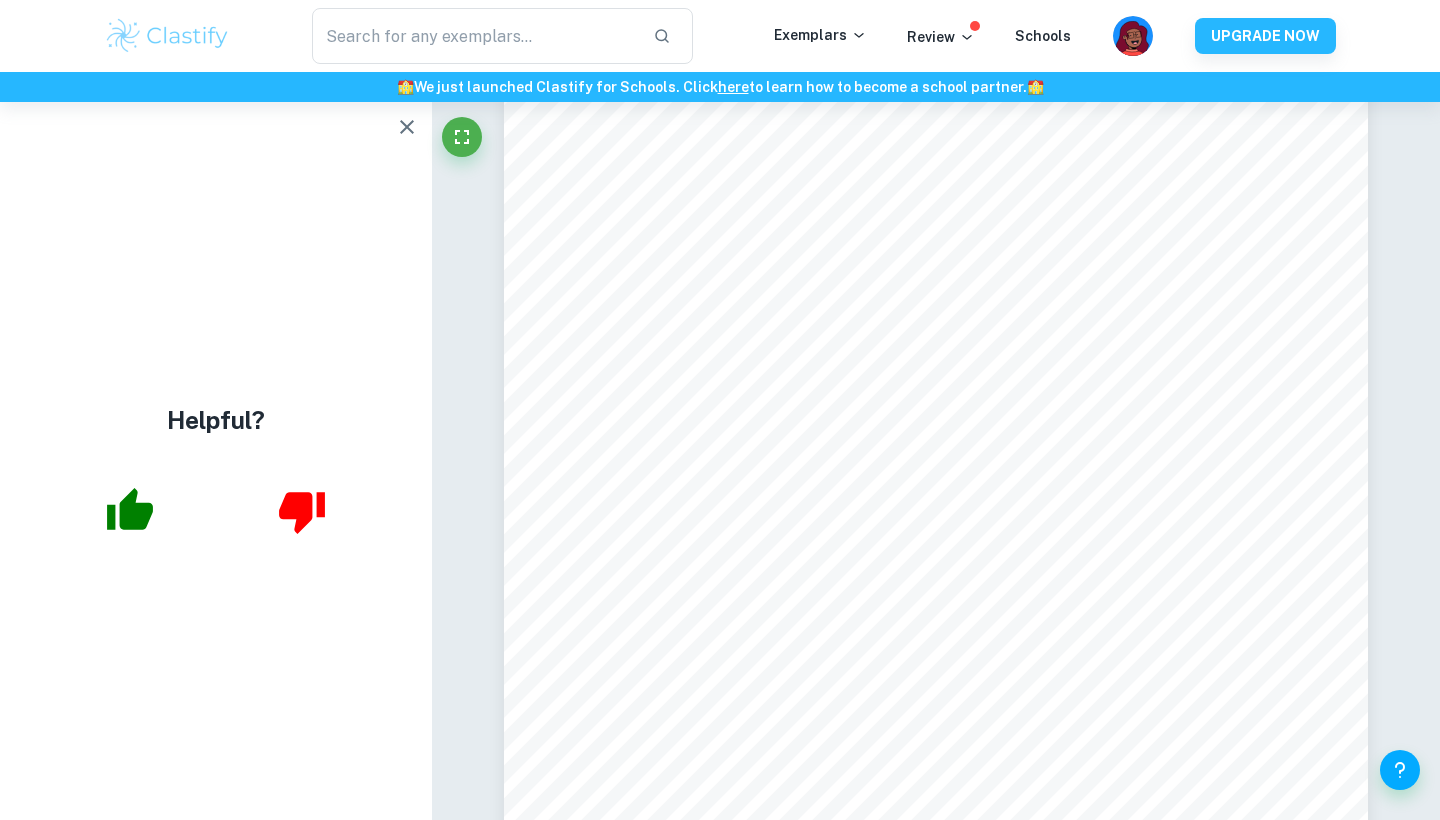 click 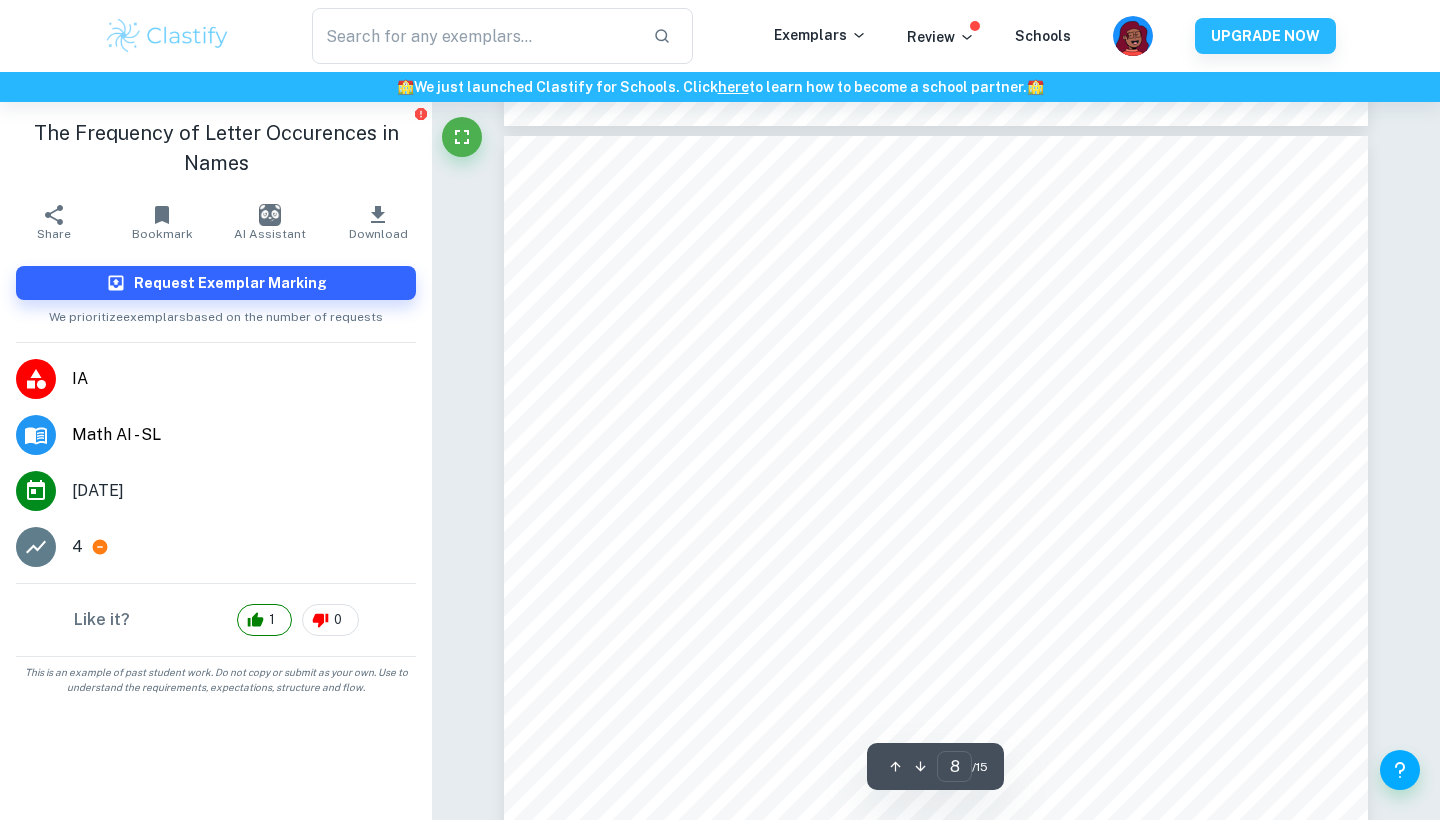 scroll, scrollTop: 8175, scrollLeft: 1, axis: both 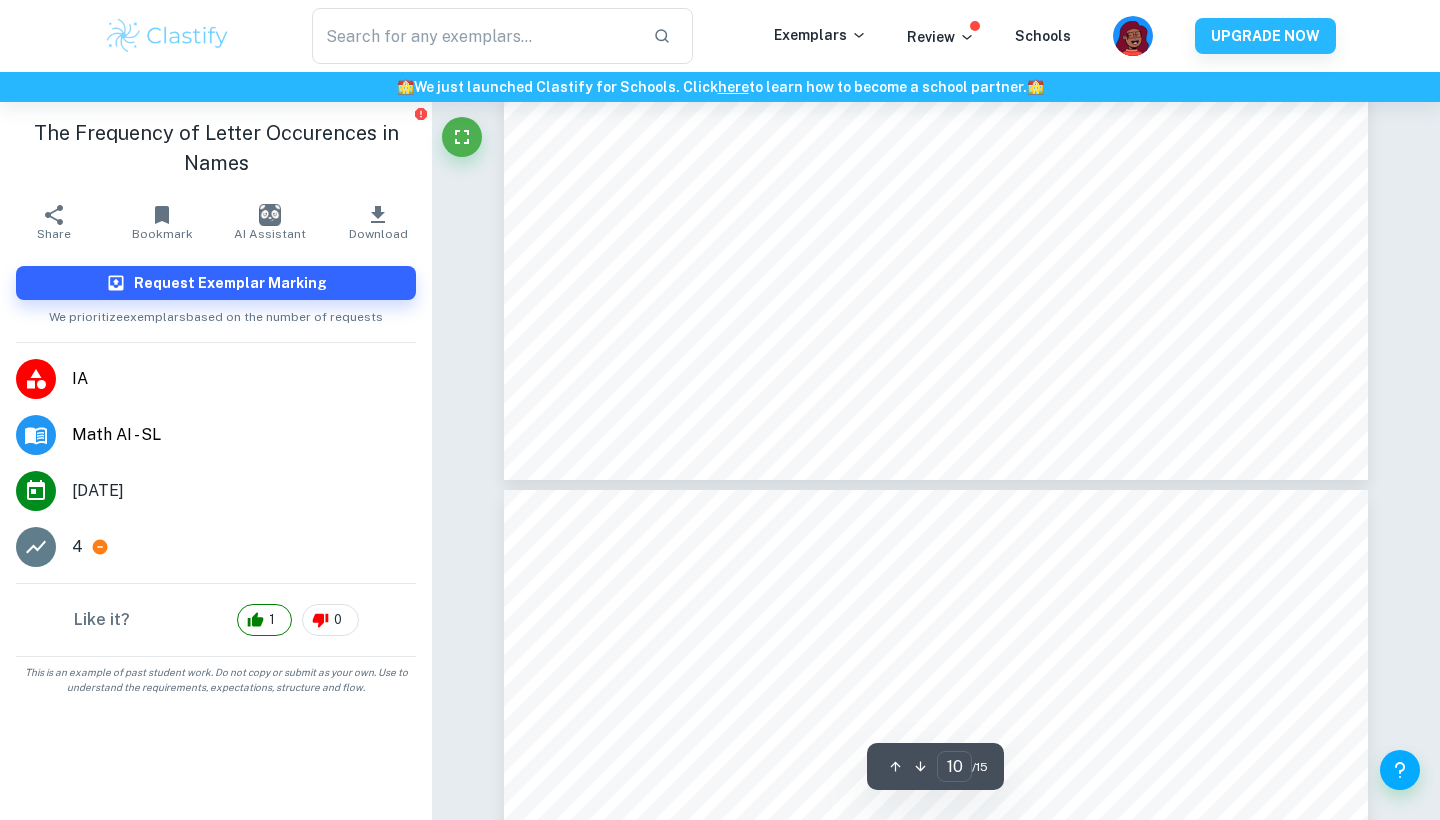 type on "9" 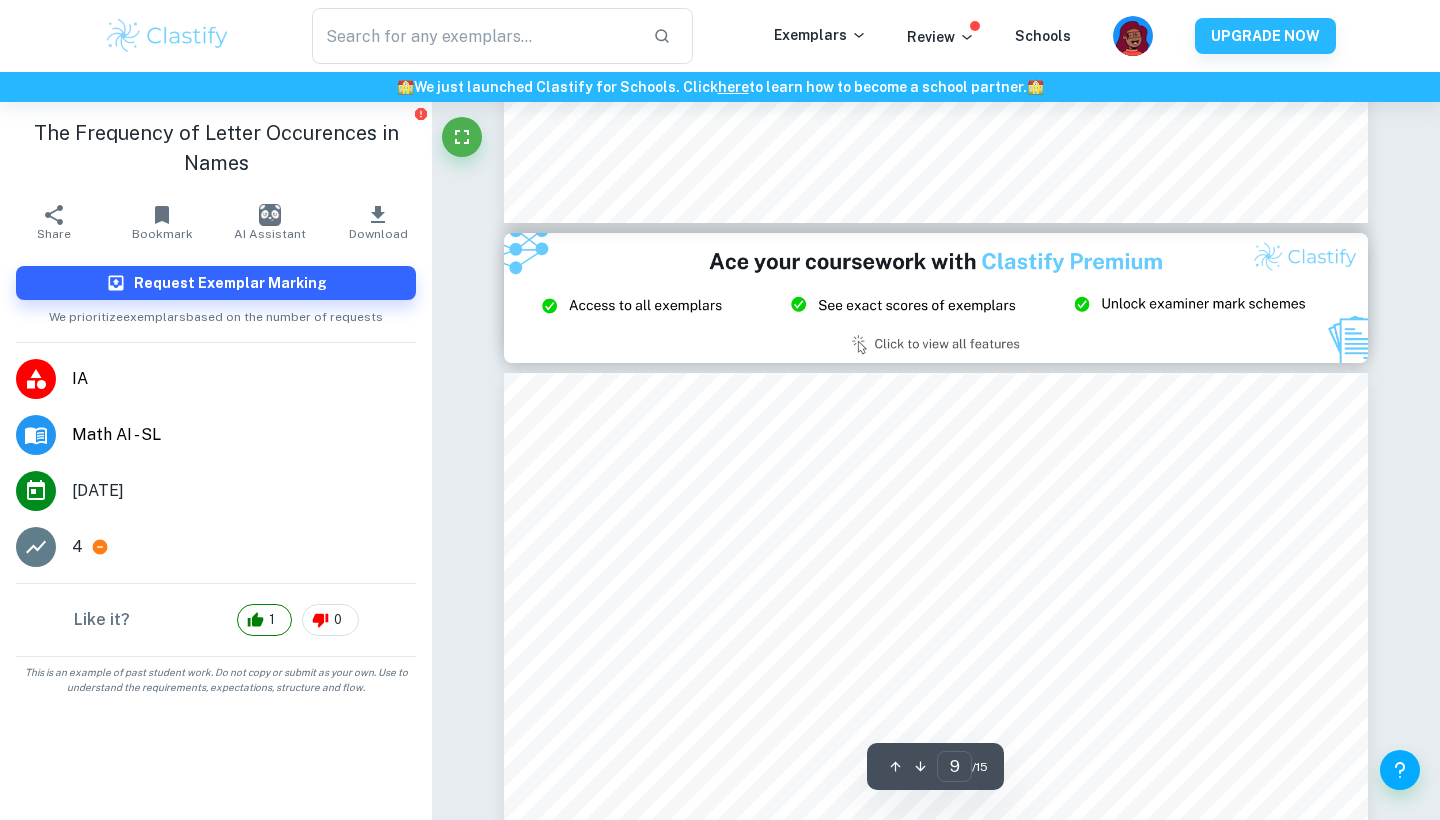 scroll, scrollTop: 9191, scrollLeft: 0, axis: vertical 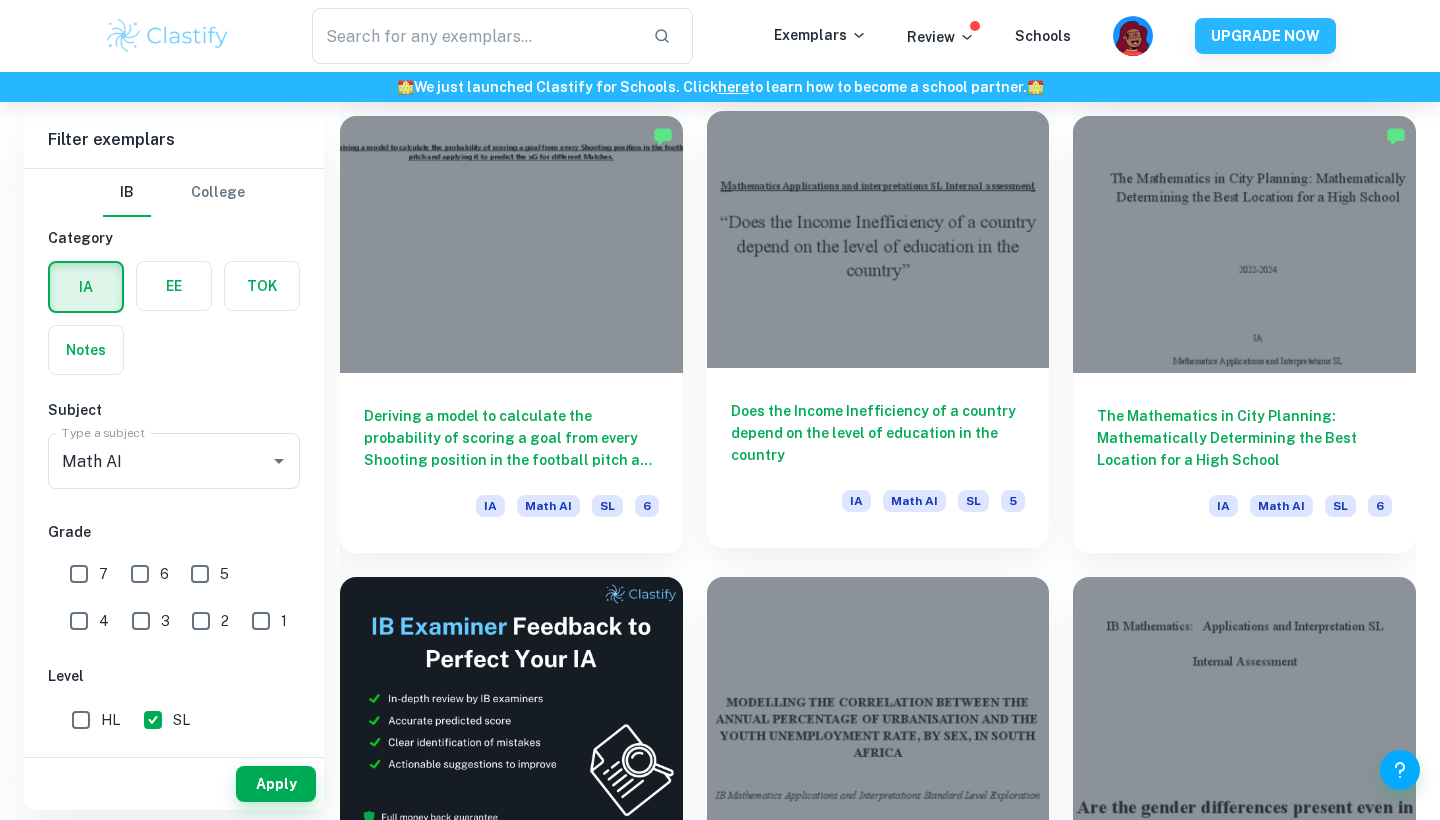 click at bounding box center (878, 239) 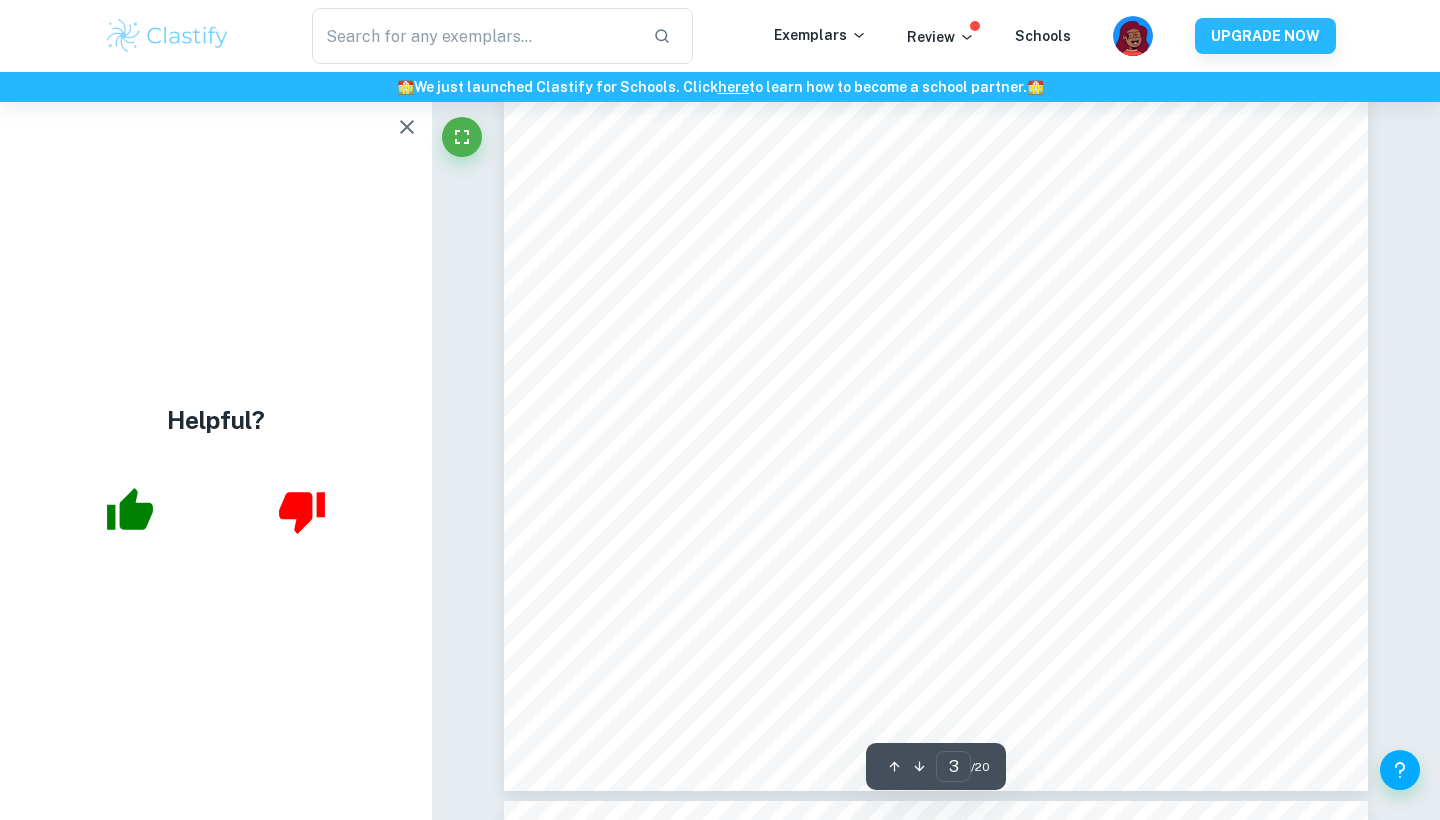 scroll, scrollTop: 3027, scrollLeft: 0, axis: vertical 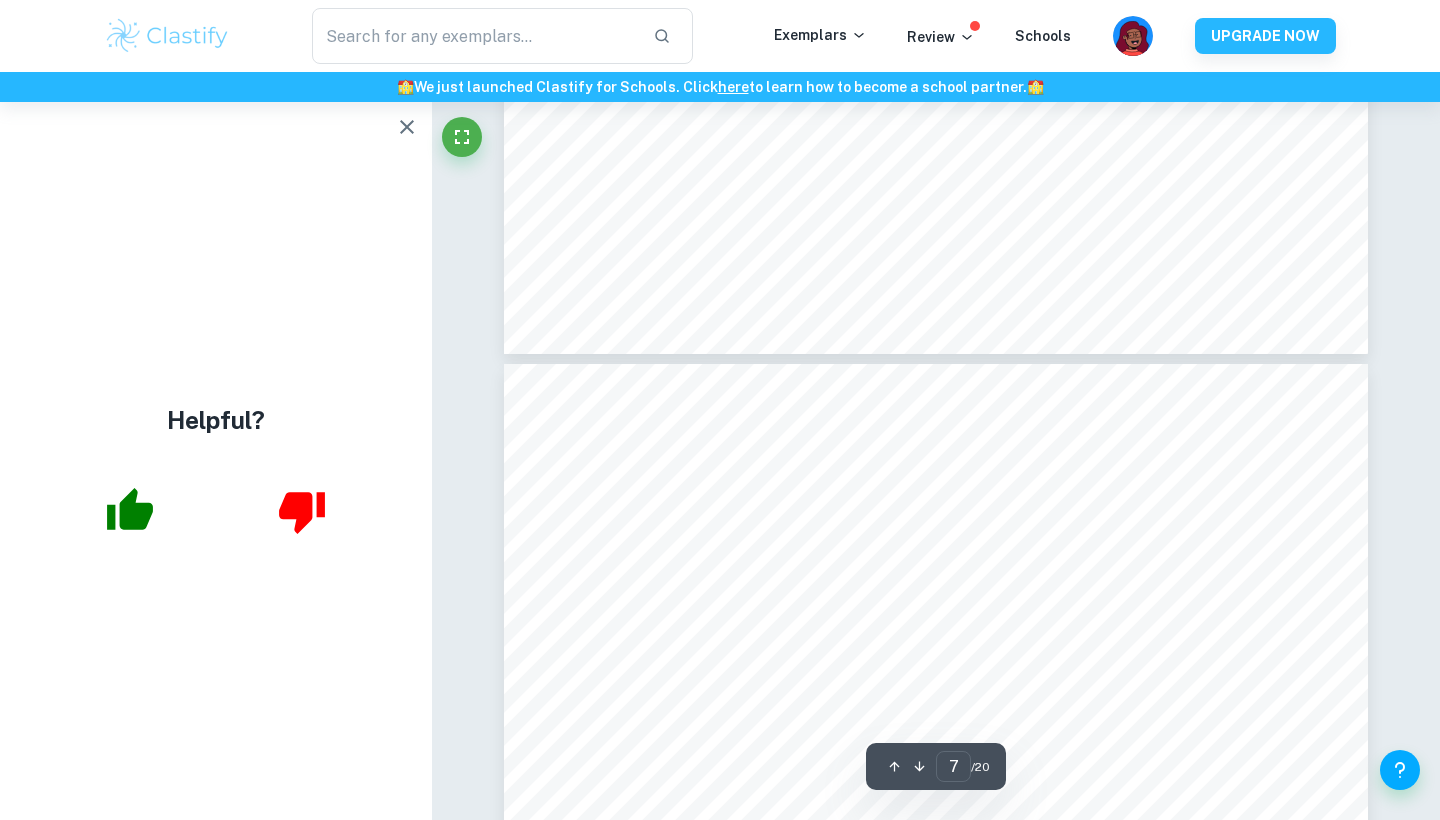 type on "8" 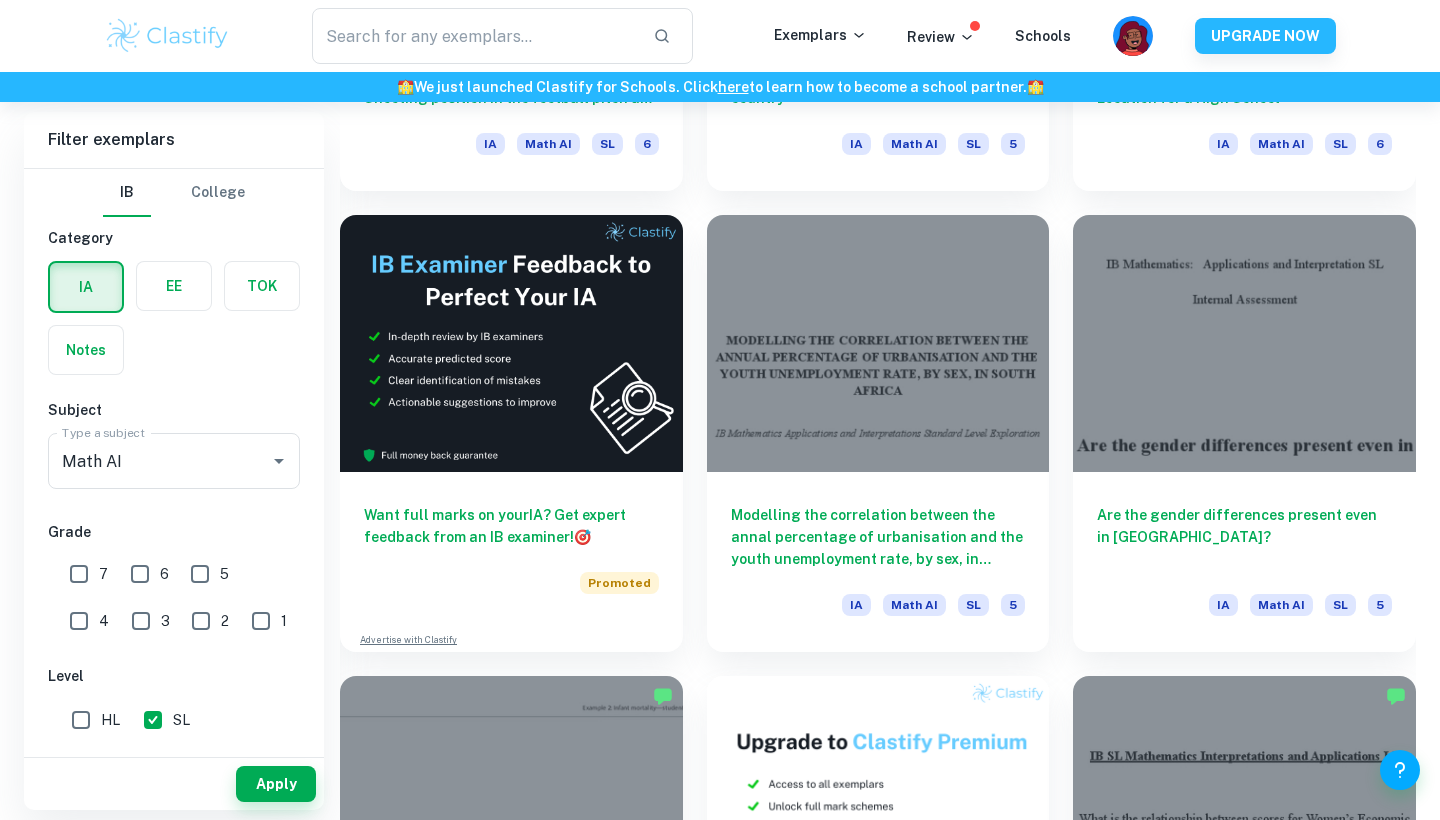 scroll, scrollTop: 3224, scrollLeft: 0, axis: vertical 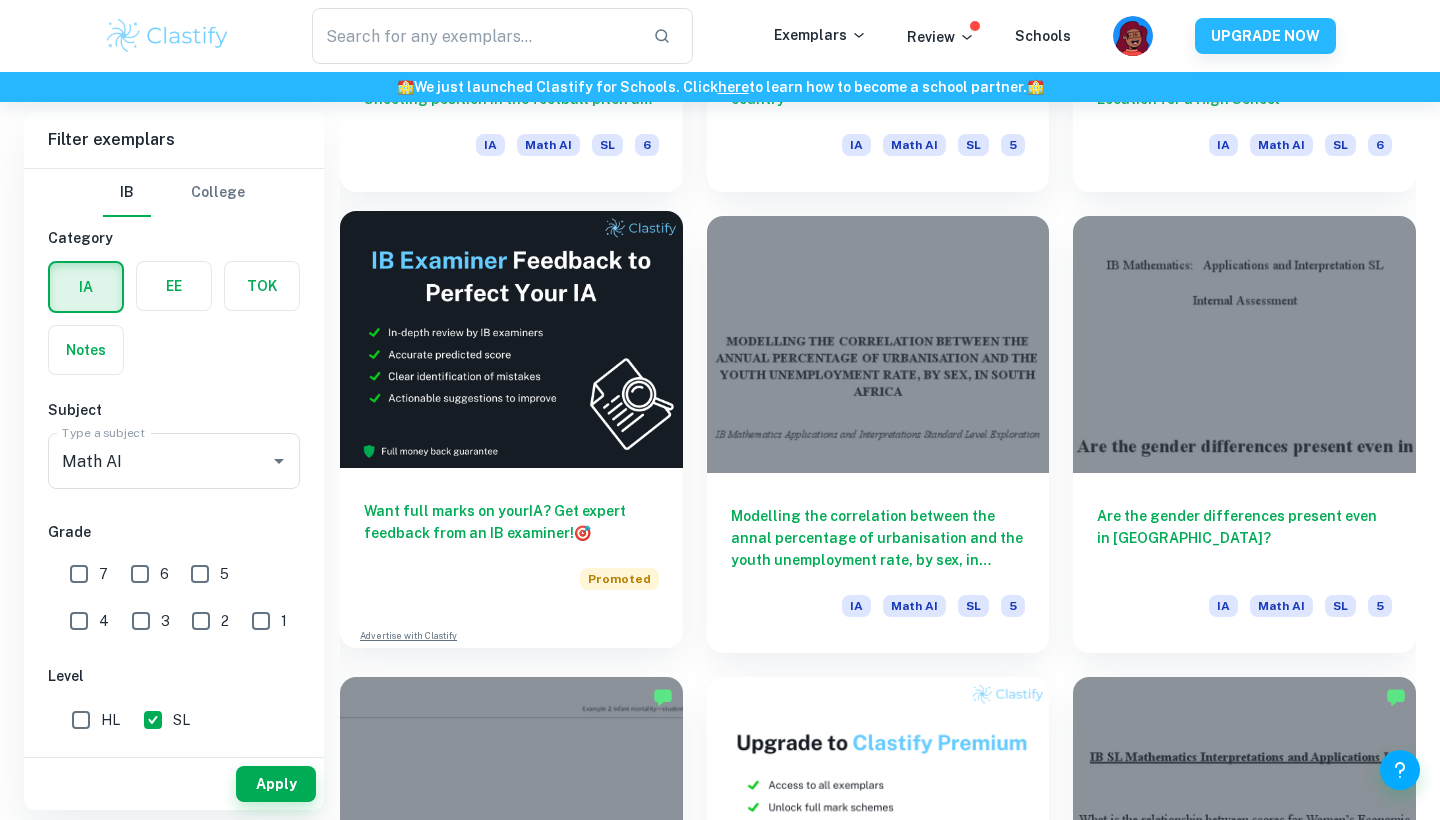click at bounding box center (511, 339) 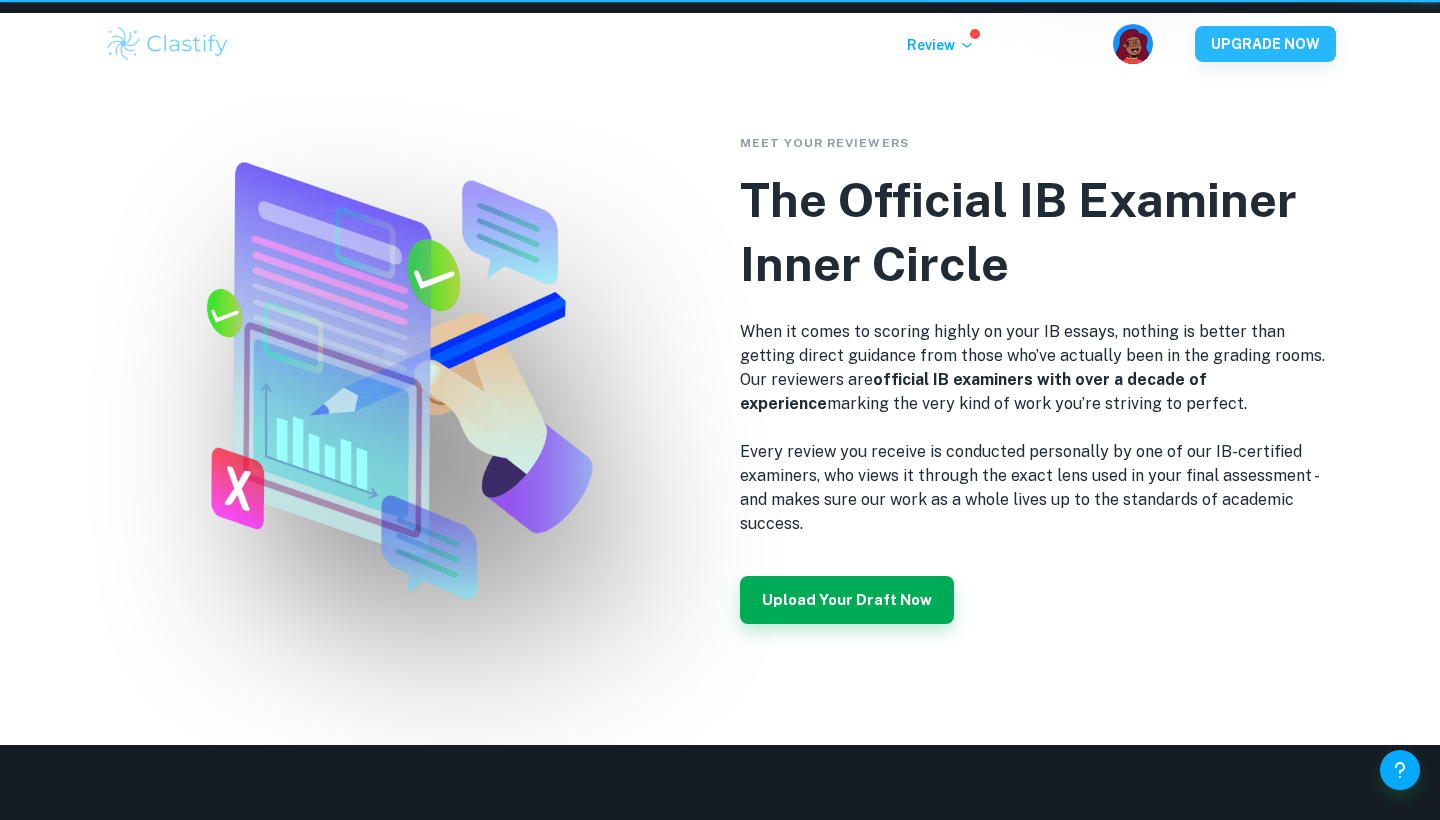 scroll, scrollTop: 0, scrollLeft: 0, axis: both 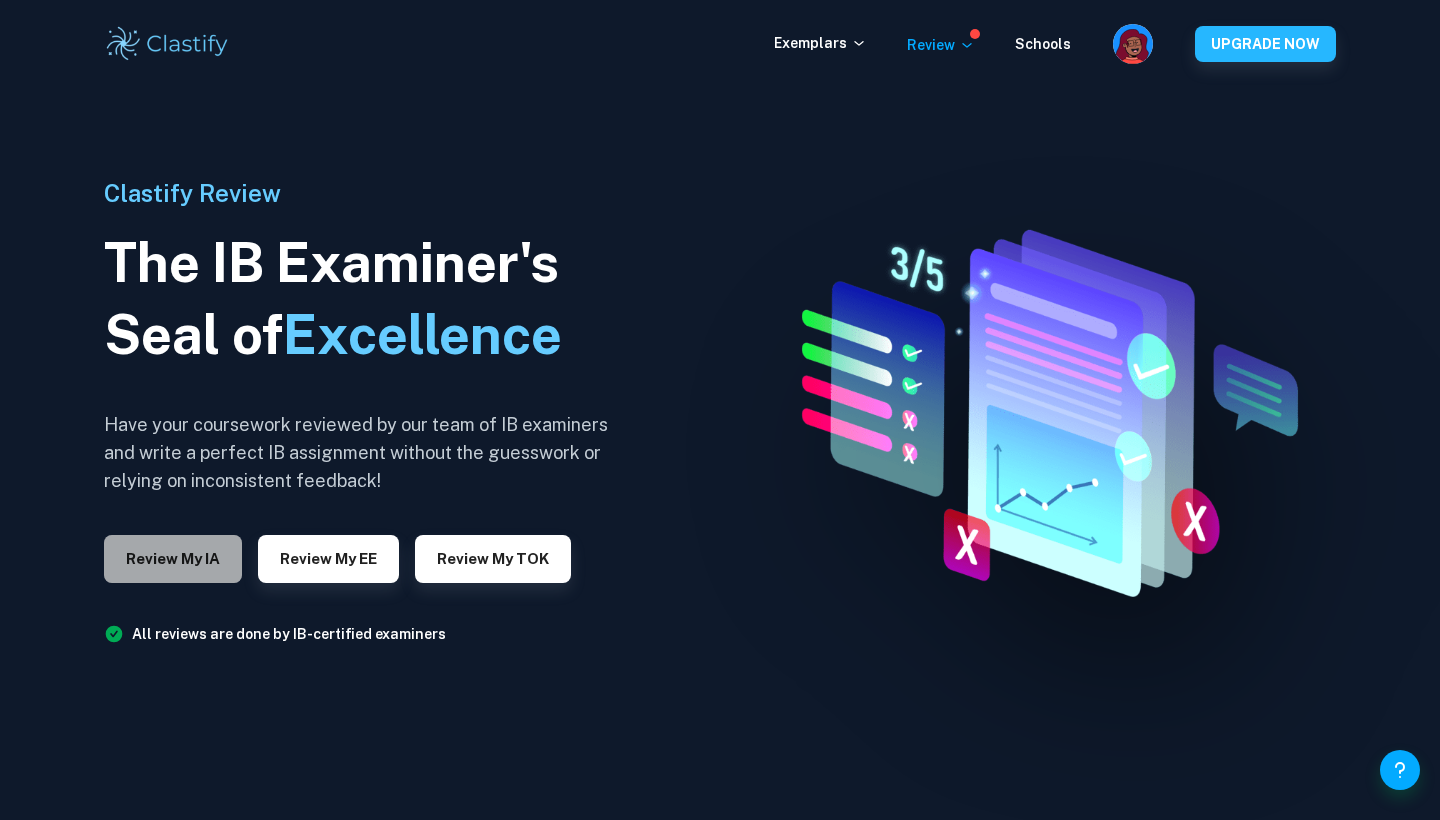 click on "Review my IA" at bounding box center [173, 559] 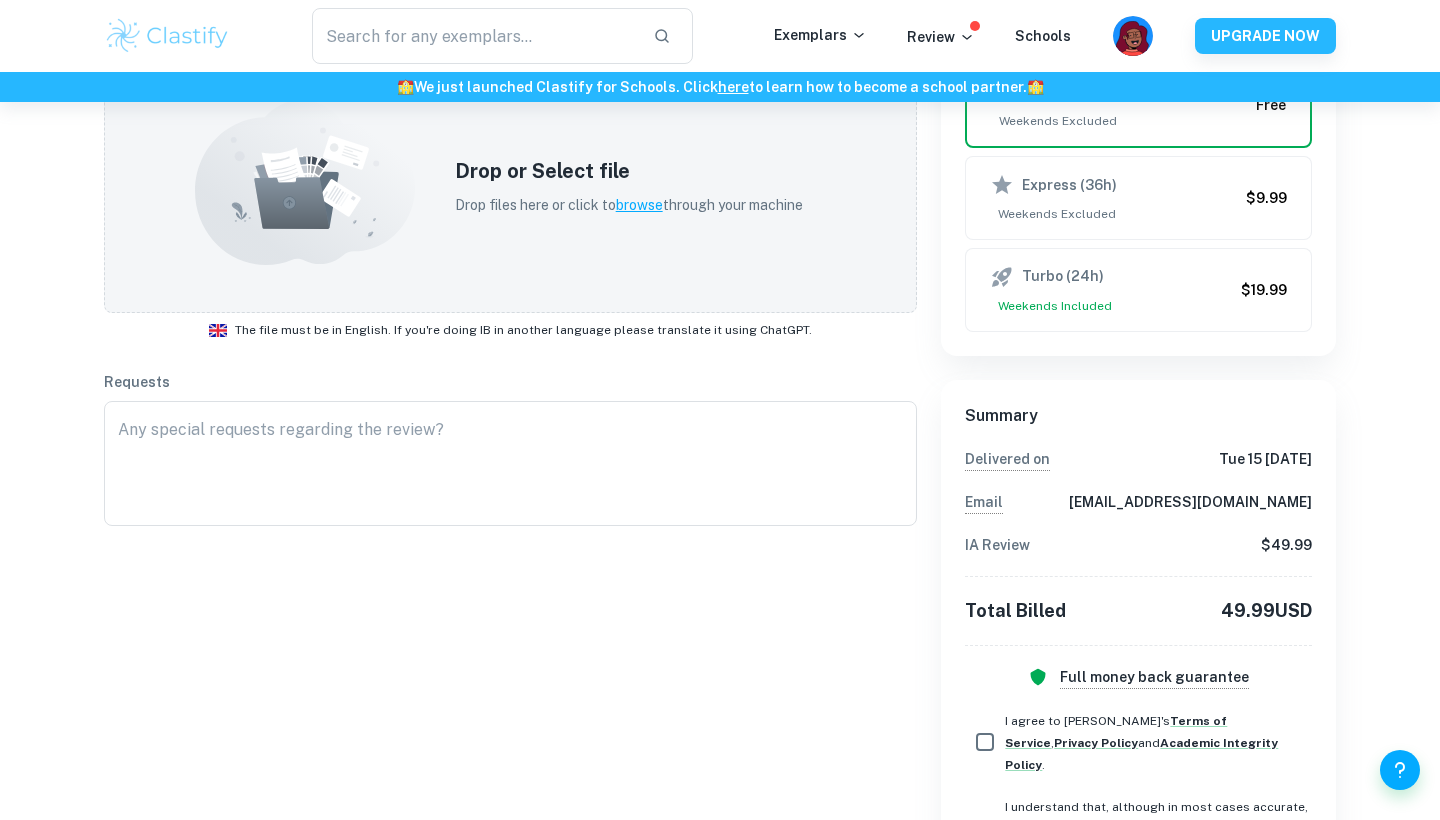 scroll, scrollTop: 489, scrollLeft: 0, axis: vertical 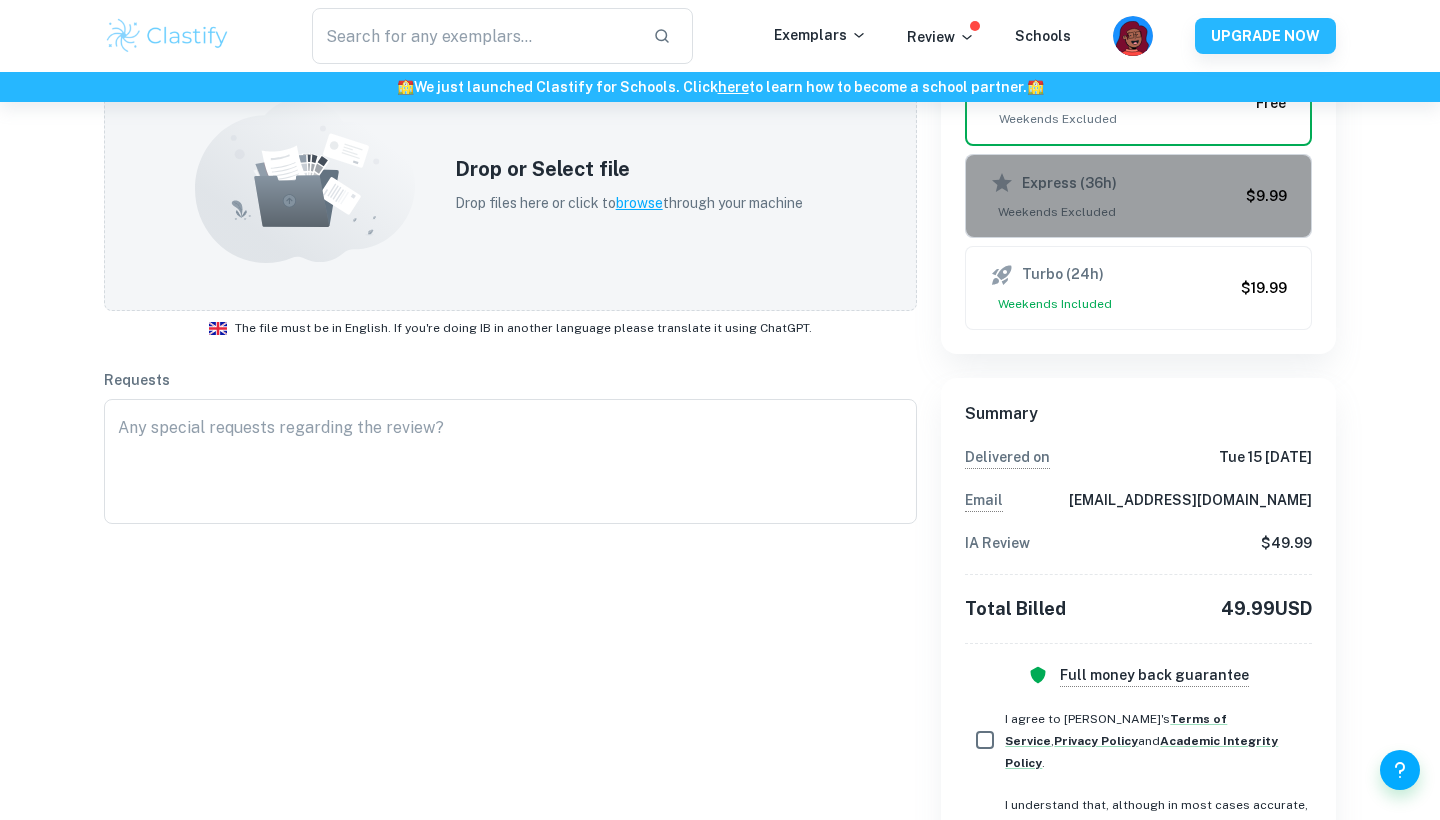 click on "Weekends Excluded" at bounding box center (1114, 212) 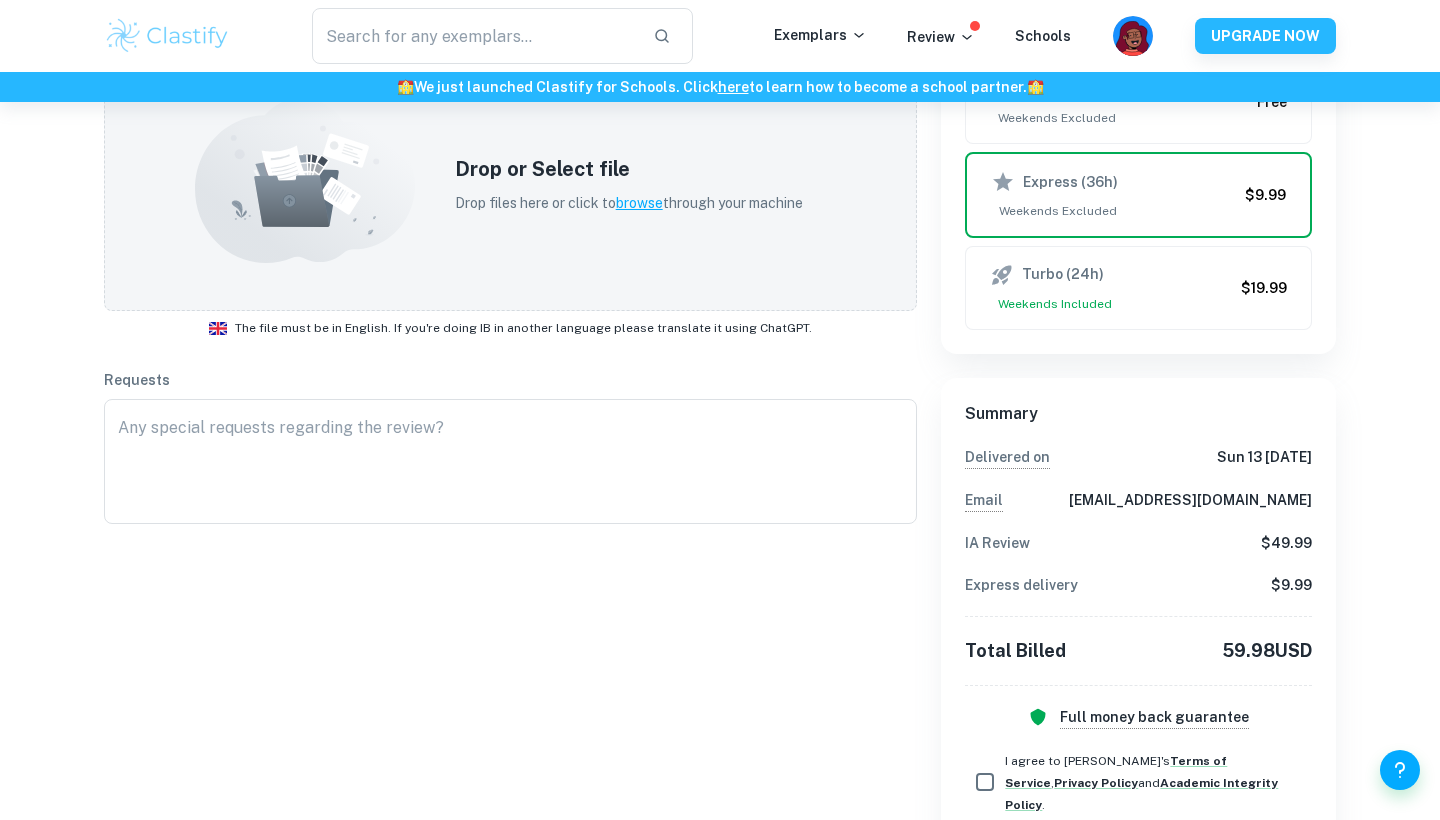 scroll, scrollTop: 463, scrollLeft: 0, axis: vertical 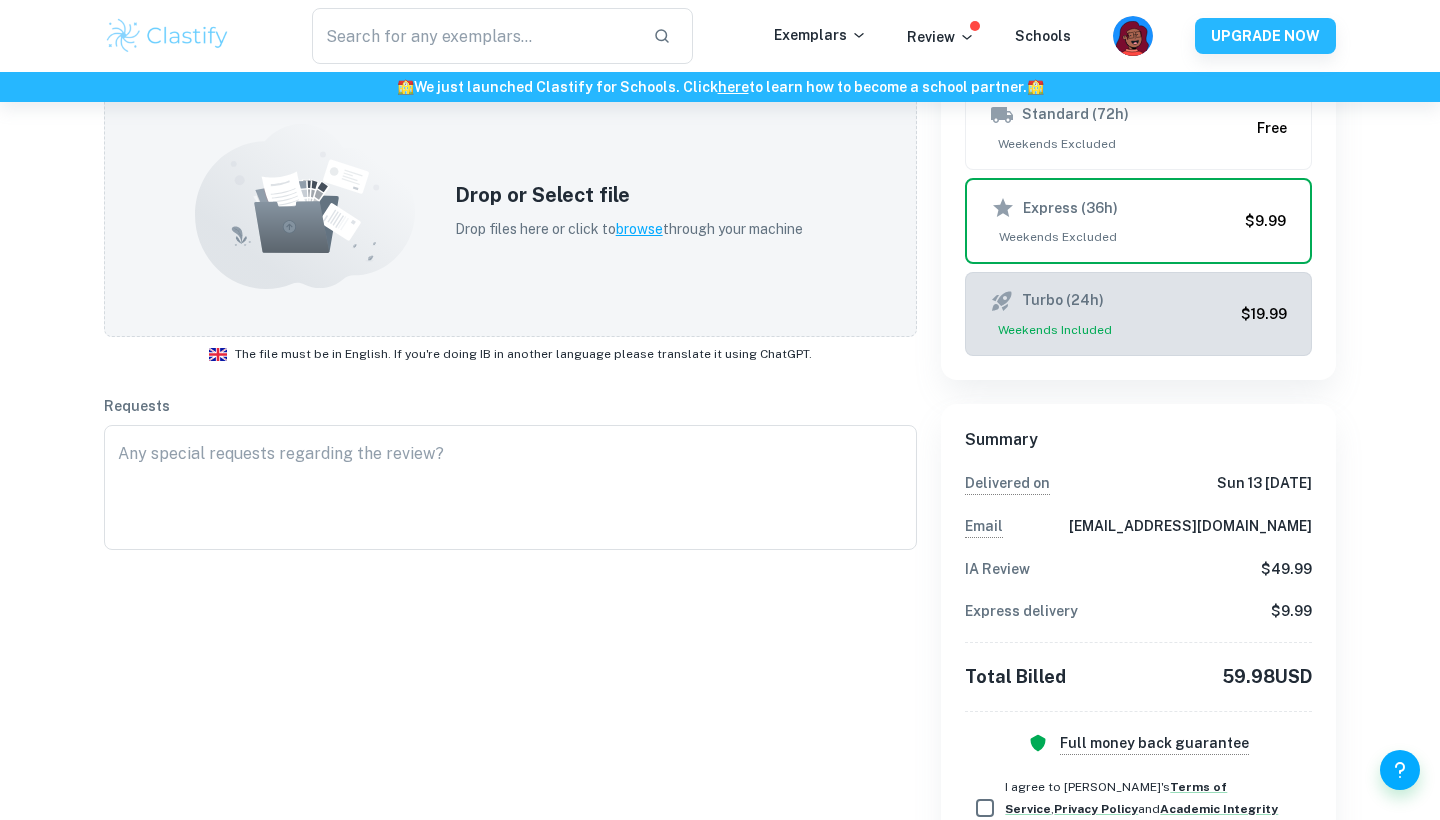 click on "Turbo (24h)" at bounding box center [1111, 301] 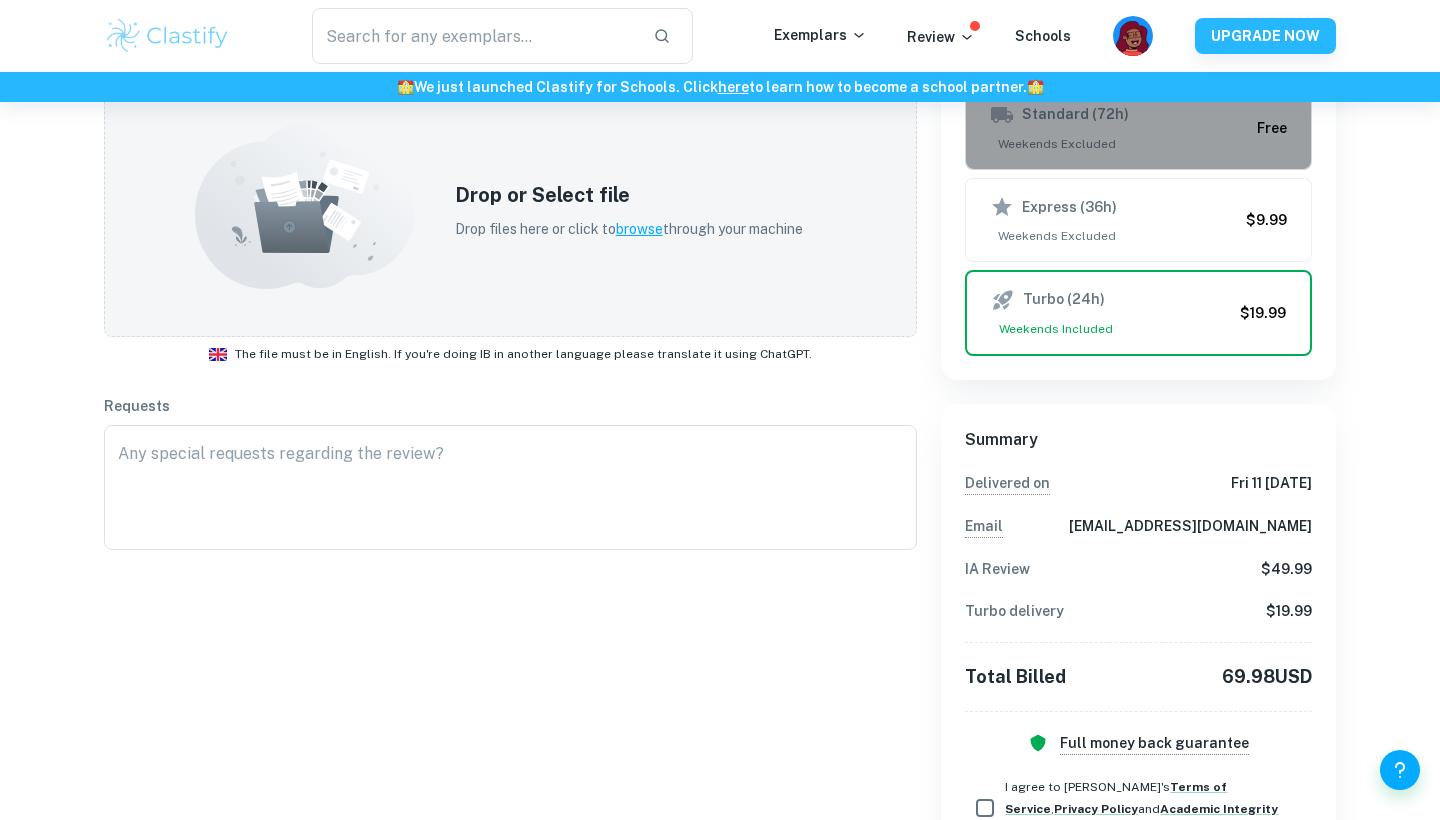 click on "Weekends Excluded" at bounding box center [1119, 144] 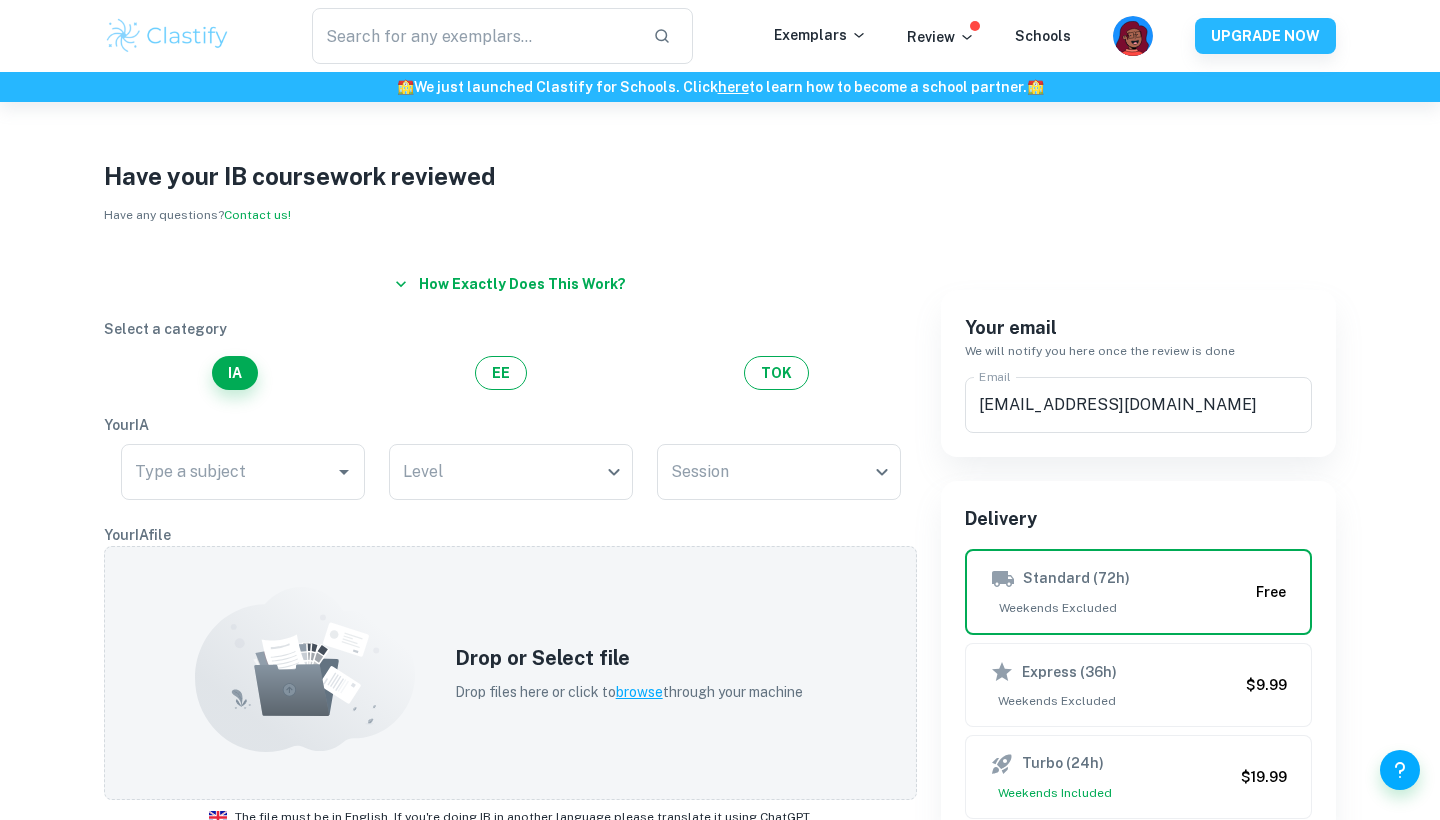 scroll, scrollTop: 0, scrollLeft: 0, axis: both 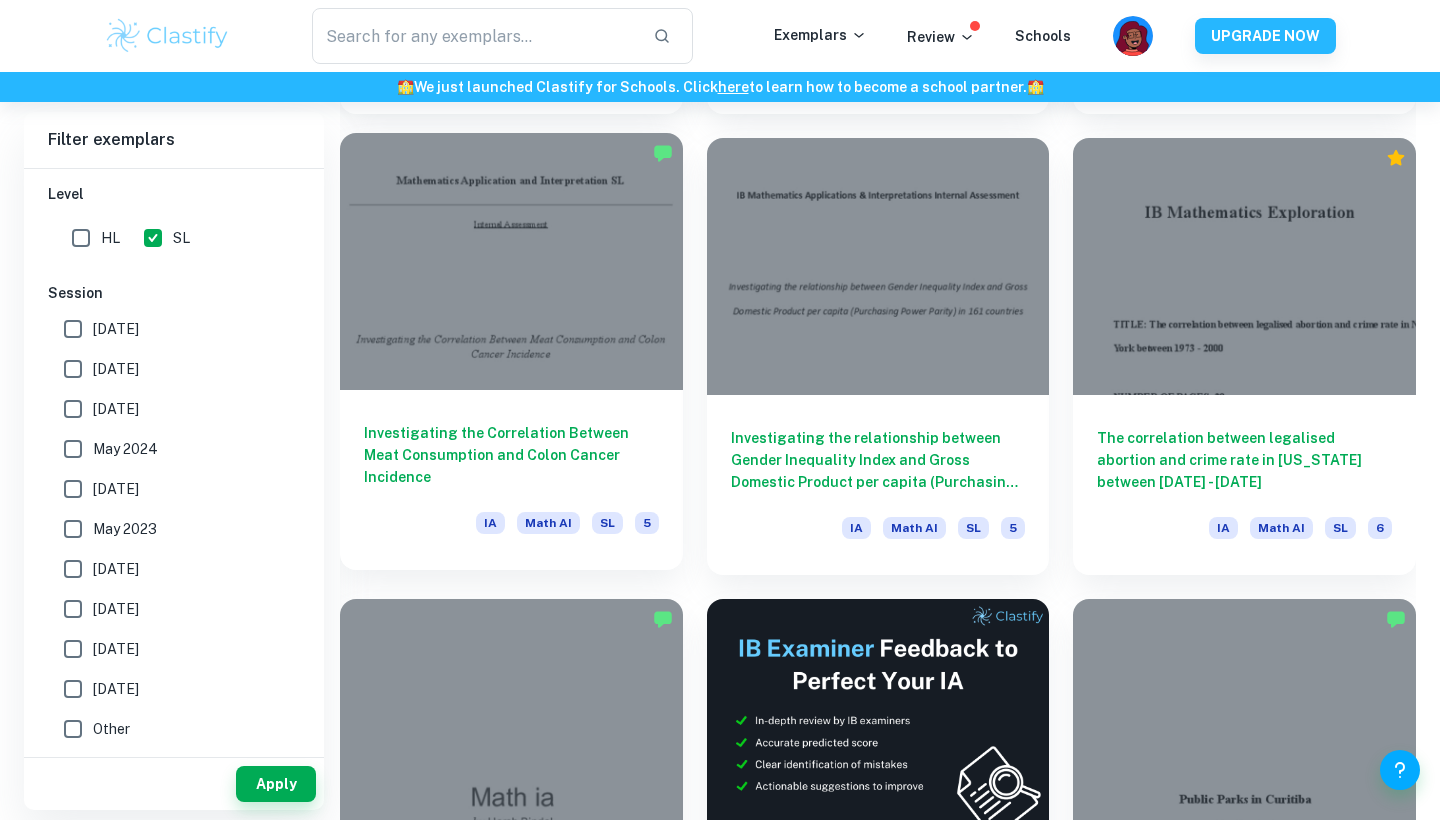 click at bounding box center [511, 261] 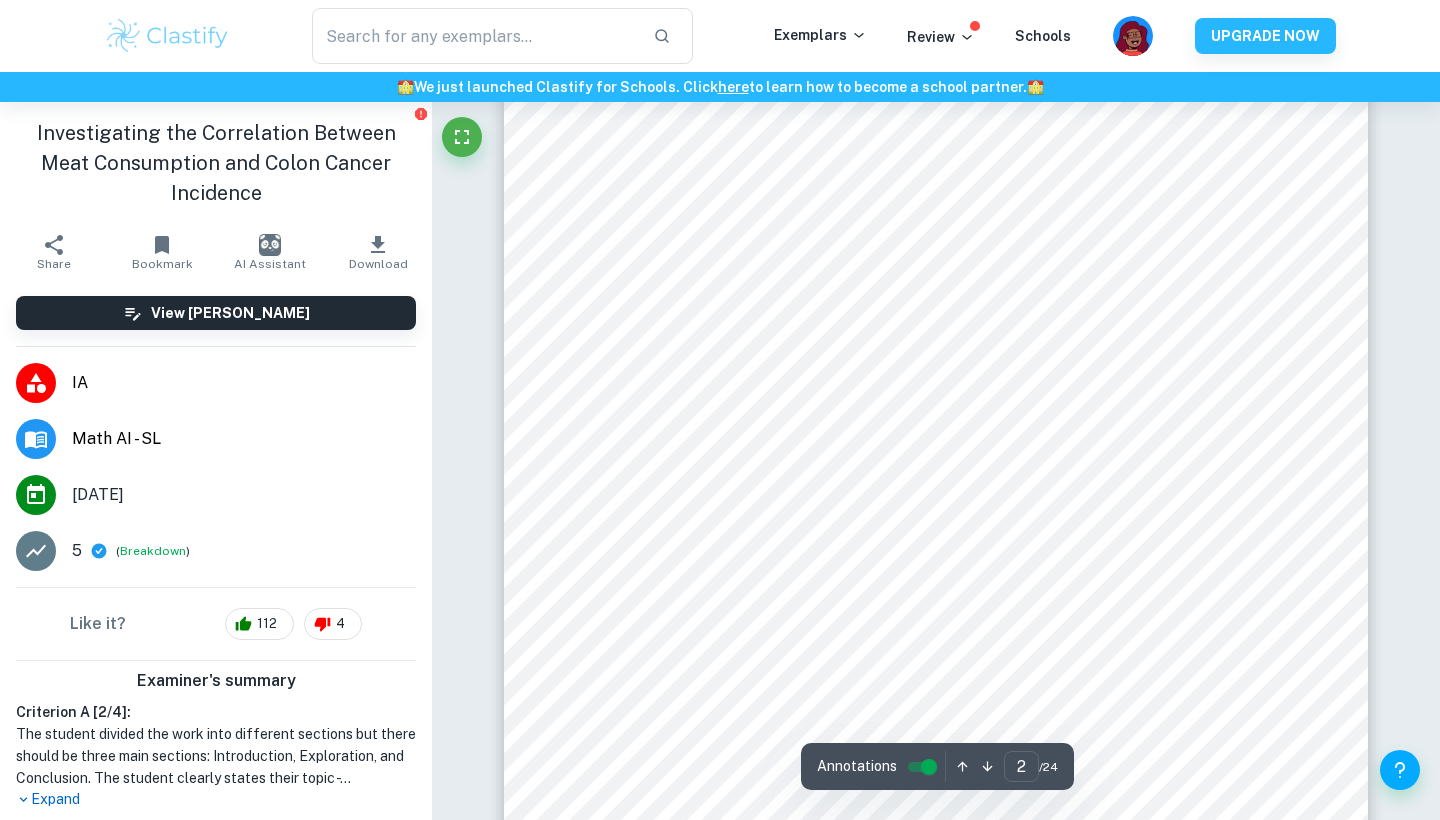 scroll, scrollTop: 1309, scrollLeft: 0, axis: vertical 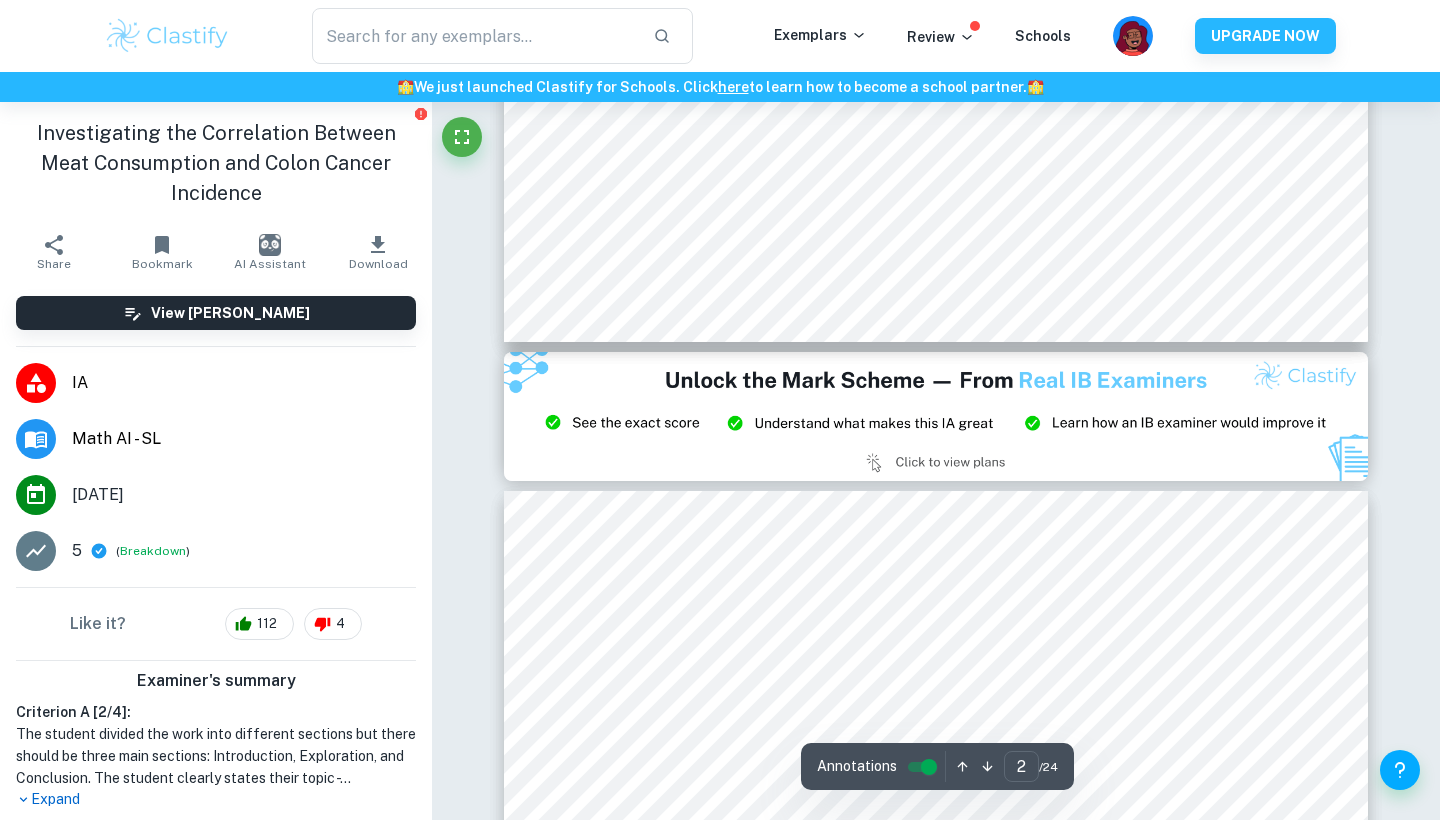 type on "3" 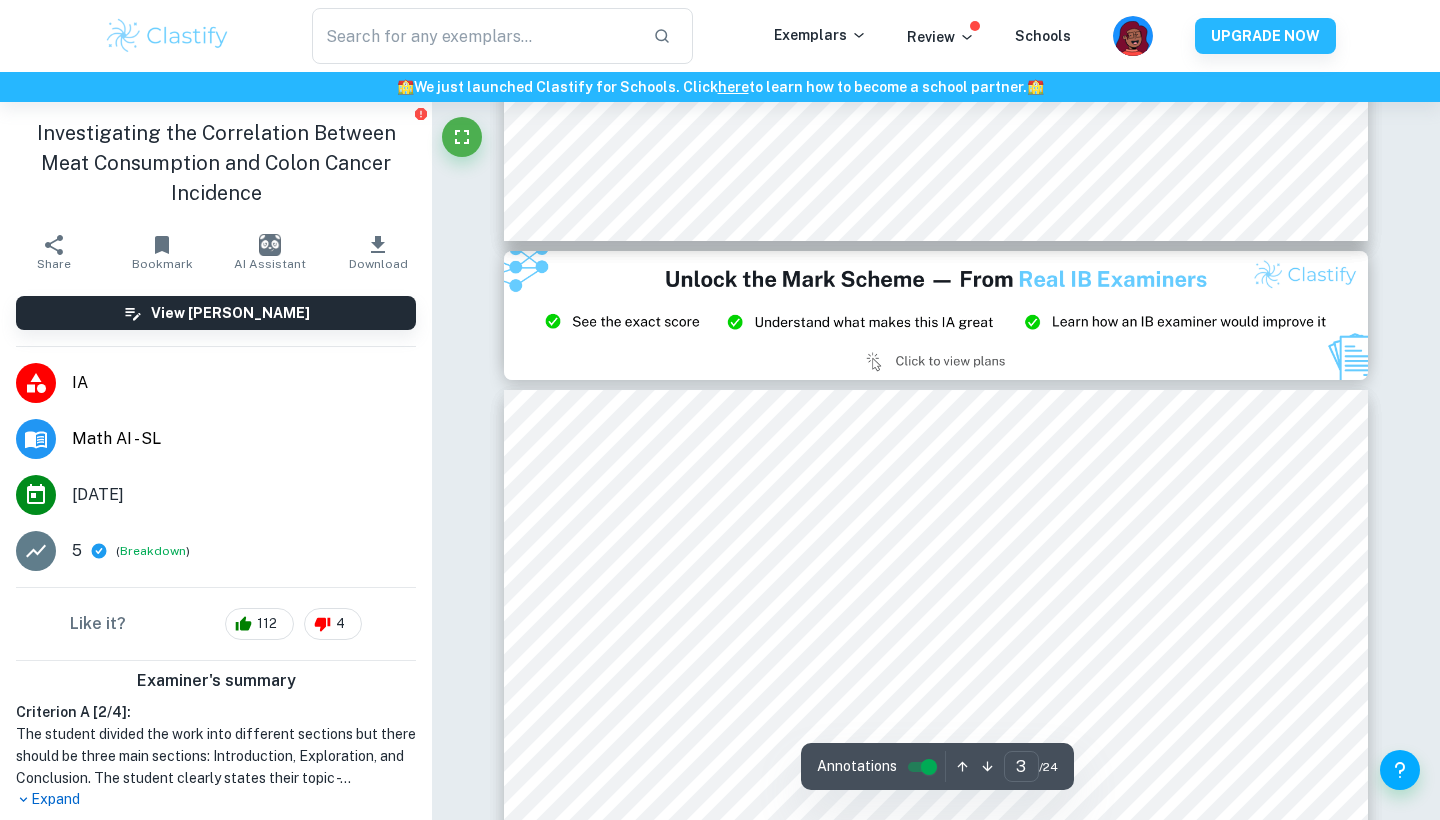 scroll, scrollTop: 2289, scrollLeft: 0, axis: vertical 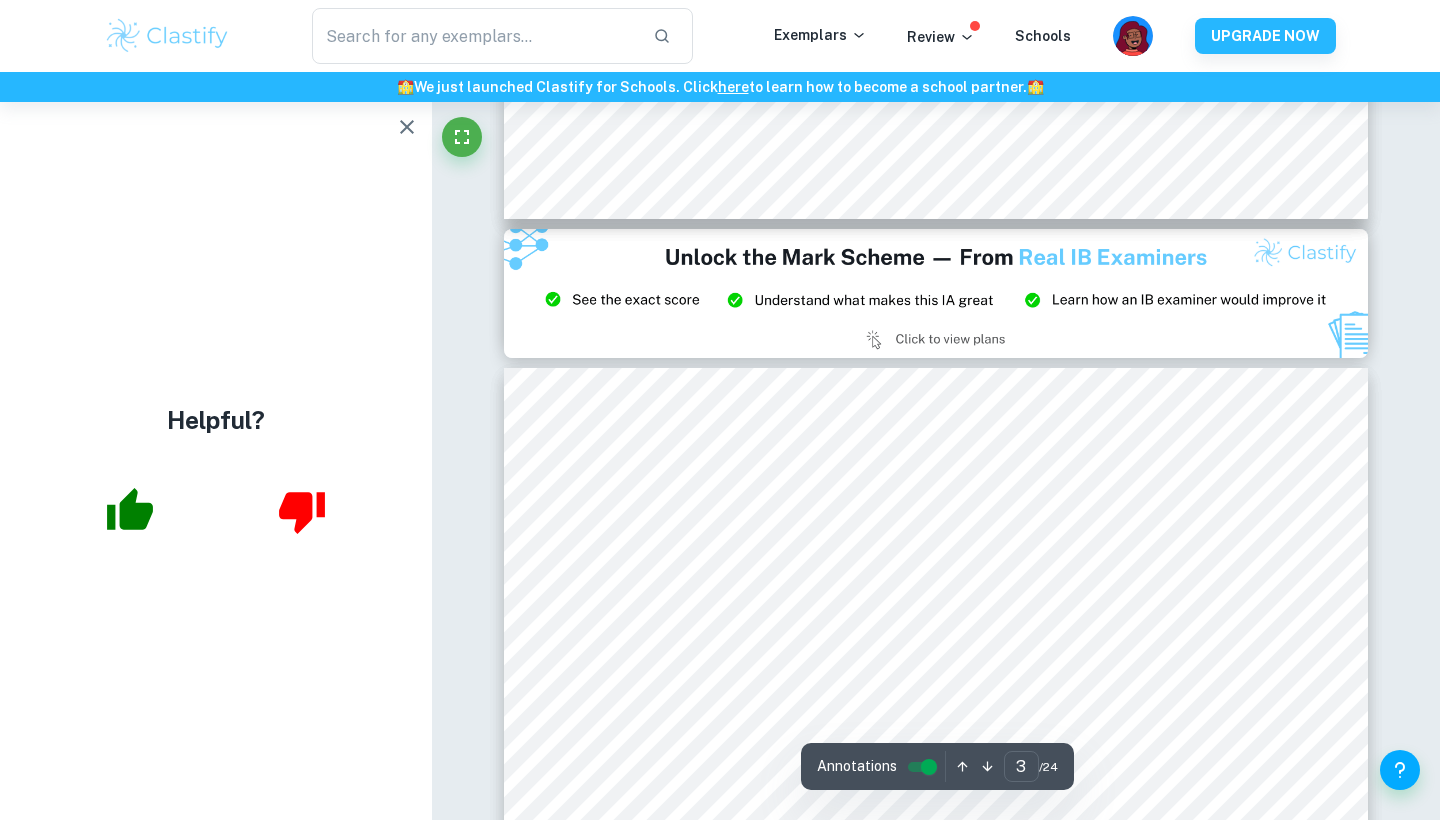 click at bounding box center (929, 767) 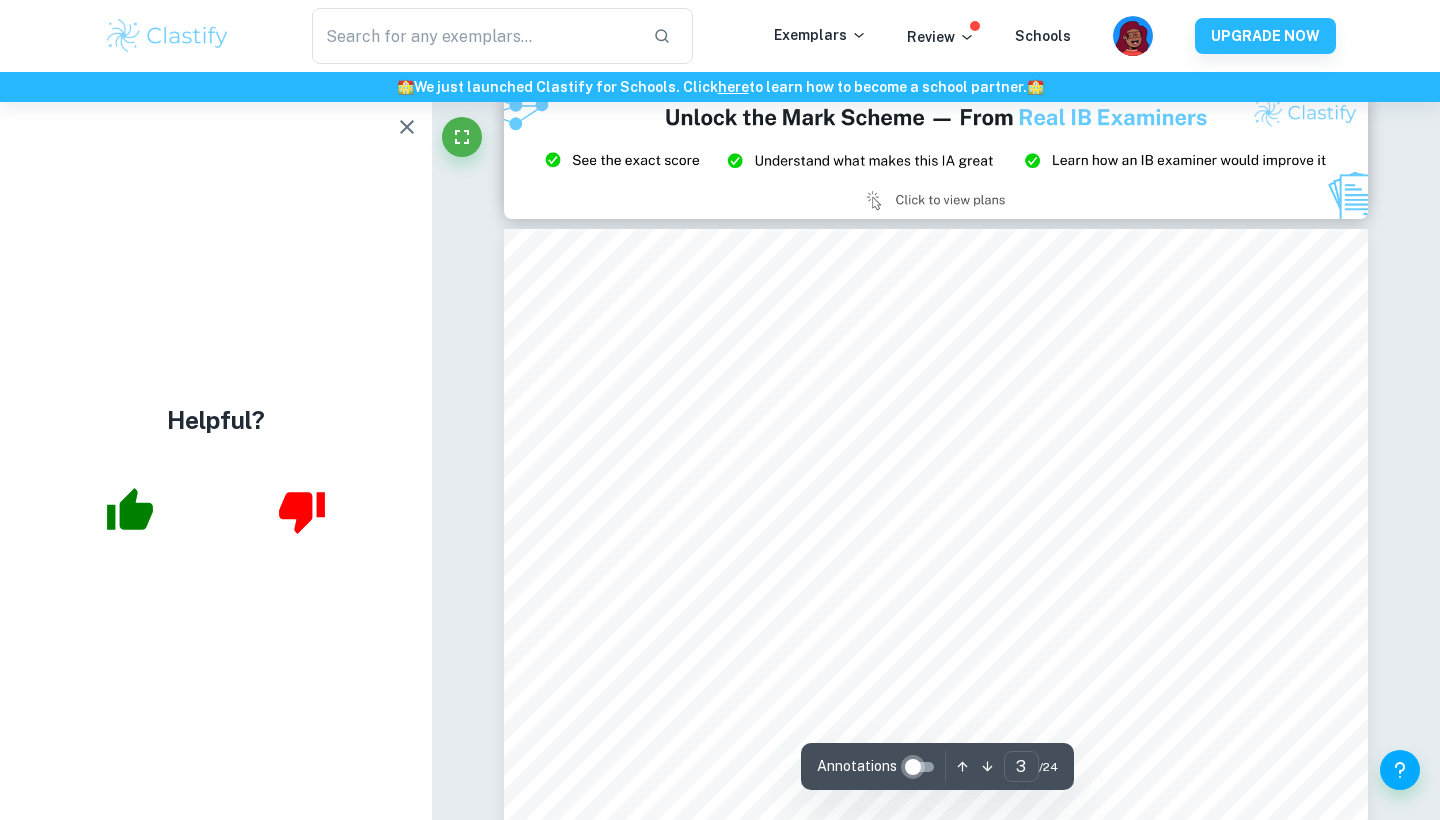 click at bounding box center [913, 767] 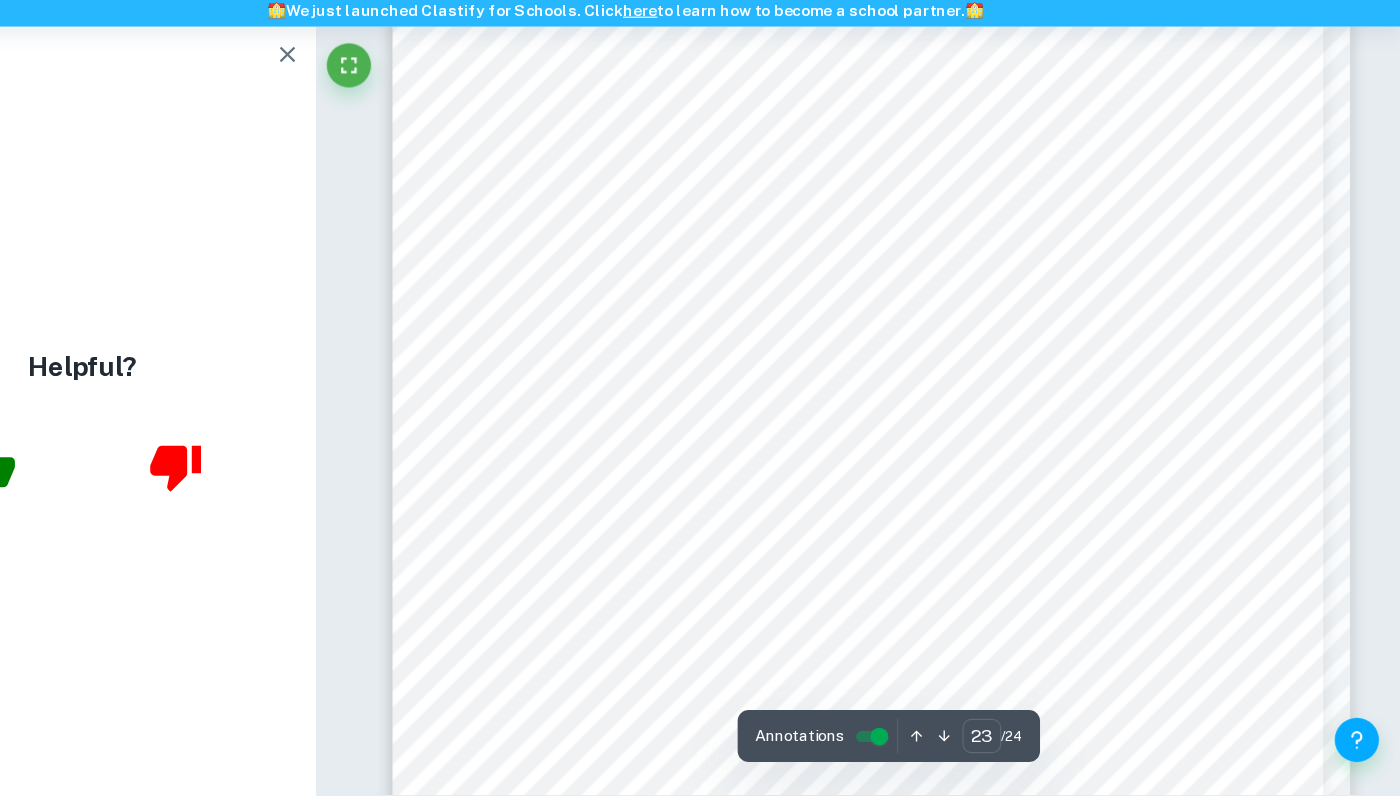 scroll, scrollTop: 24854, scrollLeft: 1, axis: both 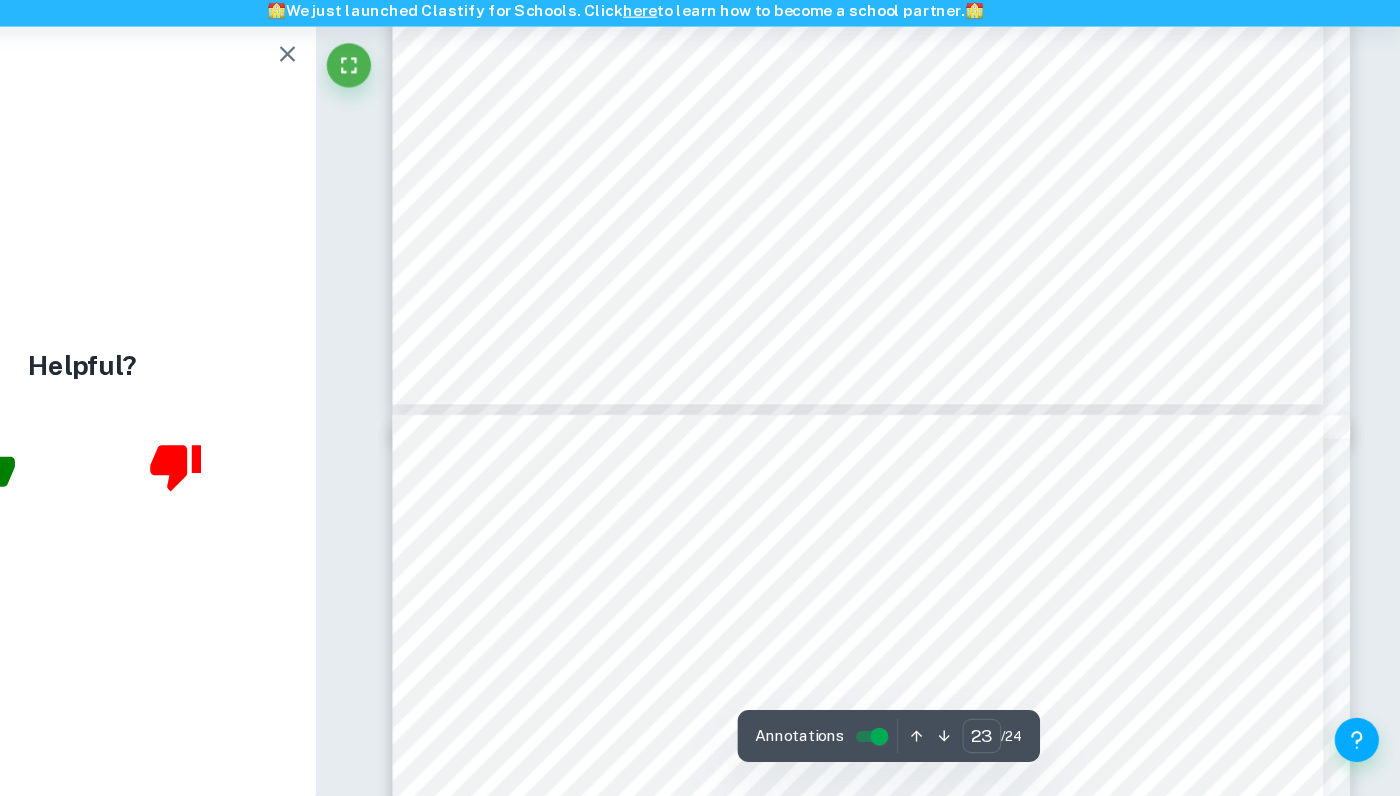 type on "24" 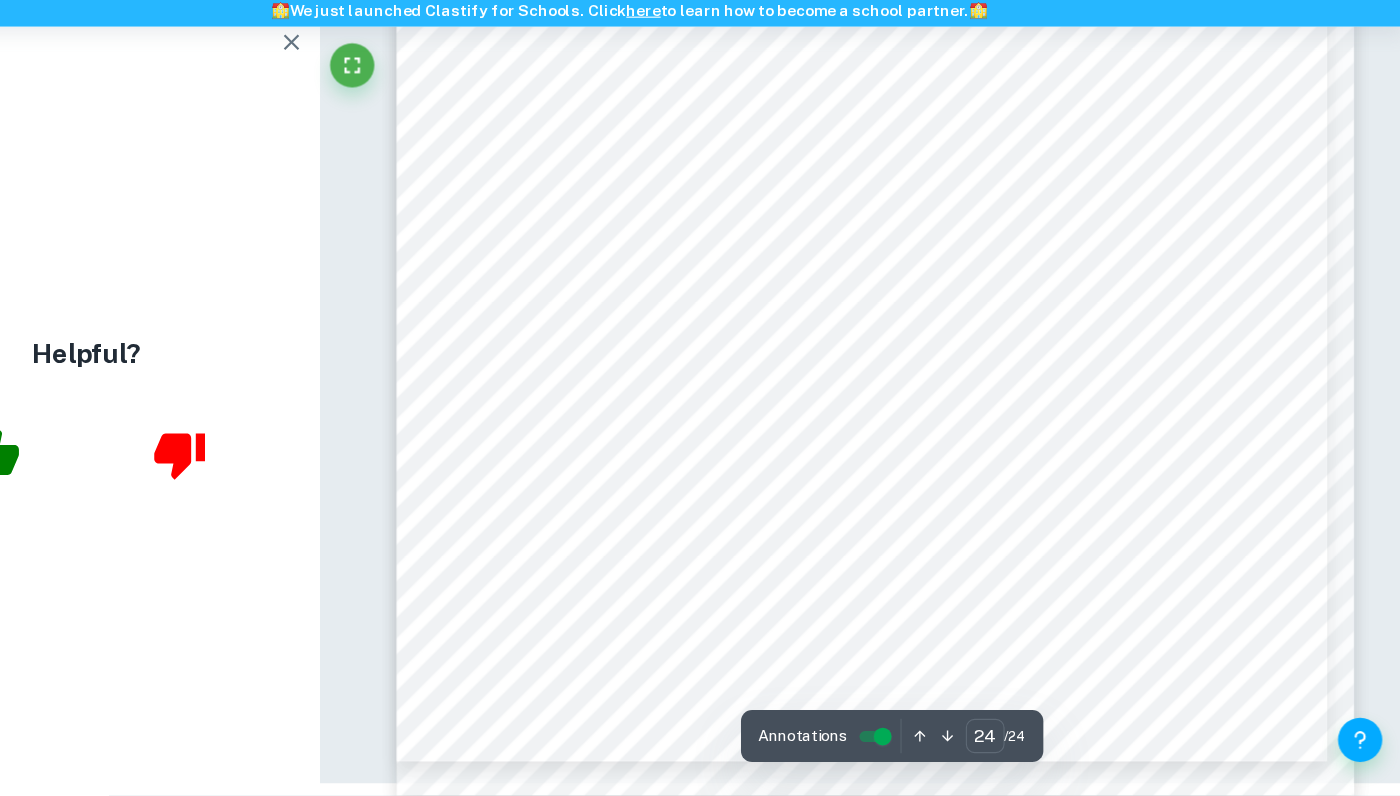 scroll, scrollTop: 26245, scrollLeft: 1, axis: both 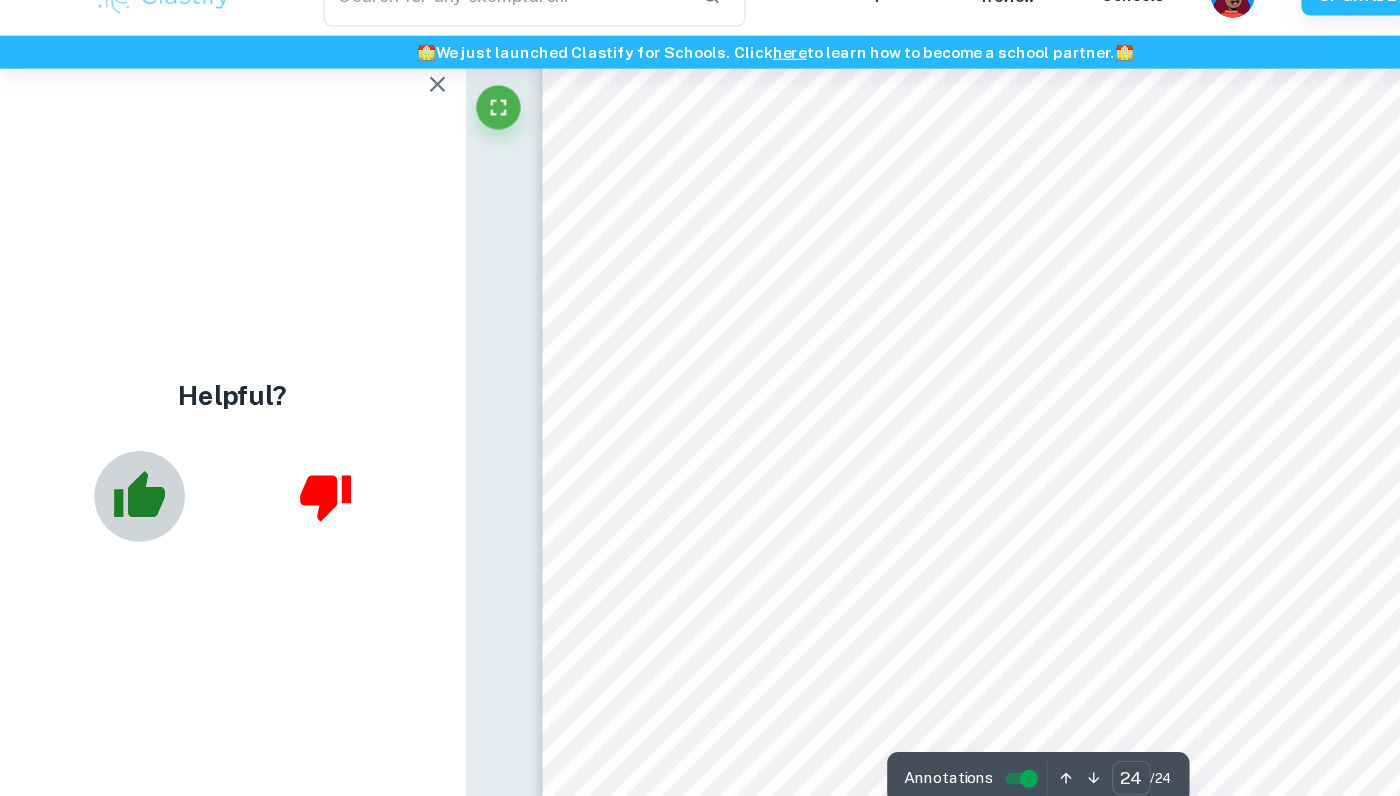 click 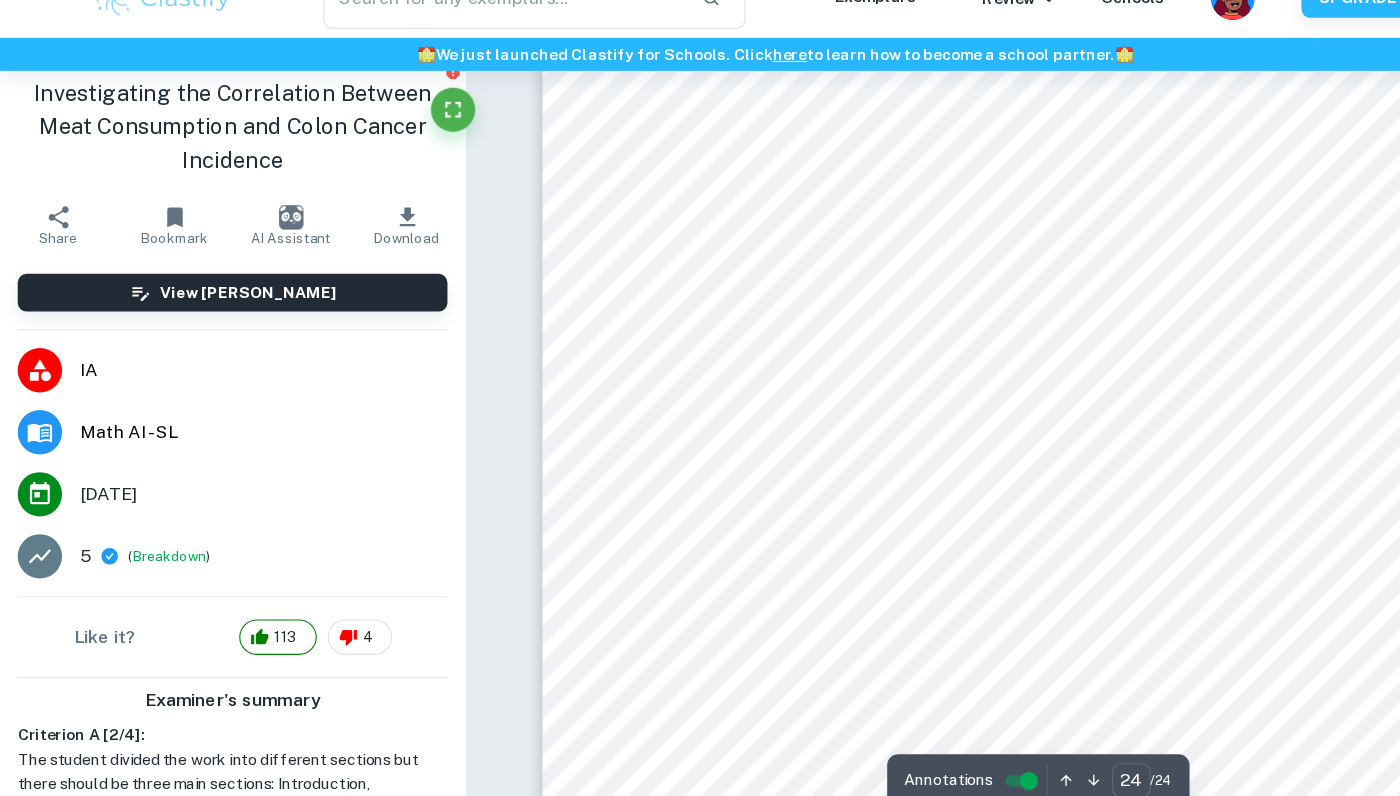 scroll, scrollTop: 0, scrollLeft: 0, axis: both 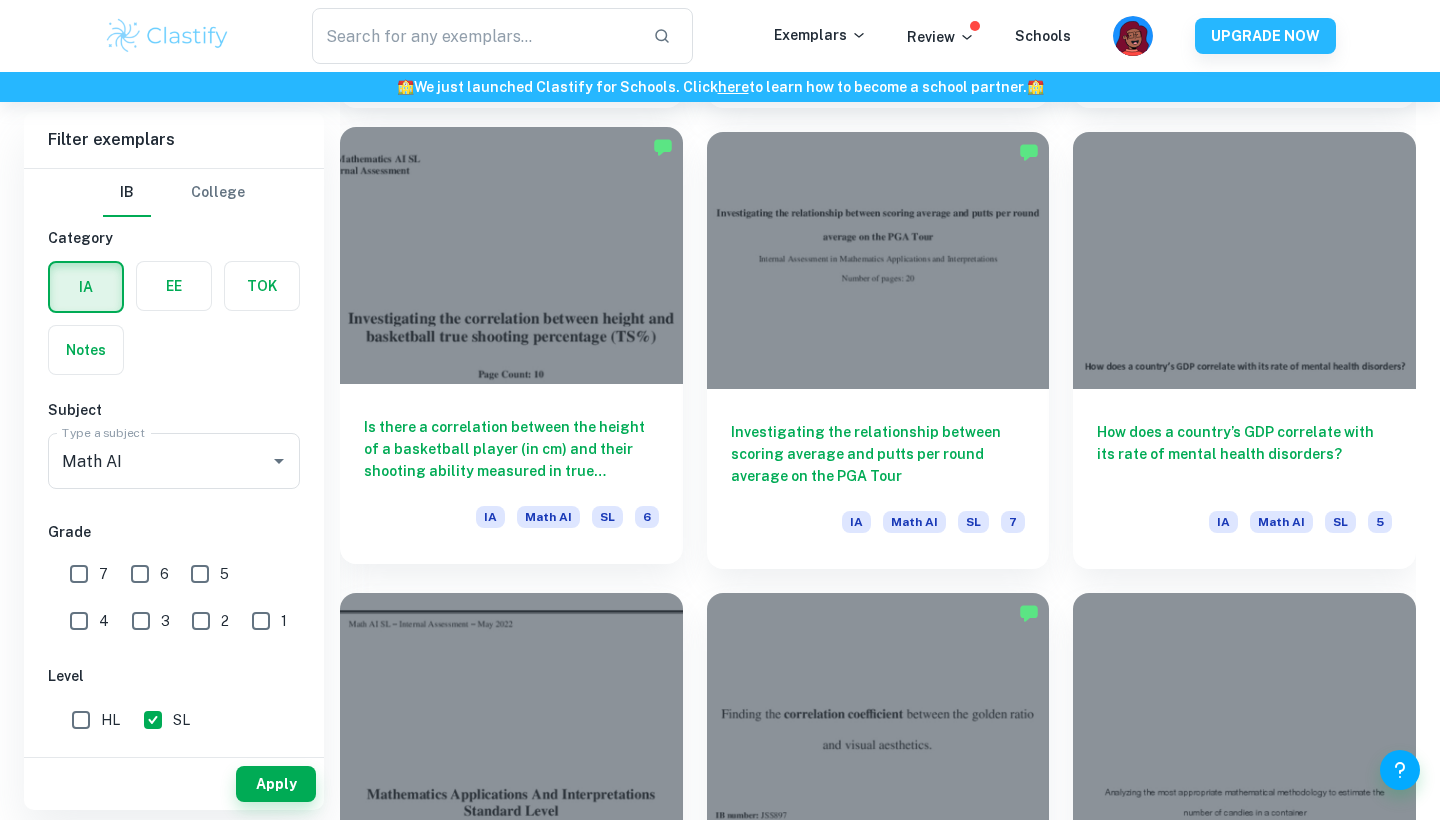 click at bounding box center [511, 255] 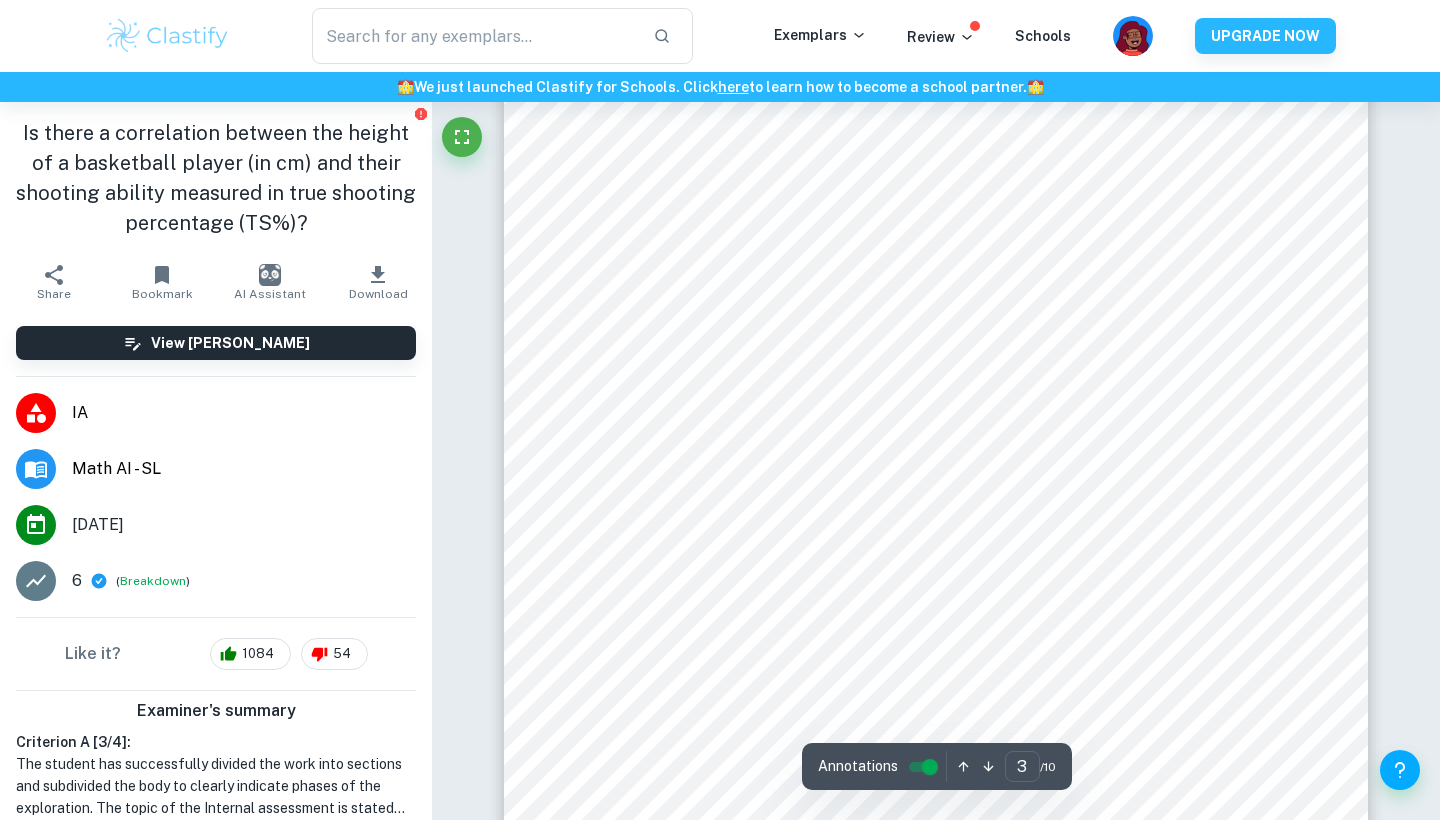 scroll, scrollTop: 2794, scrollLeft: 0, axis: vertical 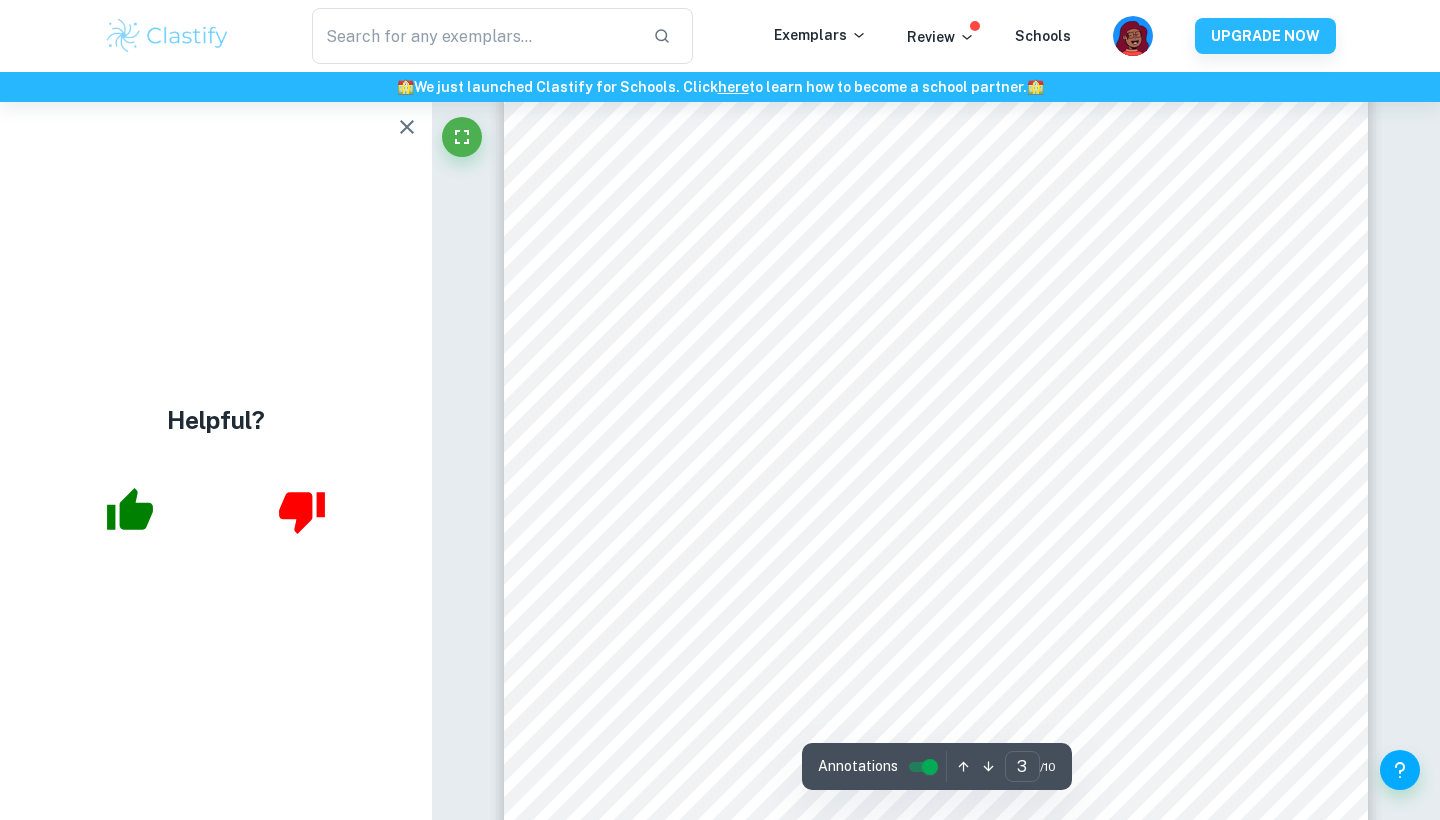 click 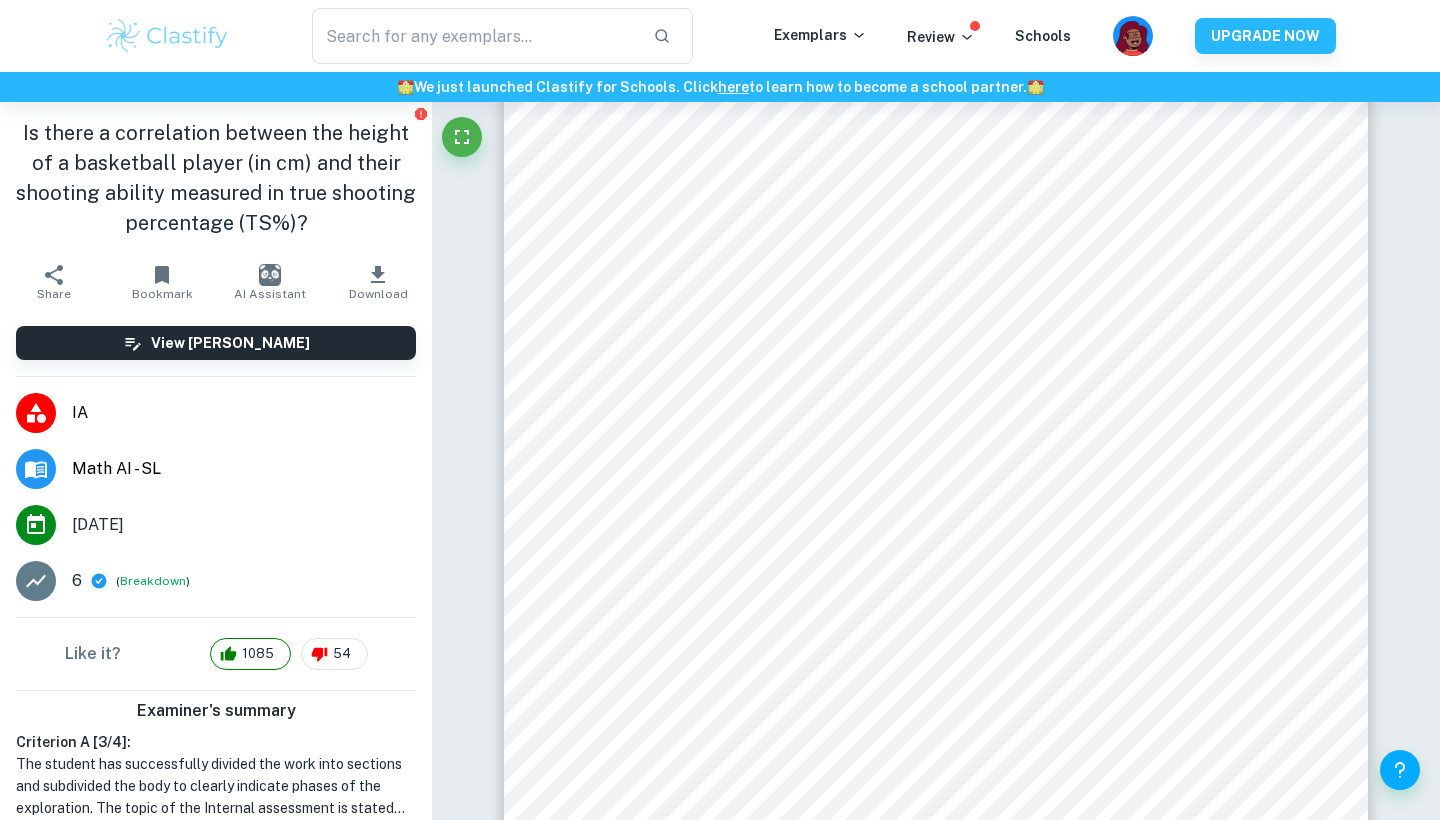 scroll, scrollTop: 598, scrollLeft: 0, axis: vertical 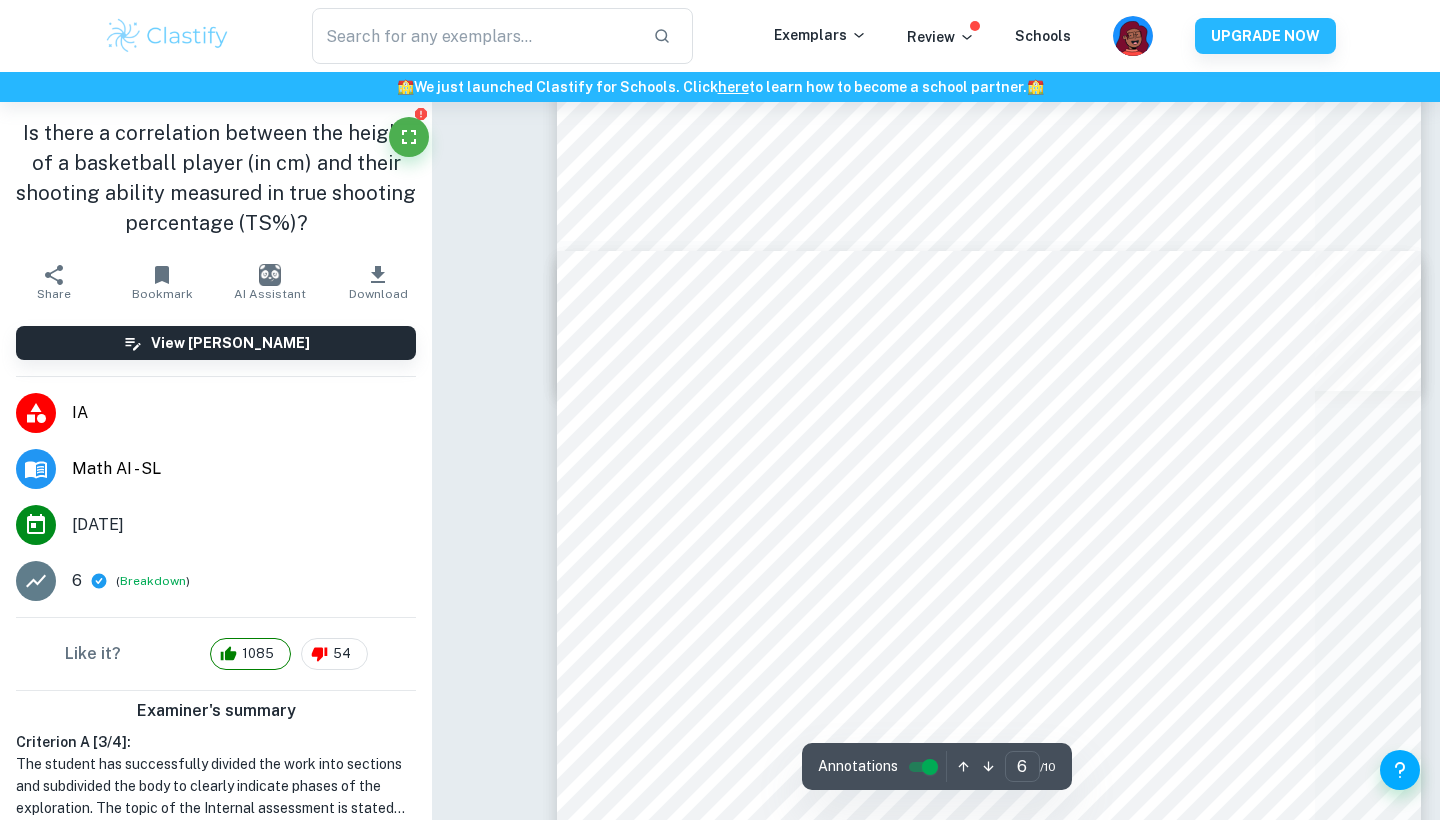 type on "7" 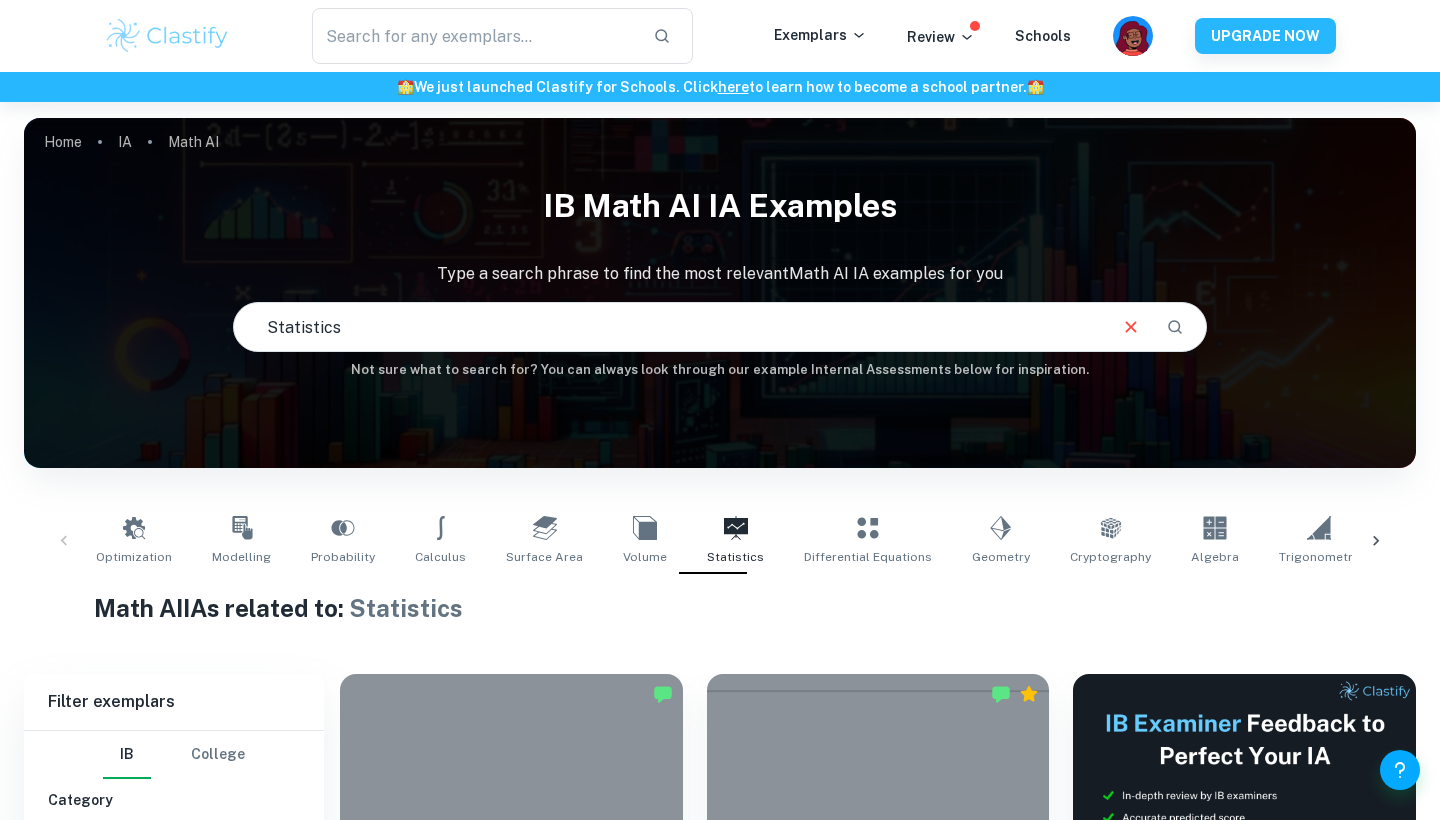 scroll, scrollTop: 0, scrollLeft: 0, axis: both 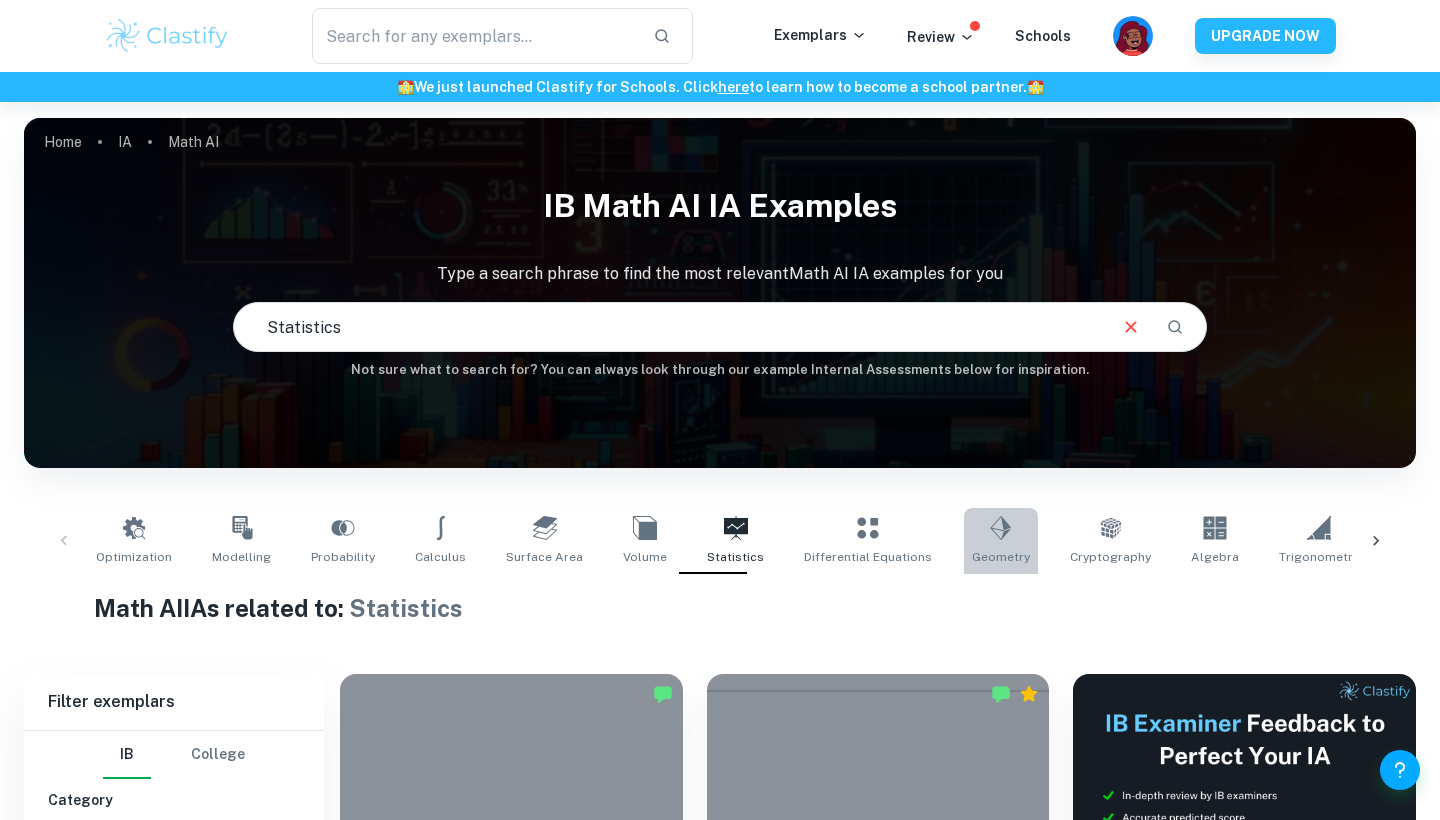 click on "Geometry" at bounding box center (1001, 557) 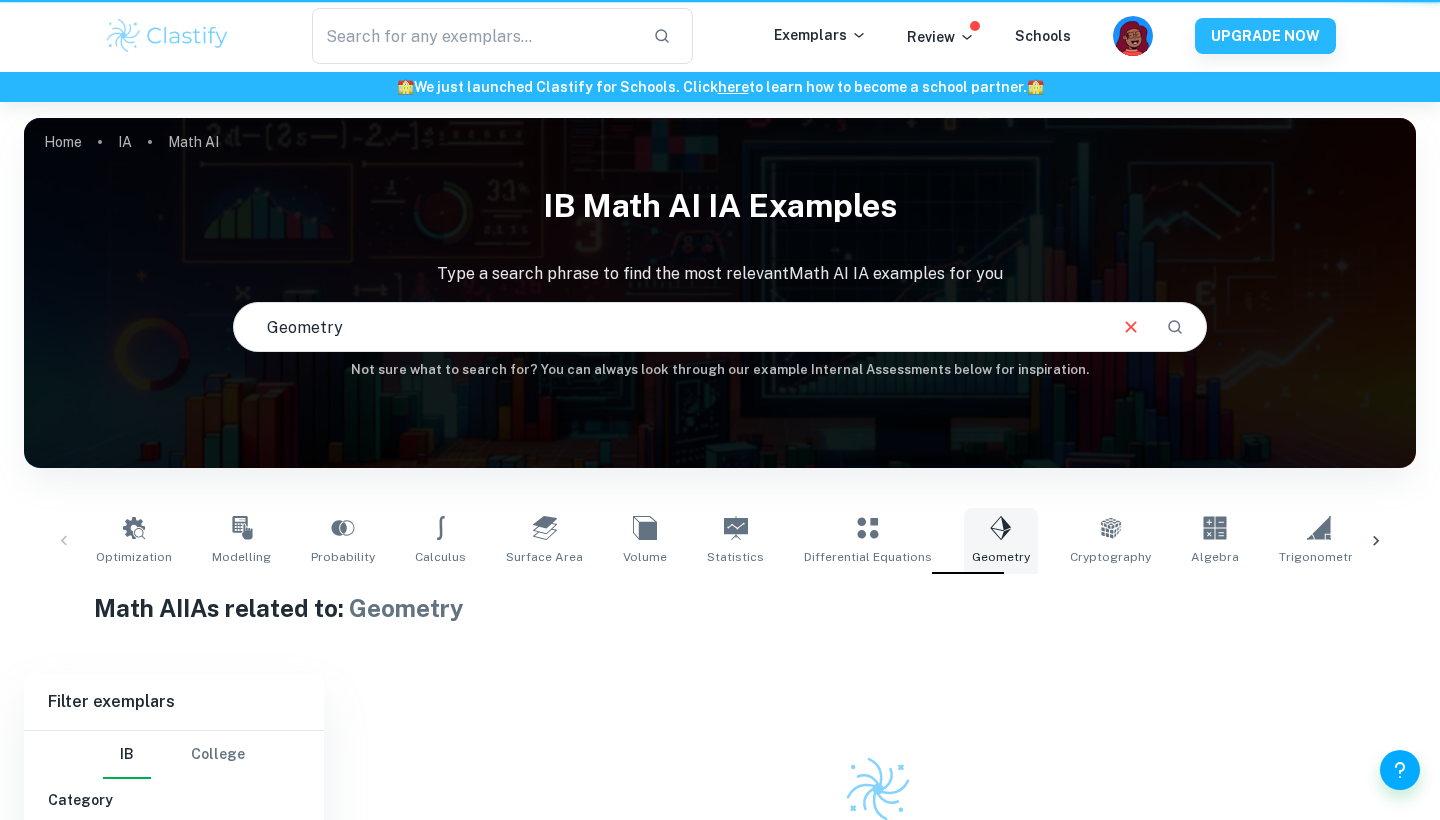 type on "Geometry" 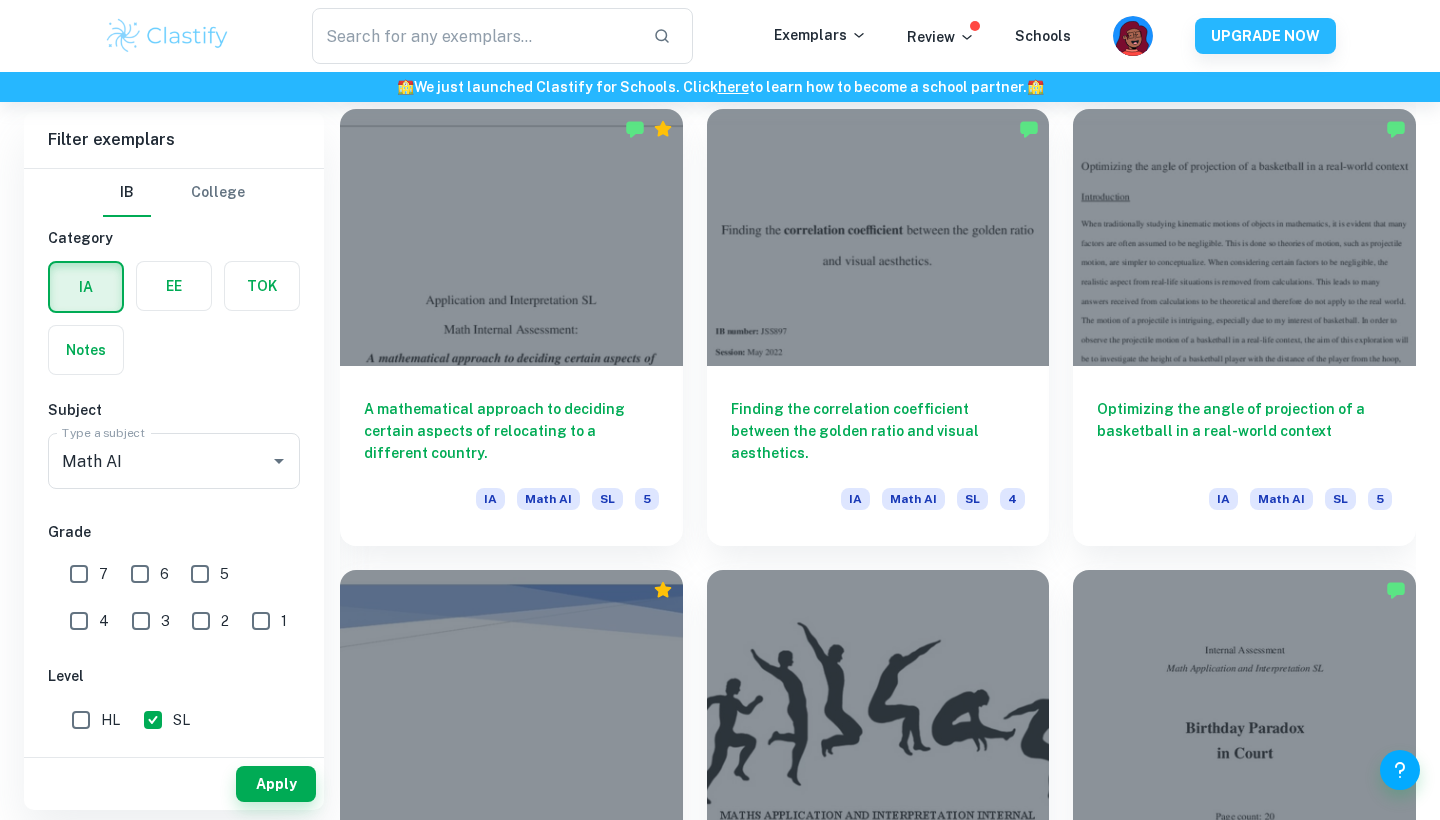 scroll, scrollTop: 1839, scrollLeft: 0, axis: vertical 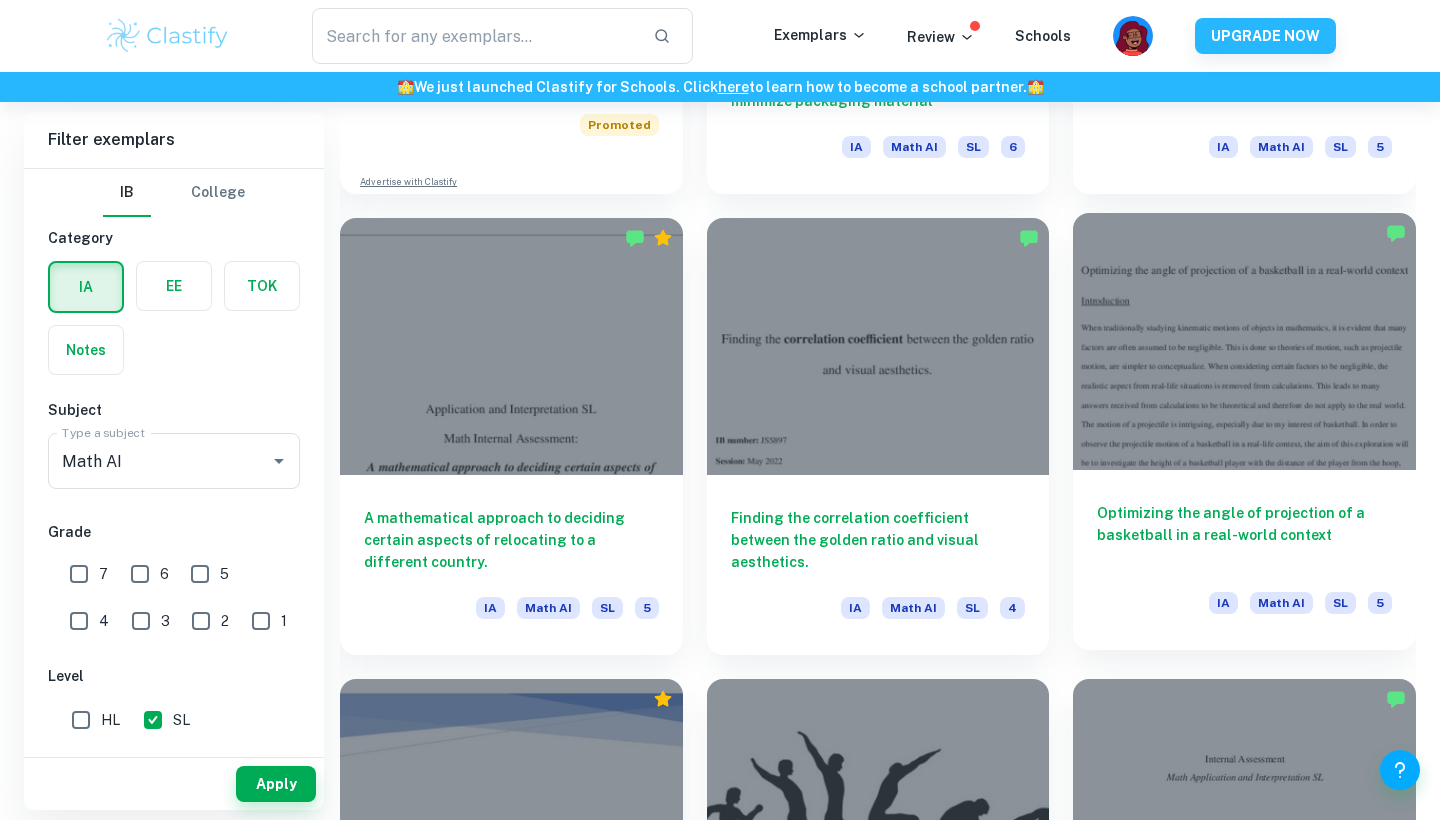 click at bounding box center (1244, 341) 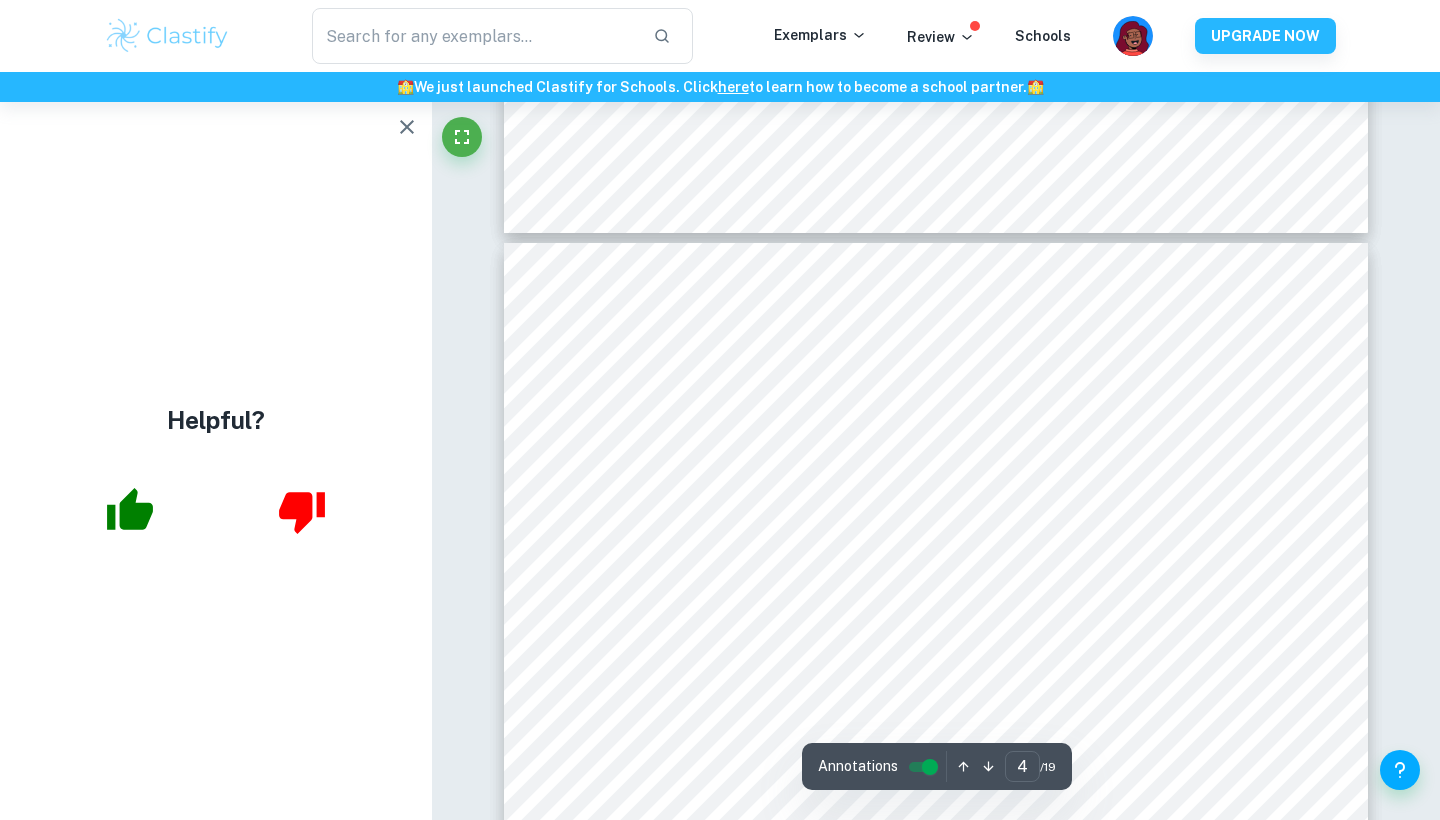 scroll, scrollTop: 3543, scrollLeft: 0, axis: vertical 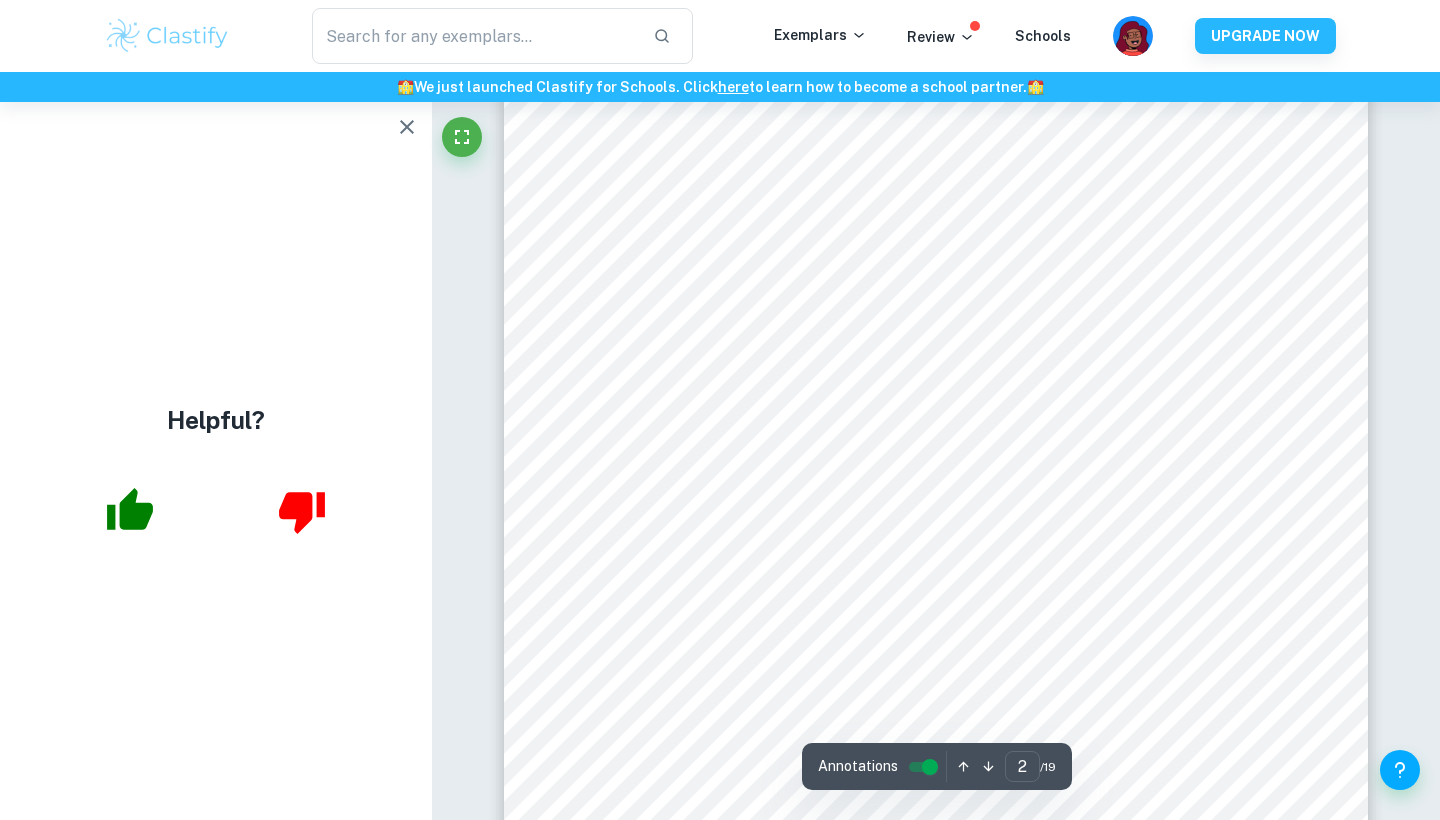 type on "1" 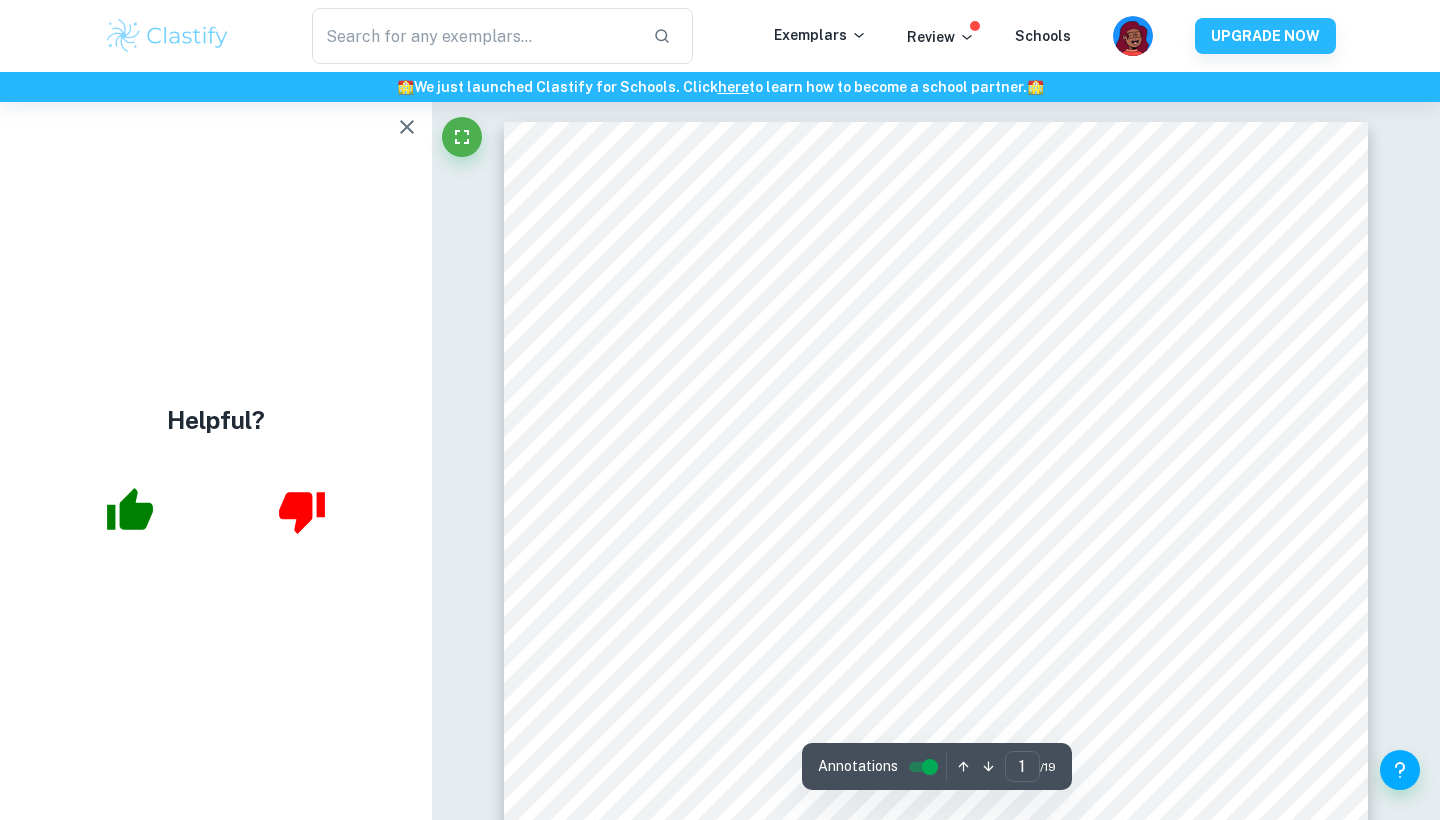 scroll, scrollTop: 0, scrollLeft: 0, axis: both 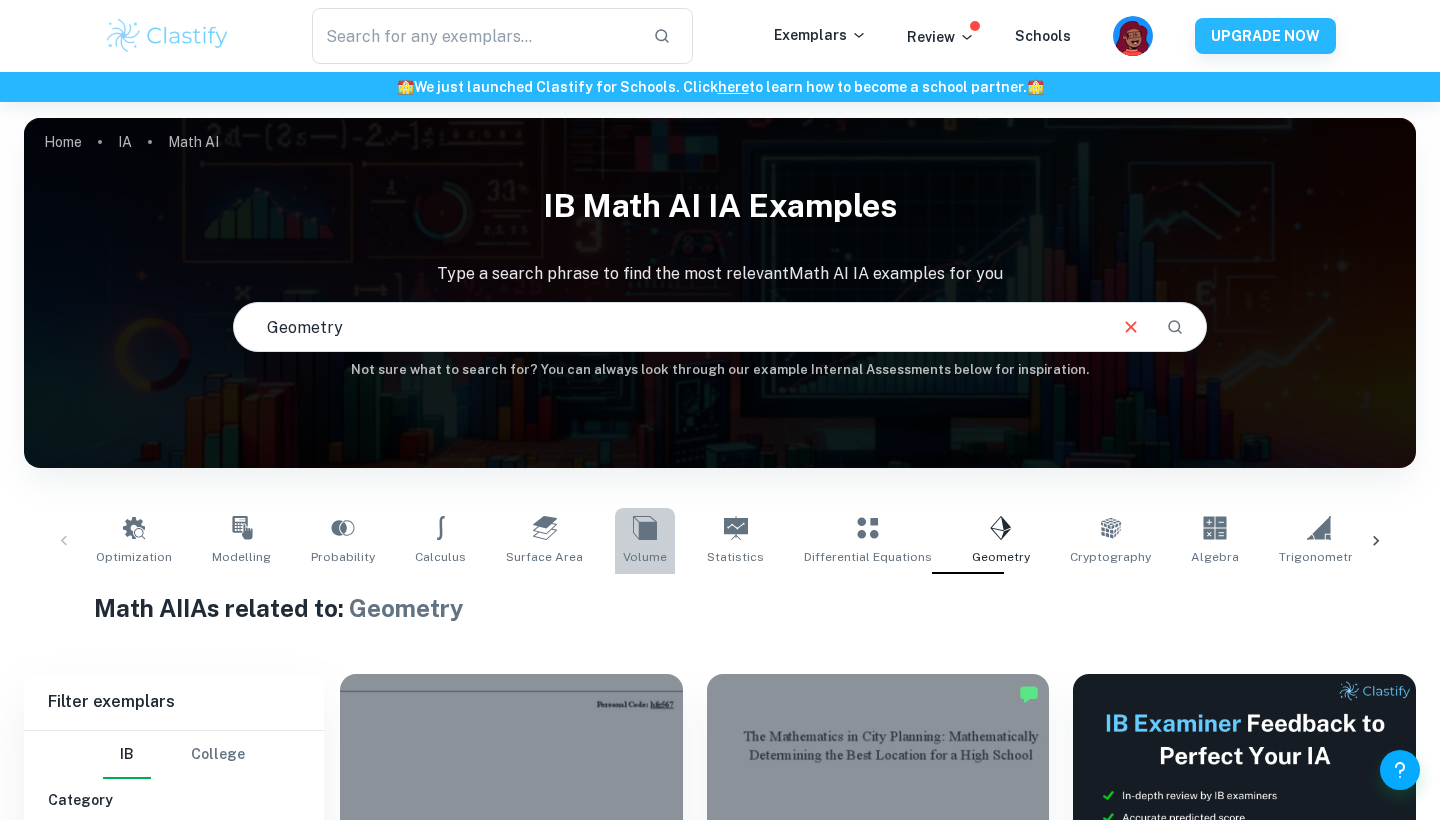 click on "Volume" at bounding box center [645, 541] 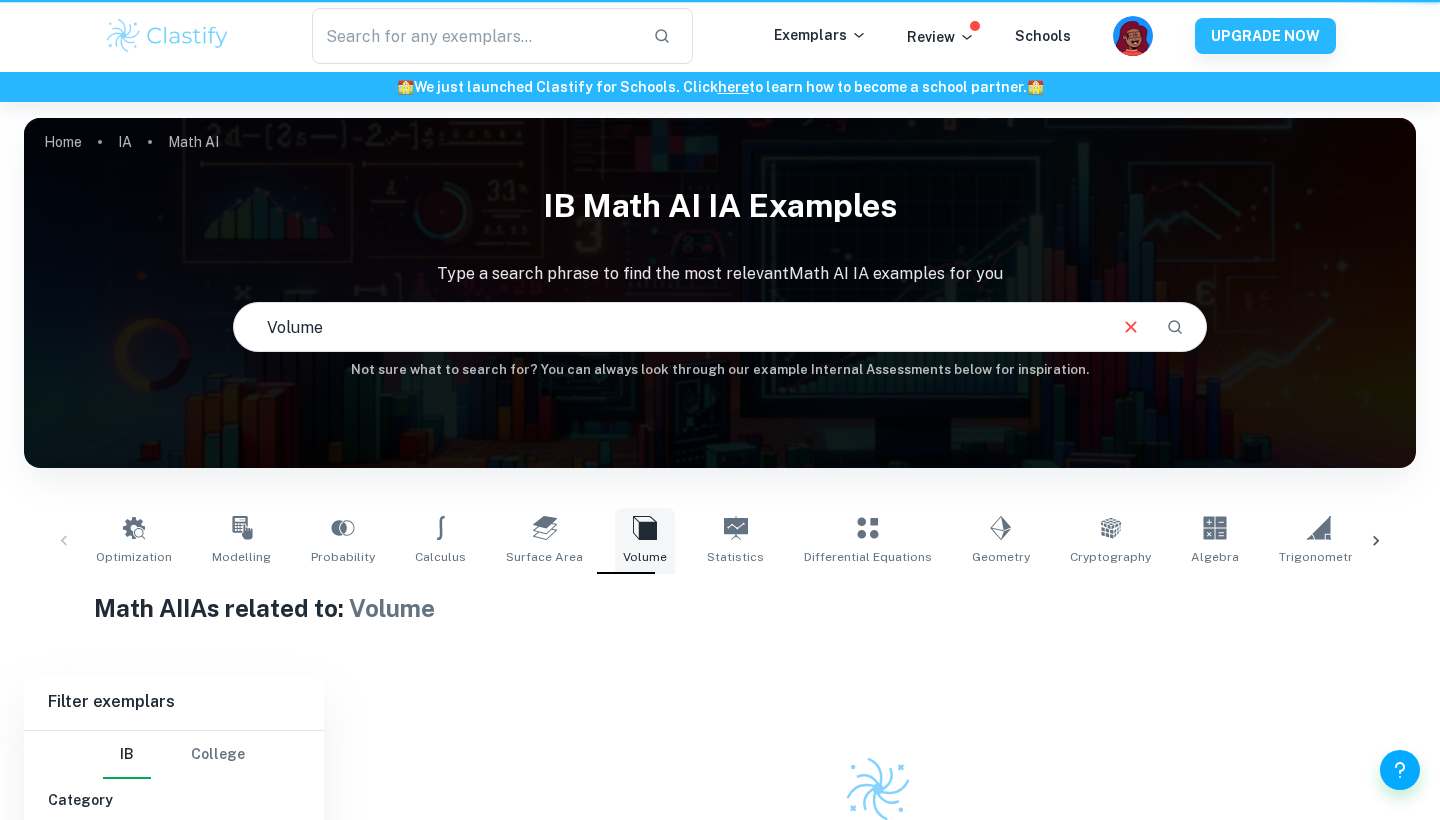 type on "Volume" 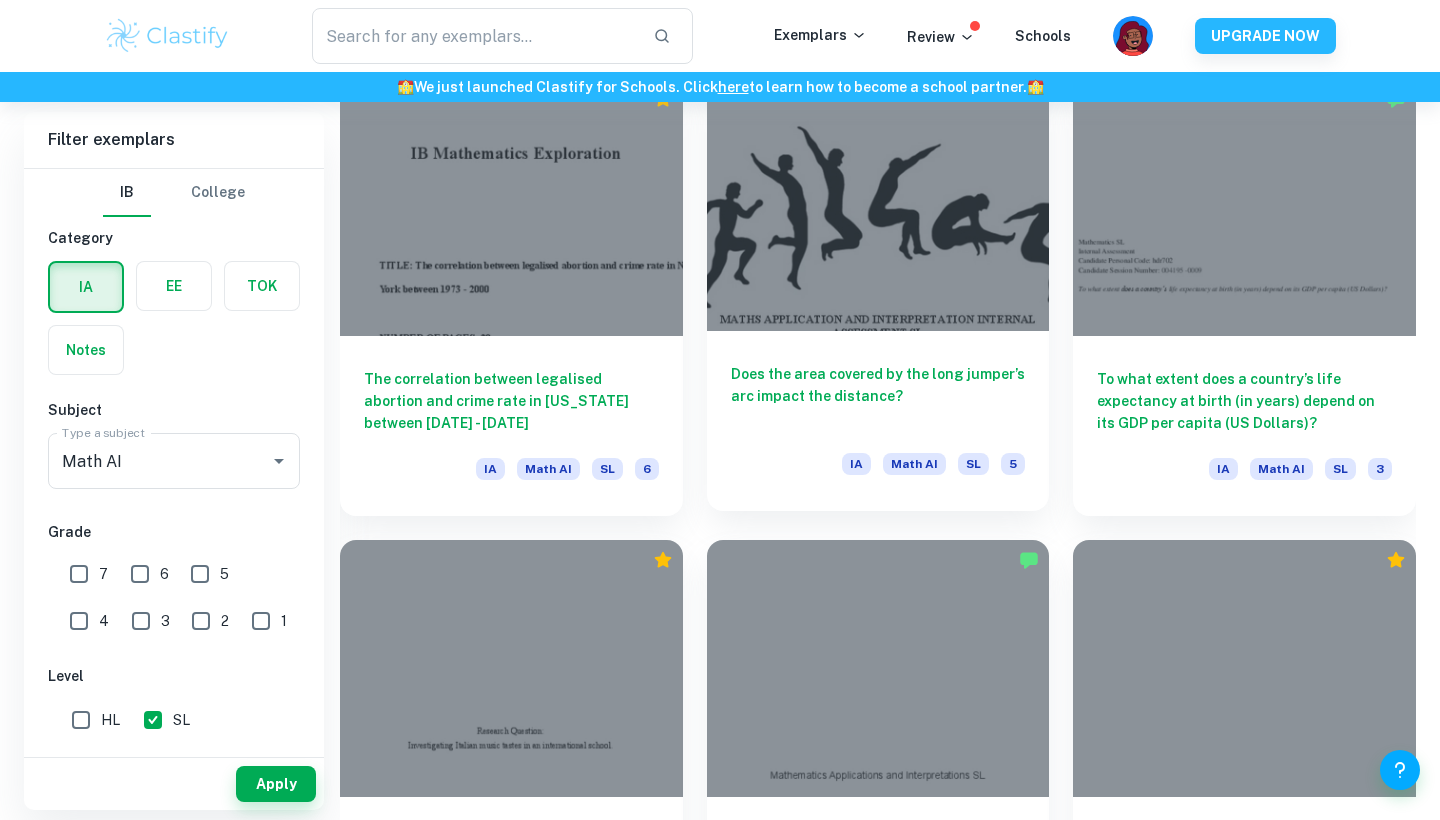 scroll, scrollTop: 7043, scrollLeft: 0, axis: vertical 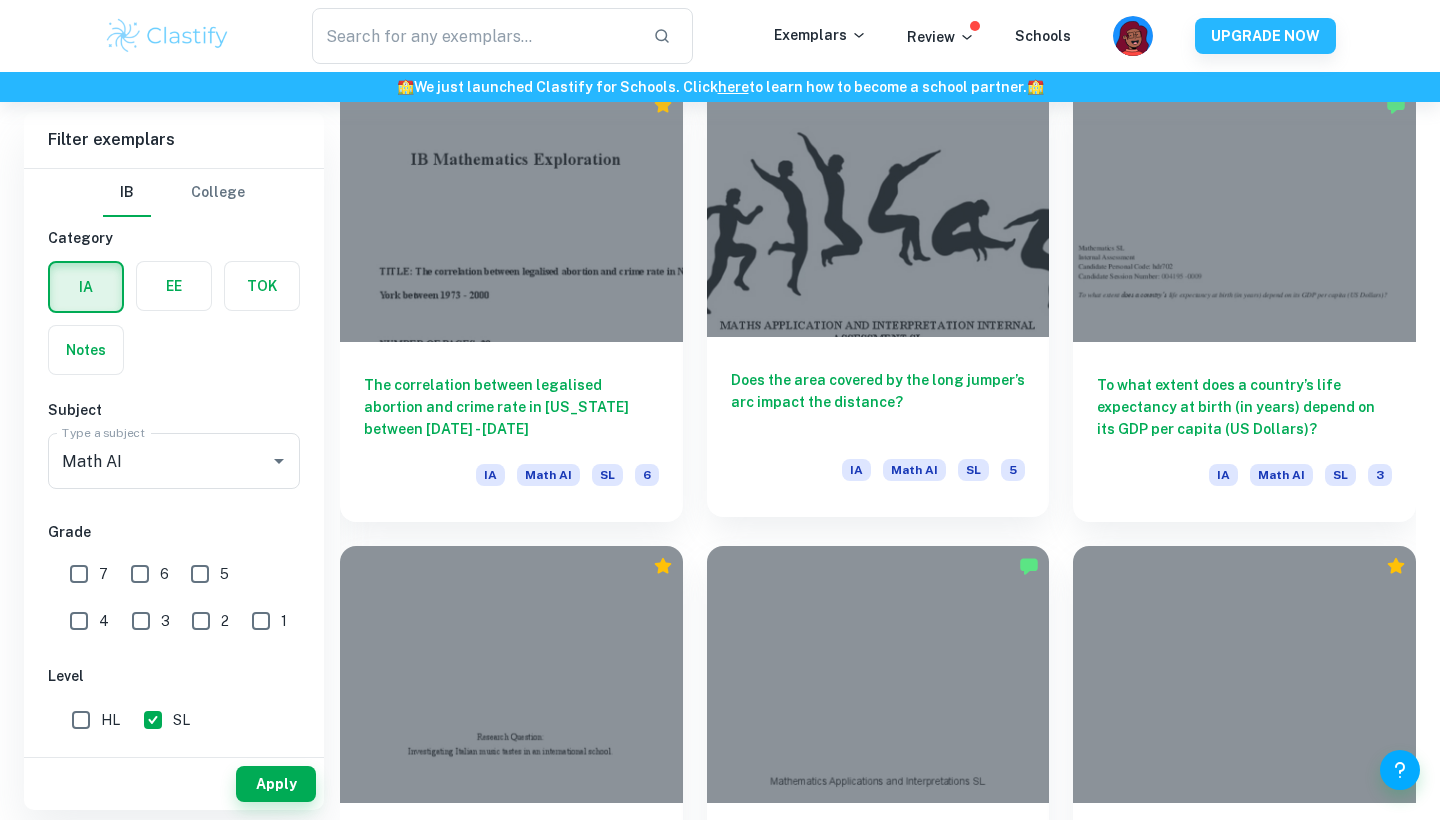click at bounding box center [878, 208] 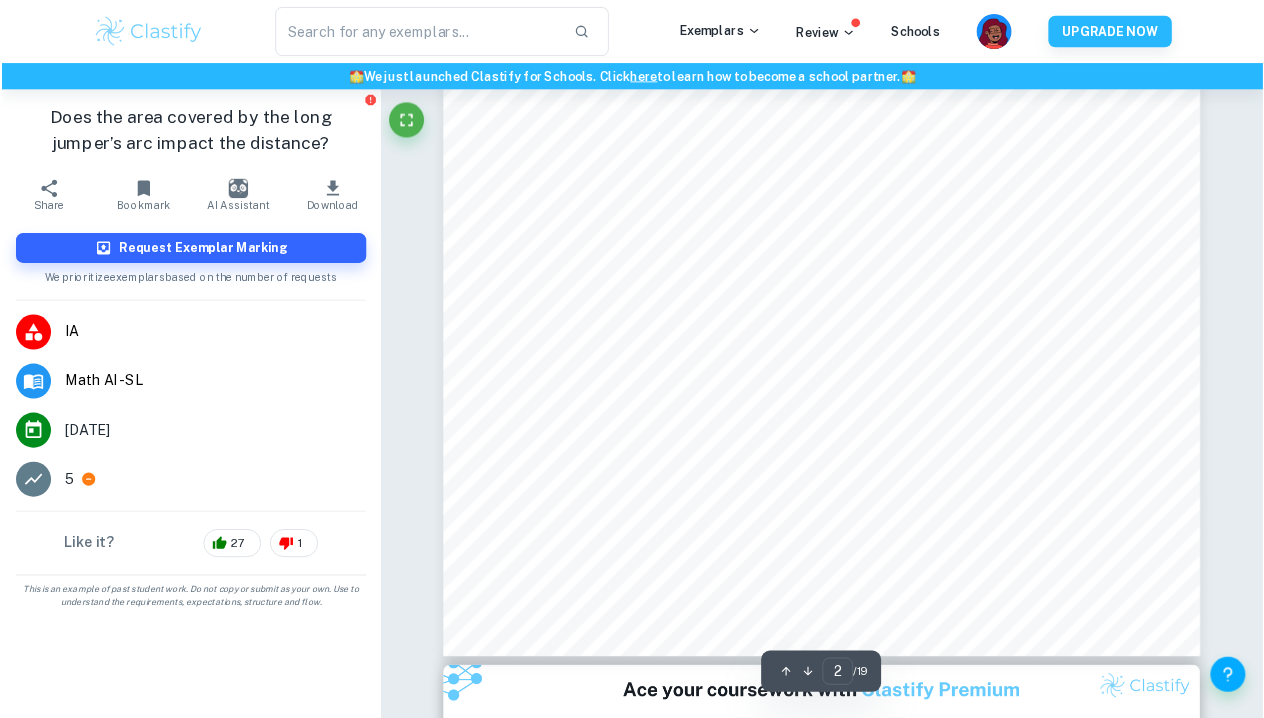scroll, scrollTop: 1763, scrollLeft: 0, axis: vertical 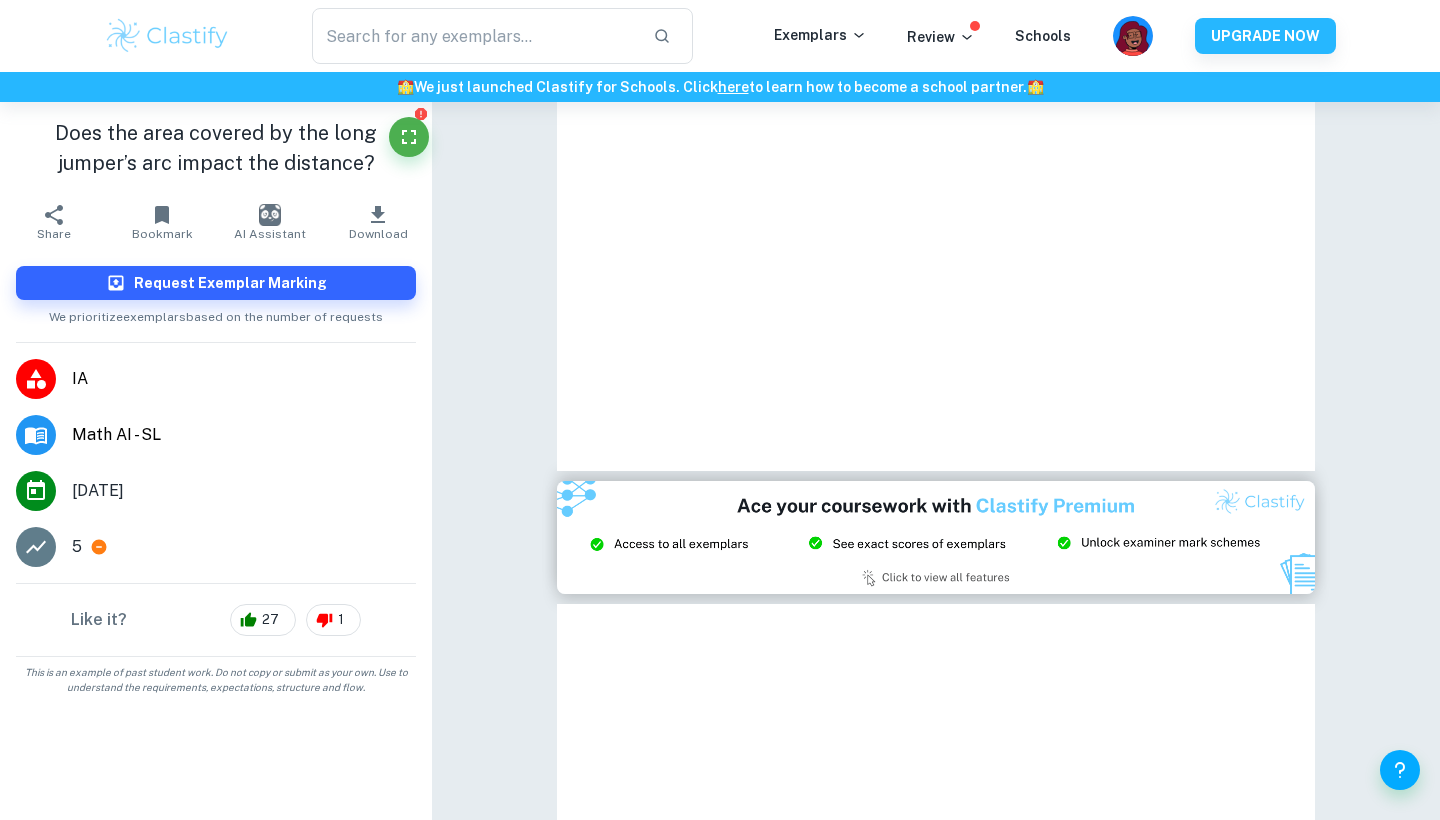 type on "2" 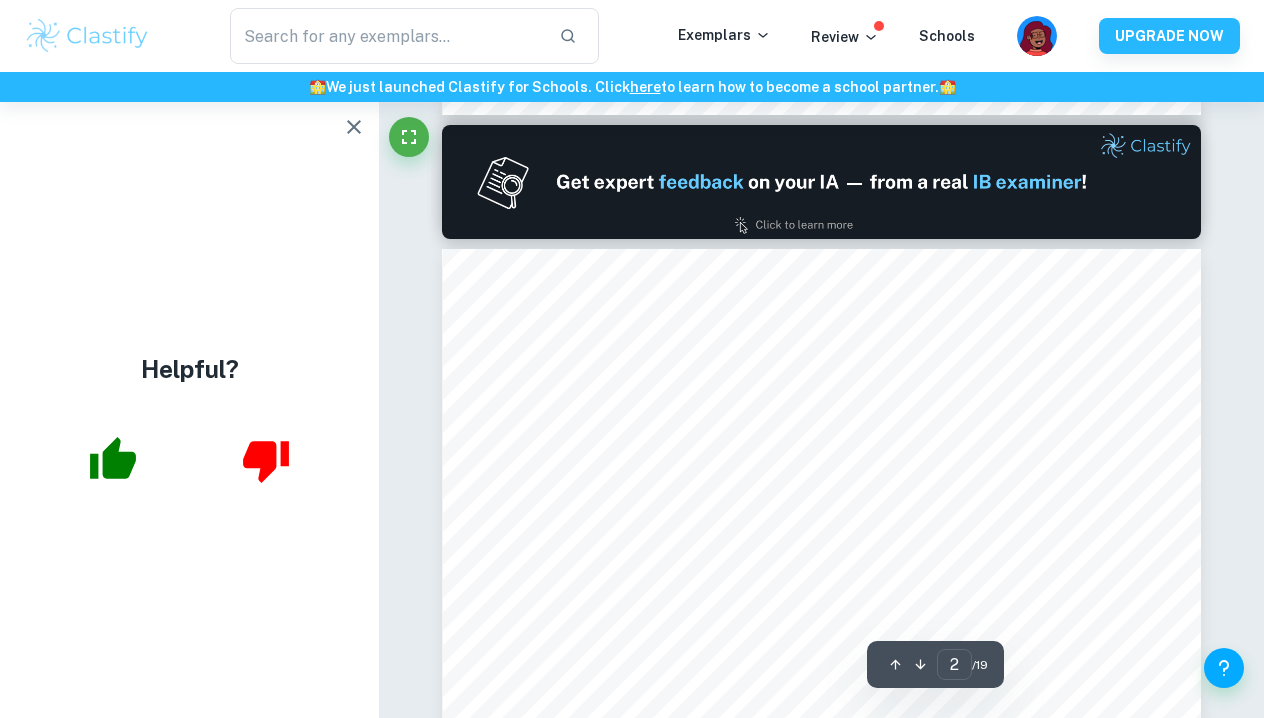 scroll, scrollTop: 987, scrollLeft: 0, axis: vertical 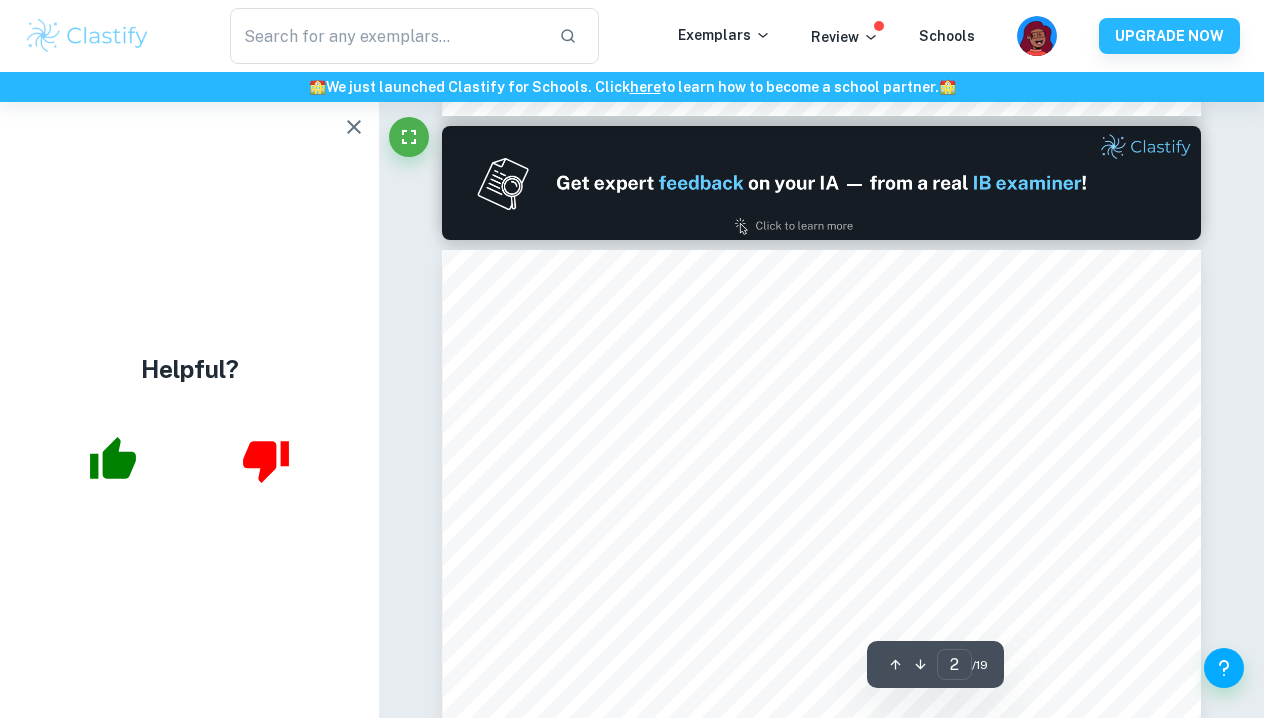 click 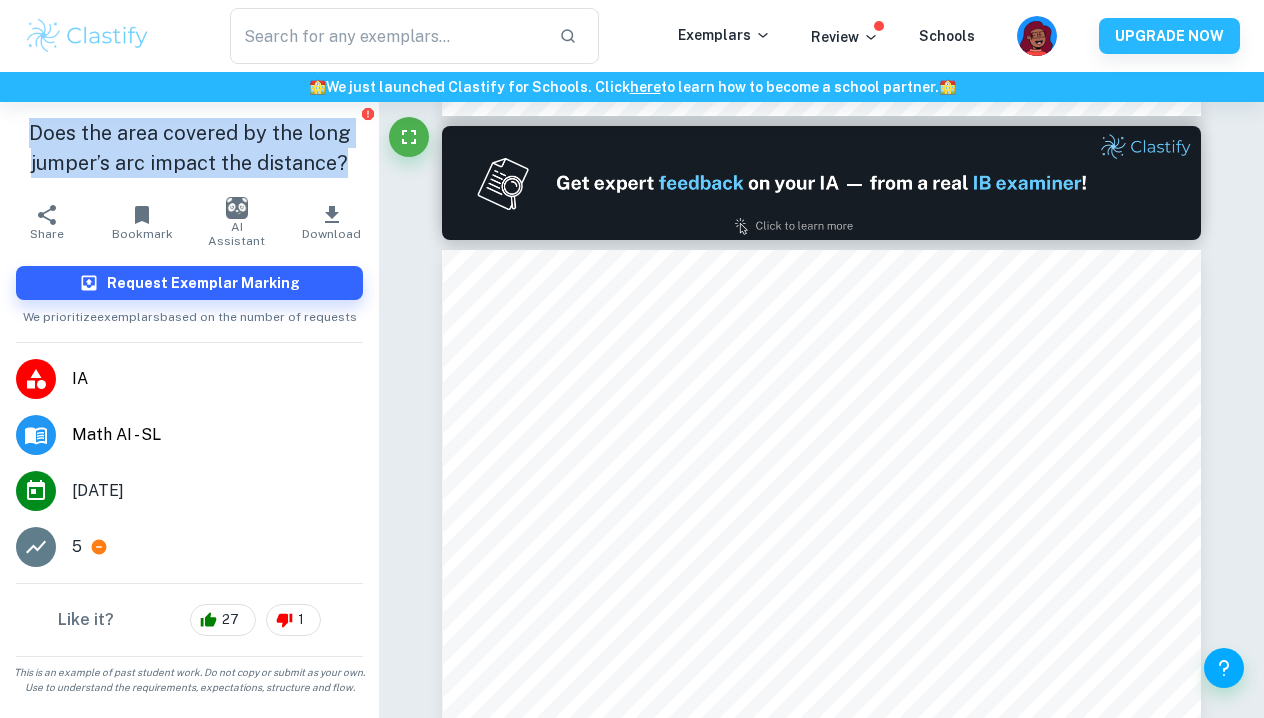 drag, startPoint x: 35, startPoint y: 131, endPoint x: 359, endPoint y: 172, distance: 326.58383 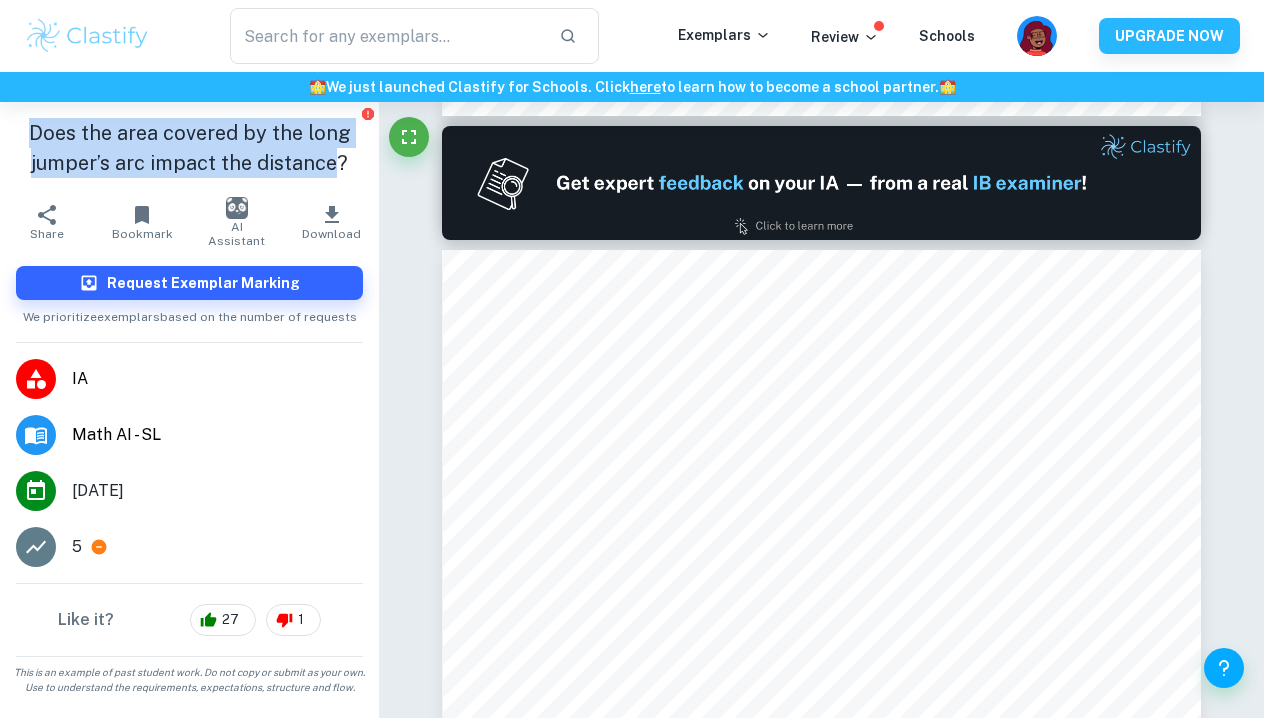 drag, startPoint x: 34, startPoint y: 135, endPoint x: 340, endPoint y: 162, distance: 307.18887 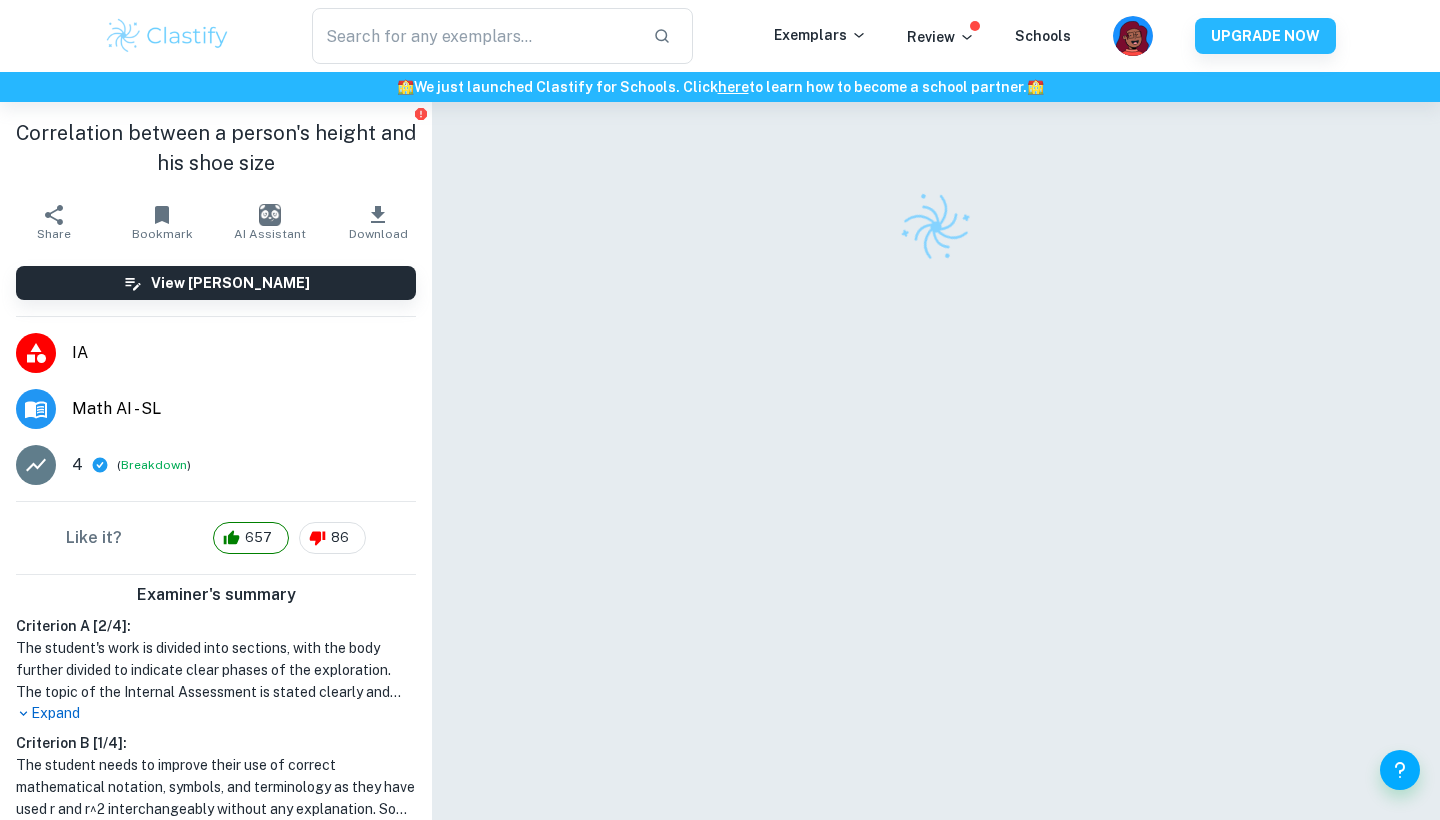 scroll, scrollTop: 0, scrollLeft: 0, axis: both 